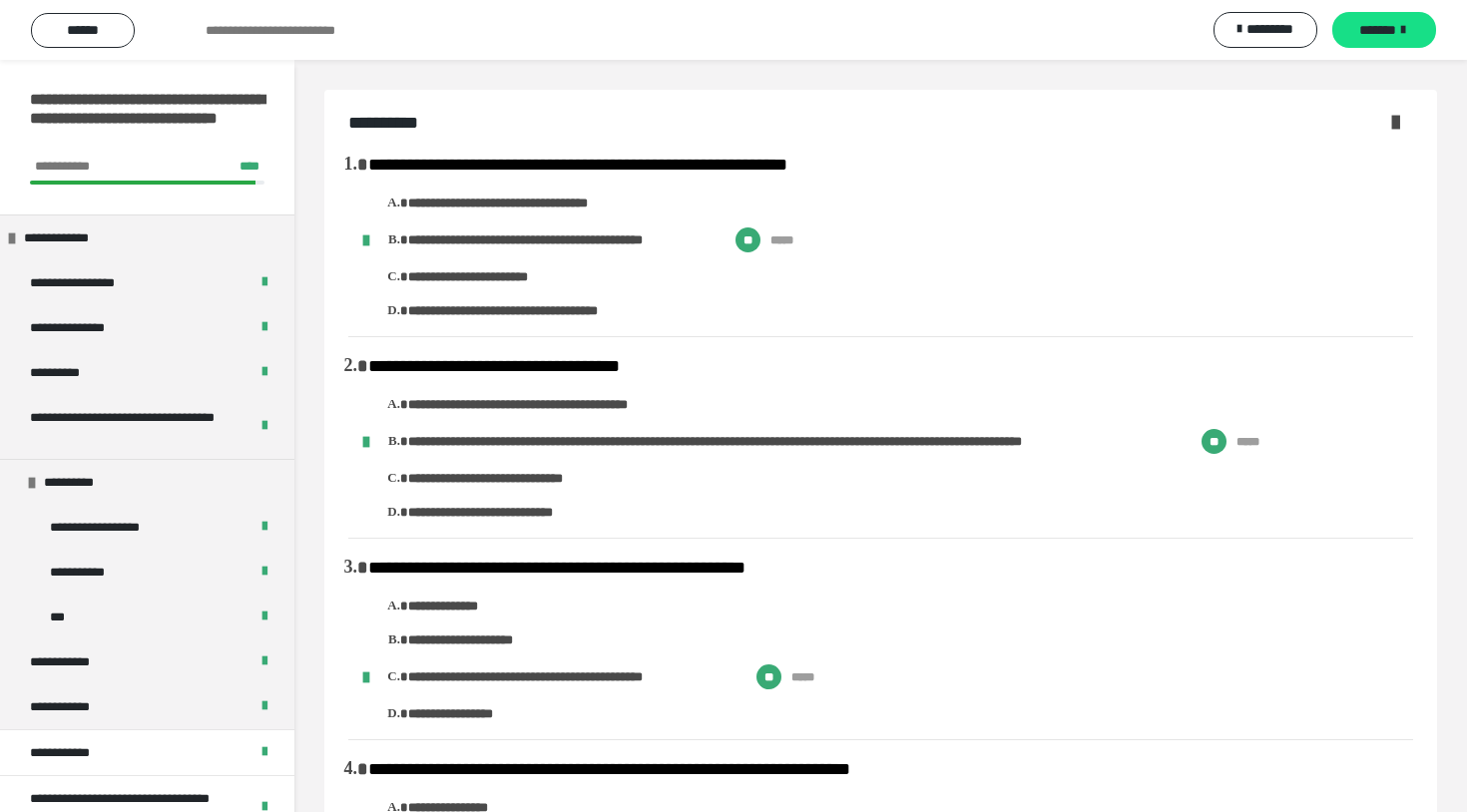 scroll, scrollTop: 0, scrollLeft: 0, axis: both 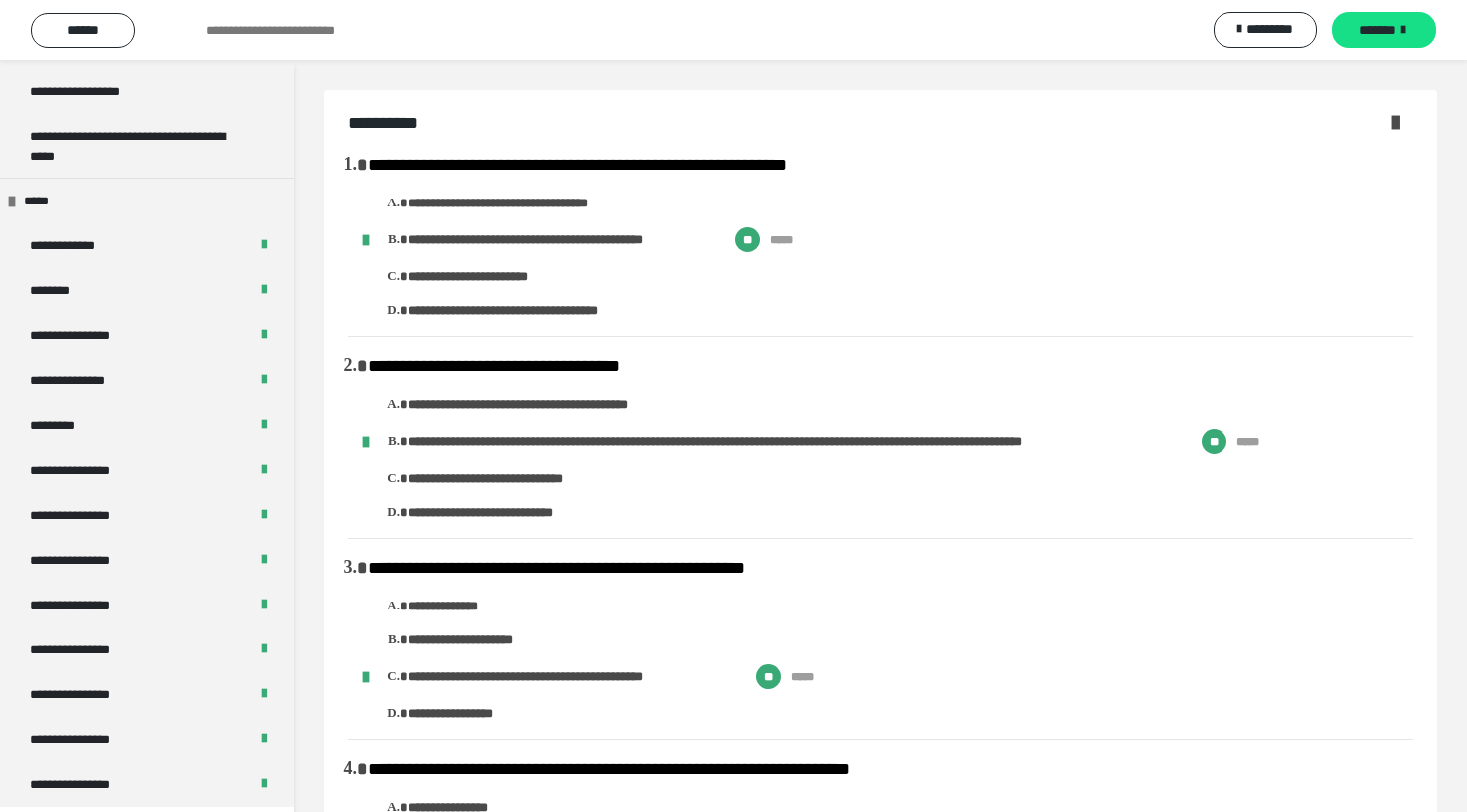 click at bounding box center [1395, 122] 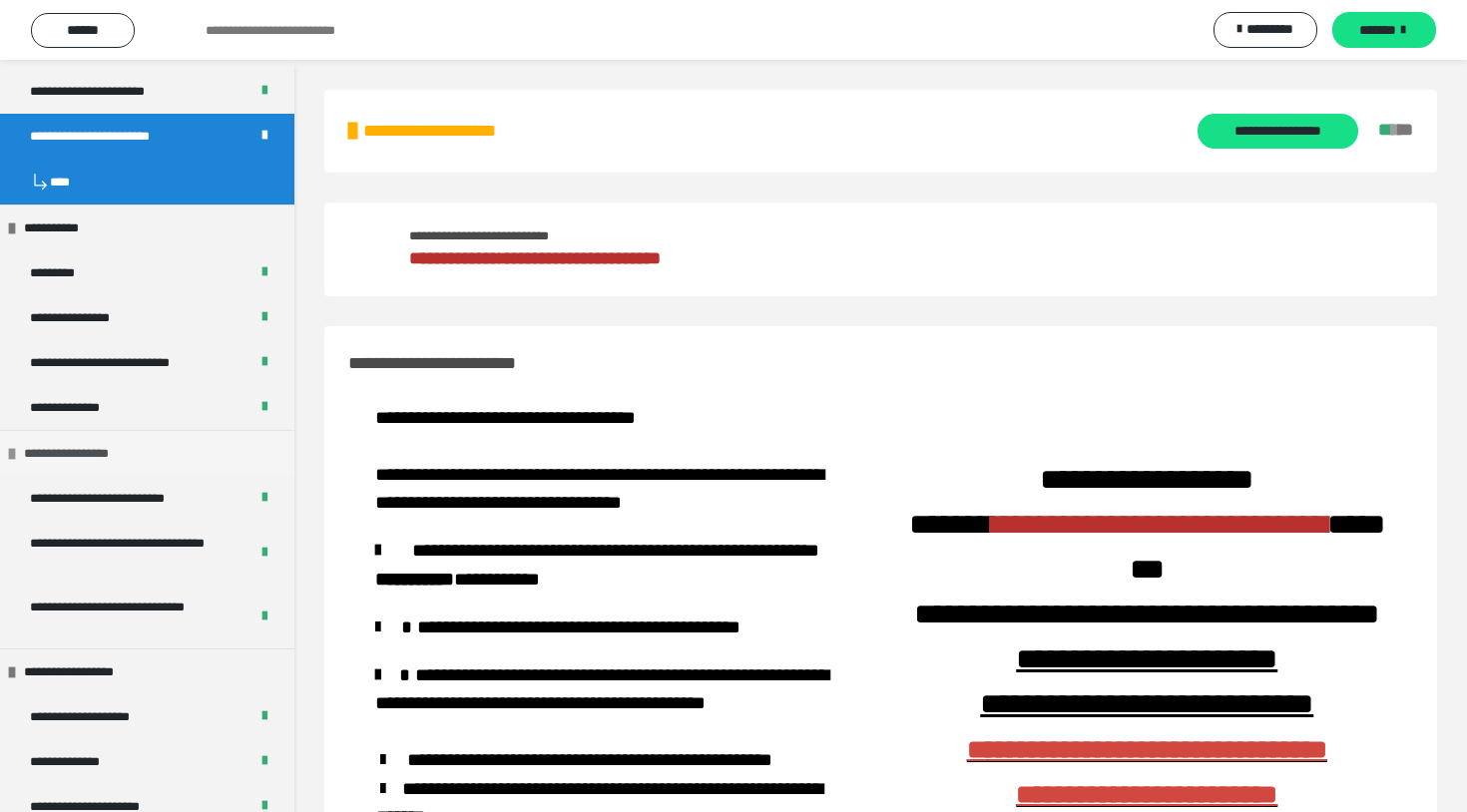 scroll, scrollTop: 1387, scrollLeft: 0, axis: vertical 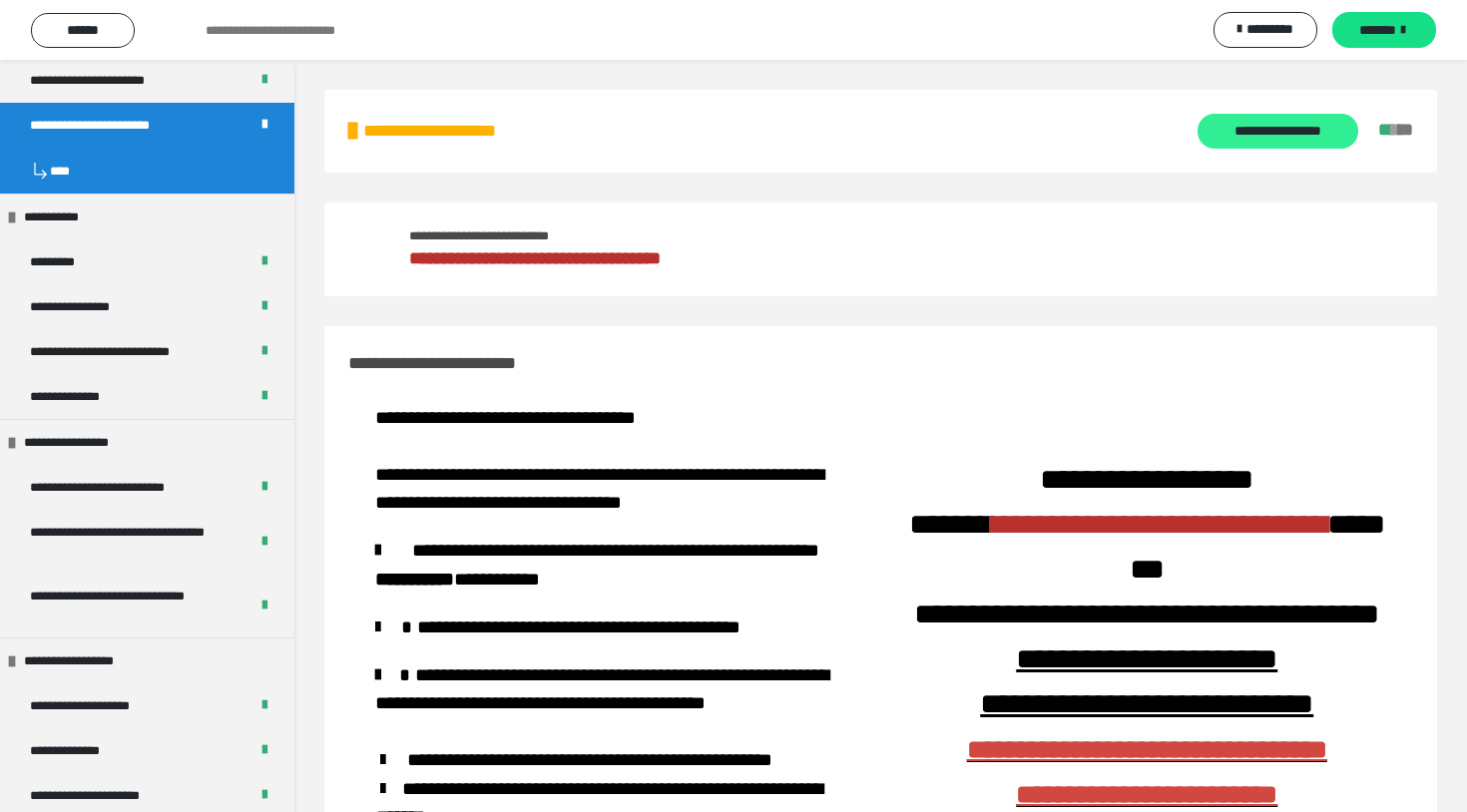click on "**********" at bounding box center (1277, 131) 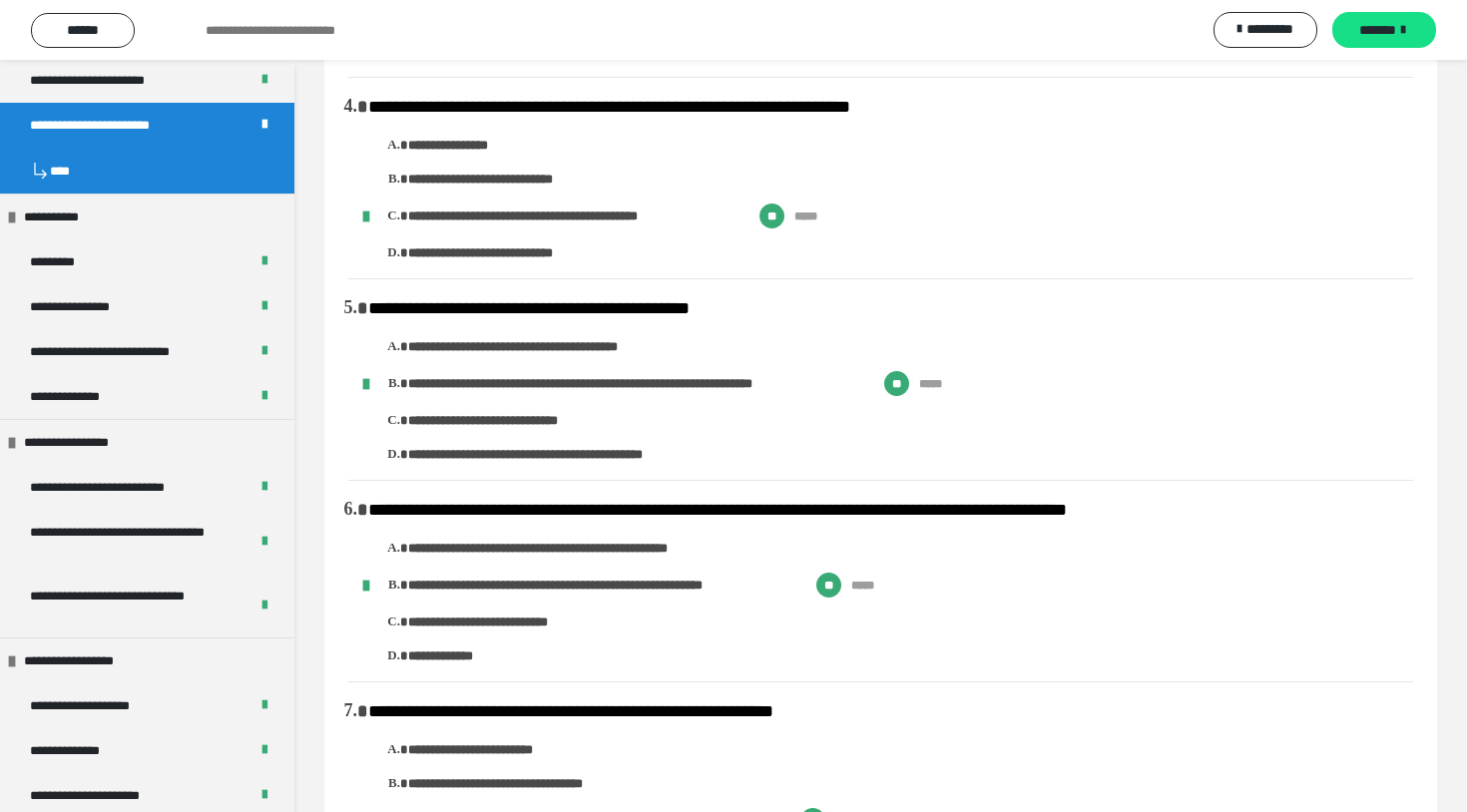 scroll, scrollTop: 670, scrollLeft: 0, axis: vertical 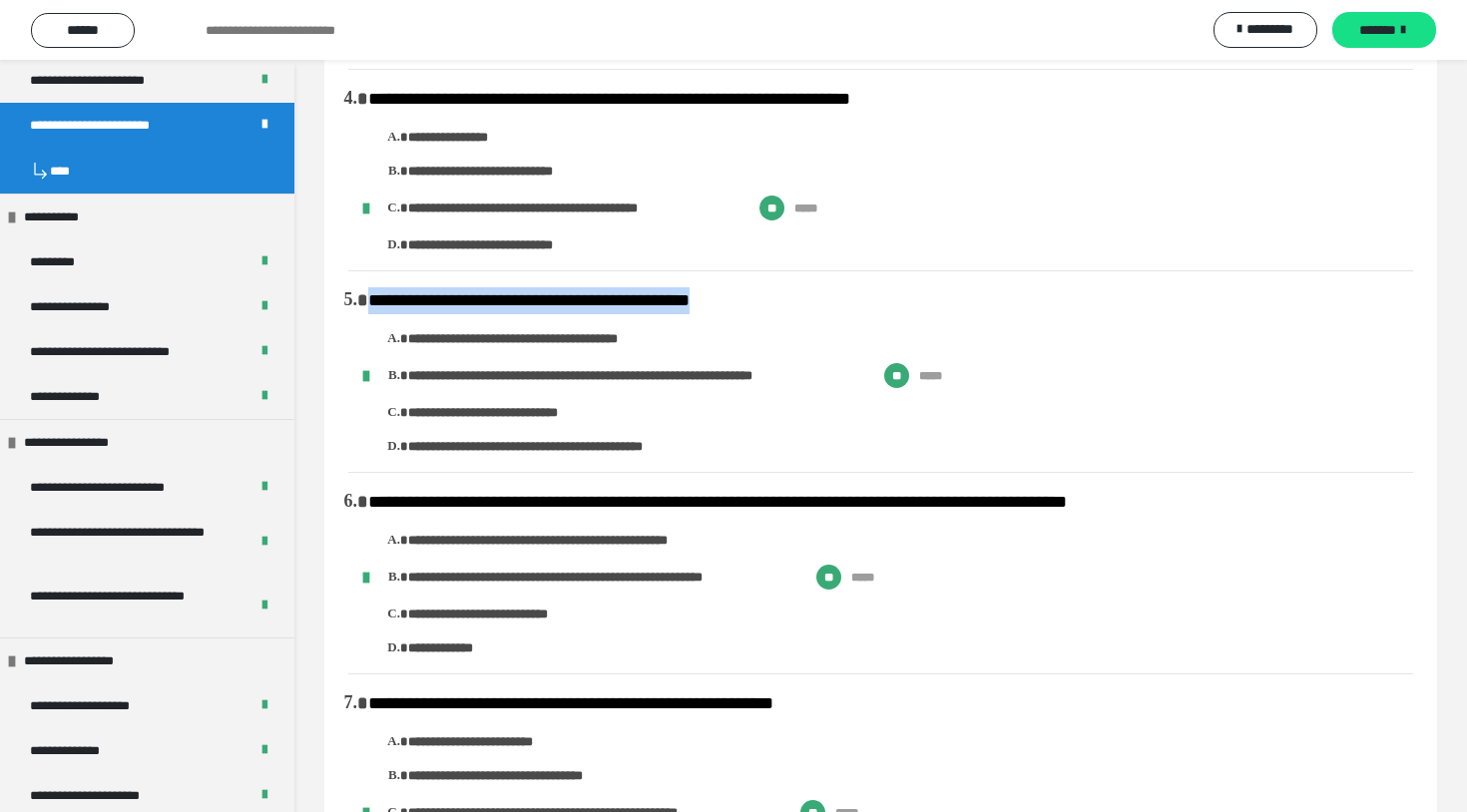 drag, startPoint x: 373, startPoint y: 307, endPoint x: 772, endPoint y: 309, distance: 399.005 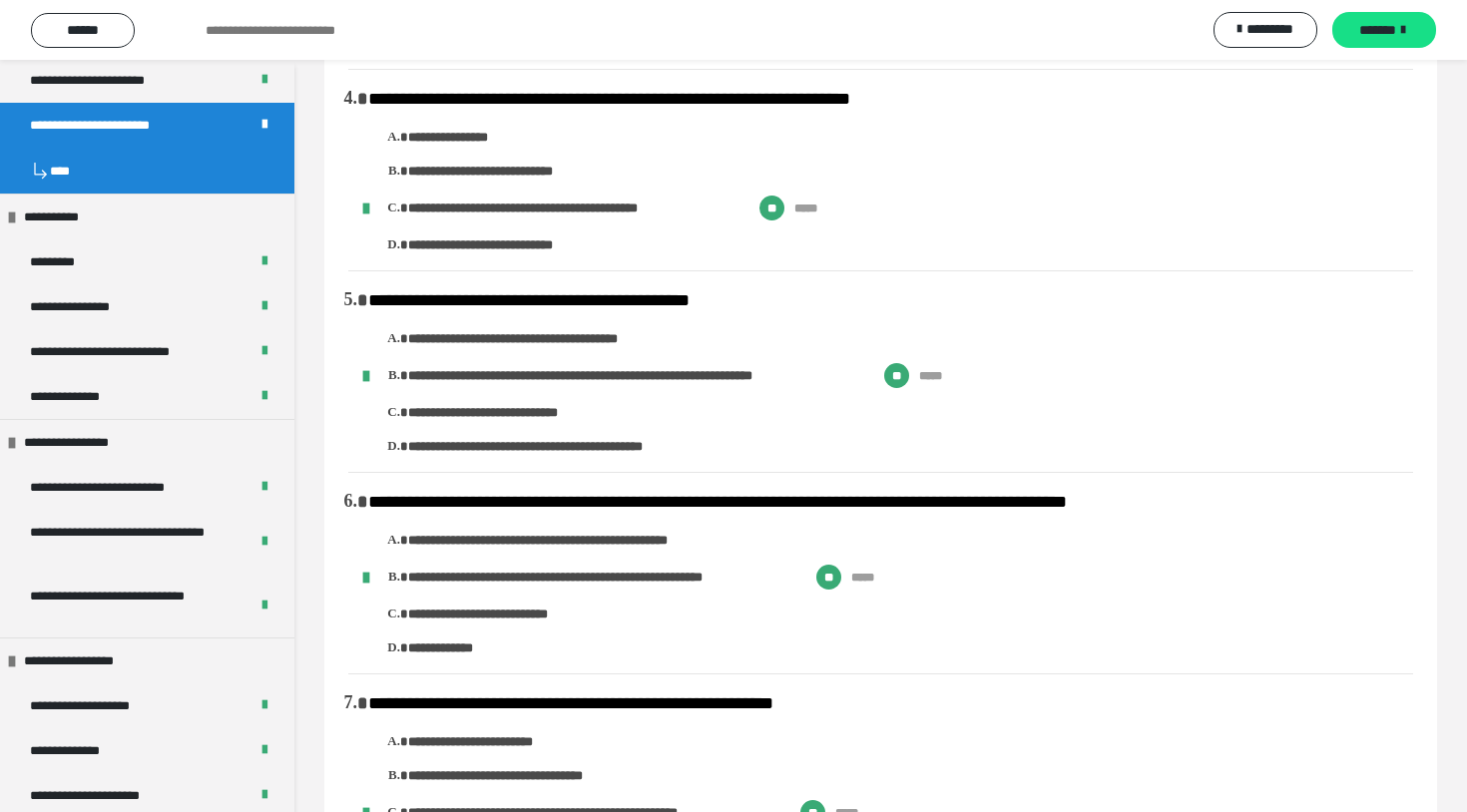 click on "**********" at bounding box center [880, 1670] 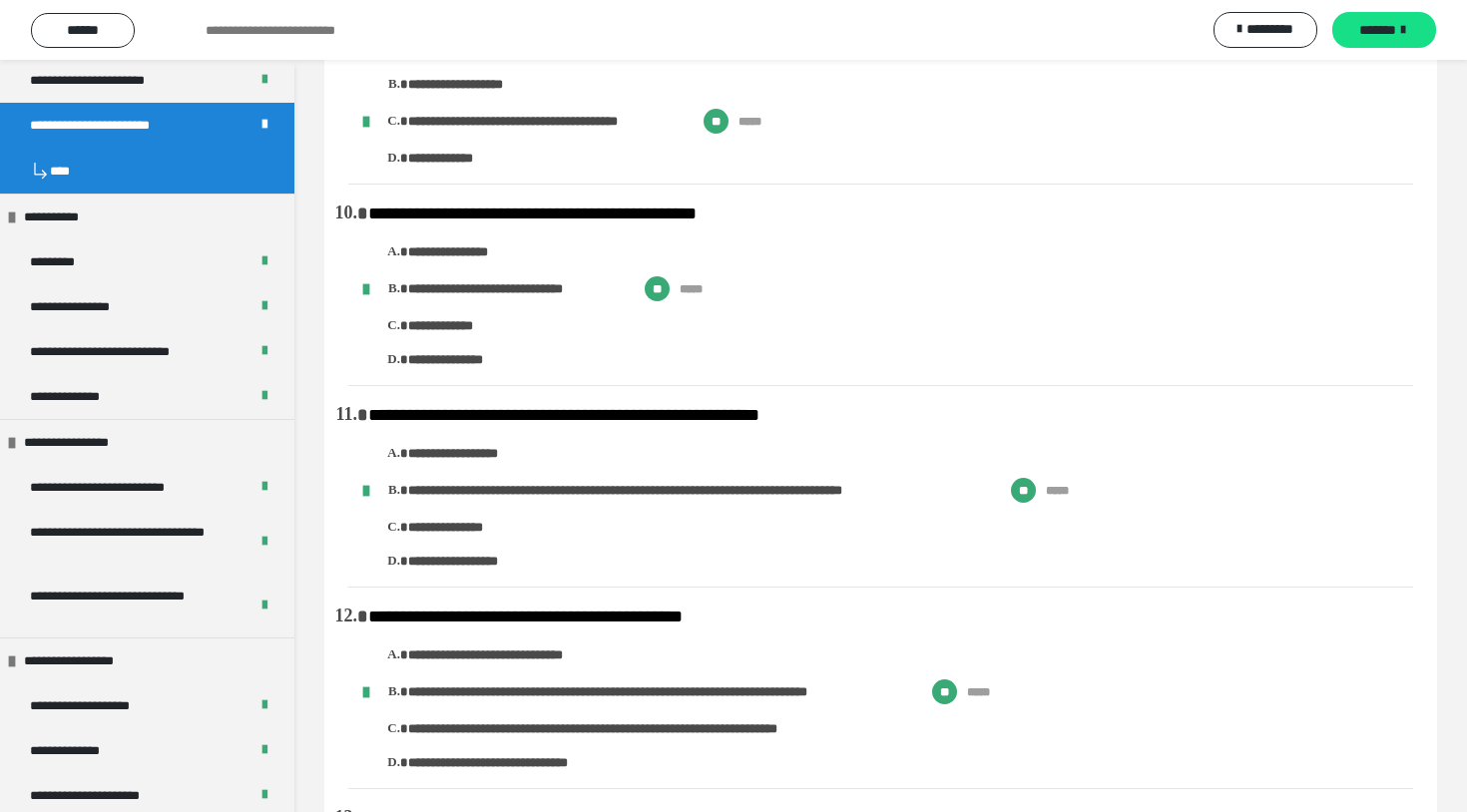 scroll, scrollTop: 1764, scrollLeft: 0, axis: vertical 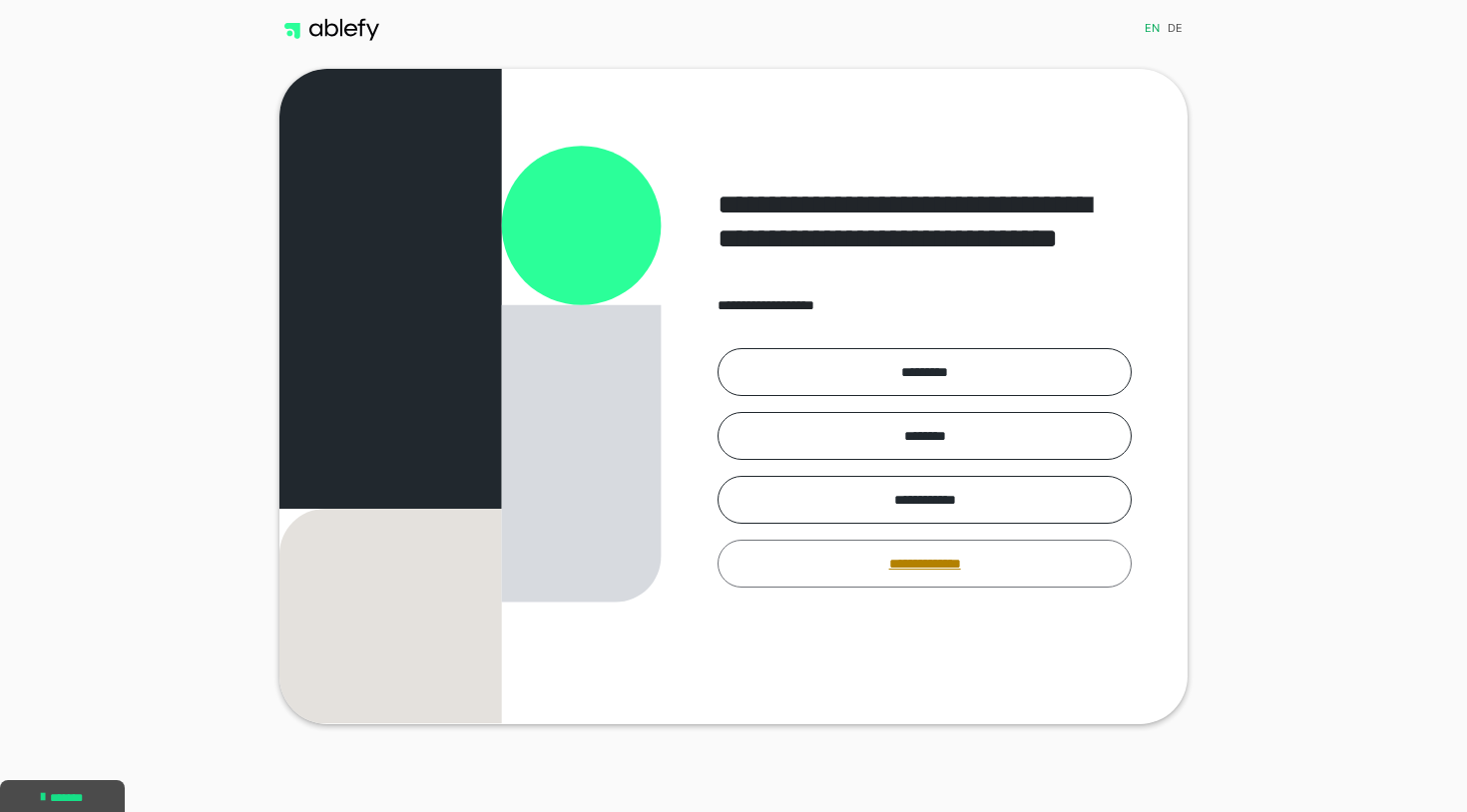 click on "**********" at bounding box center [924, 564] 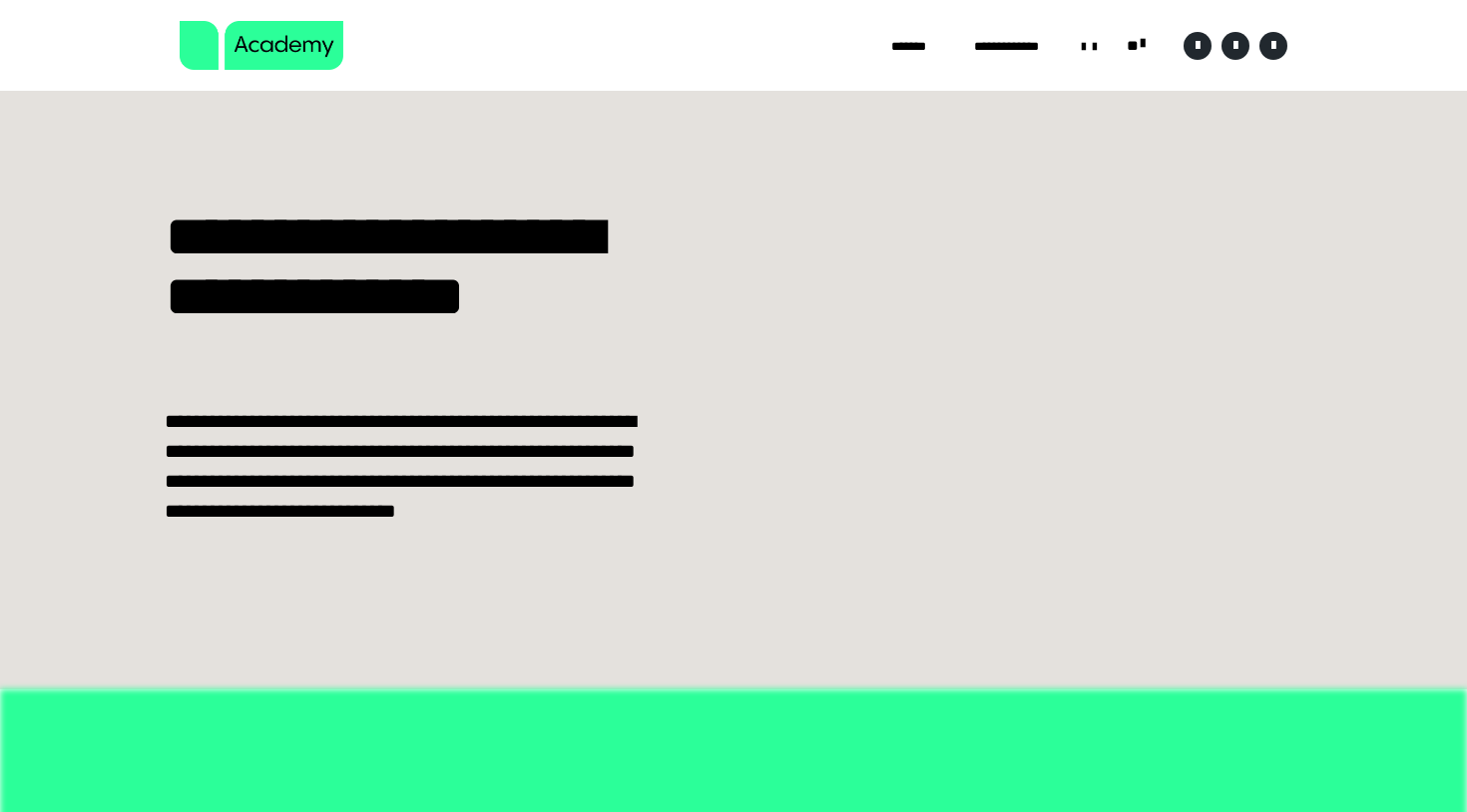 scroll, scrollTop: 0, scrollLeft: 0, axis: both 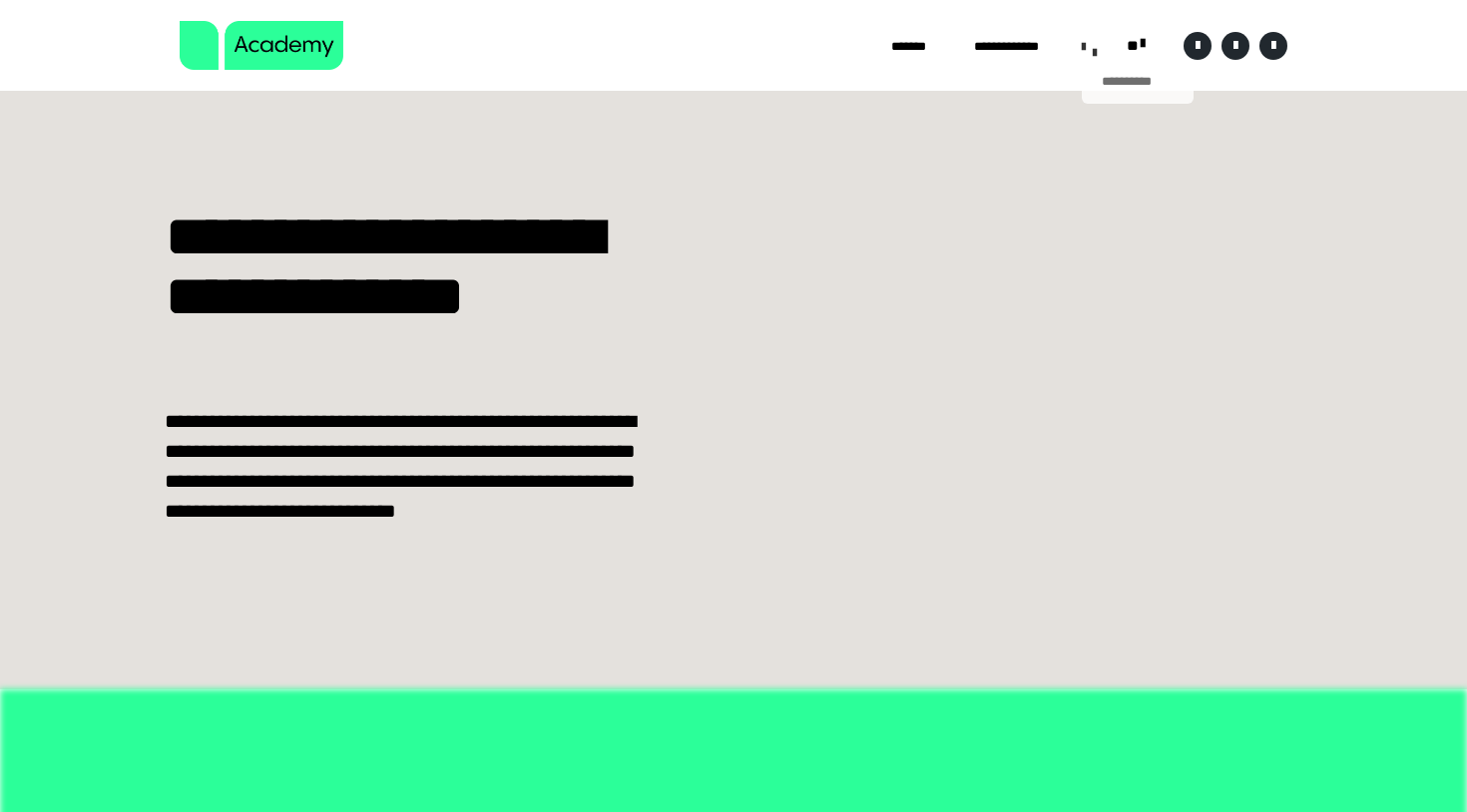 click on "**********" at bounding box center (1138, 81) 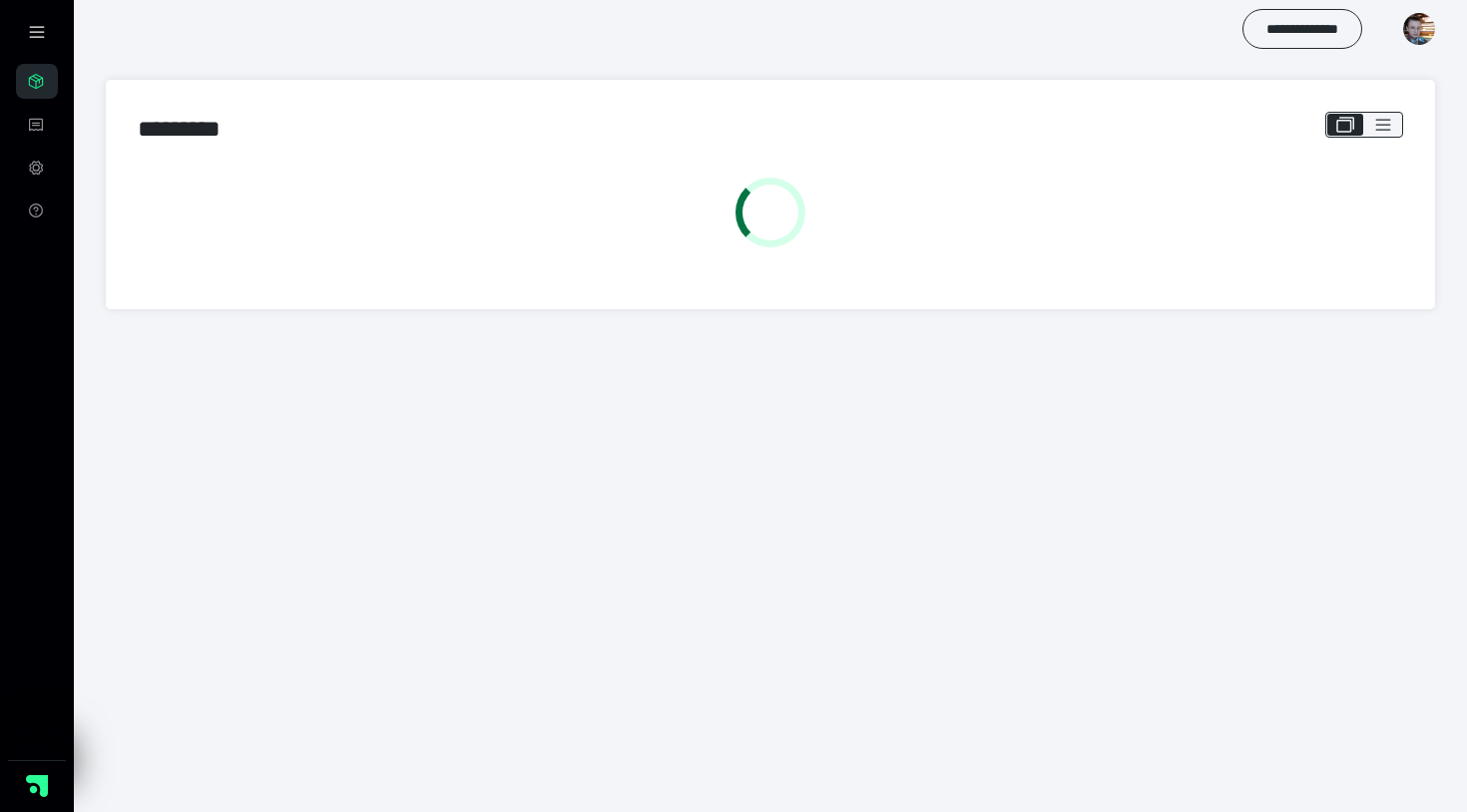 scroll, scrollTop: 0, scrollLeft: 0, axis: both 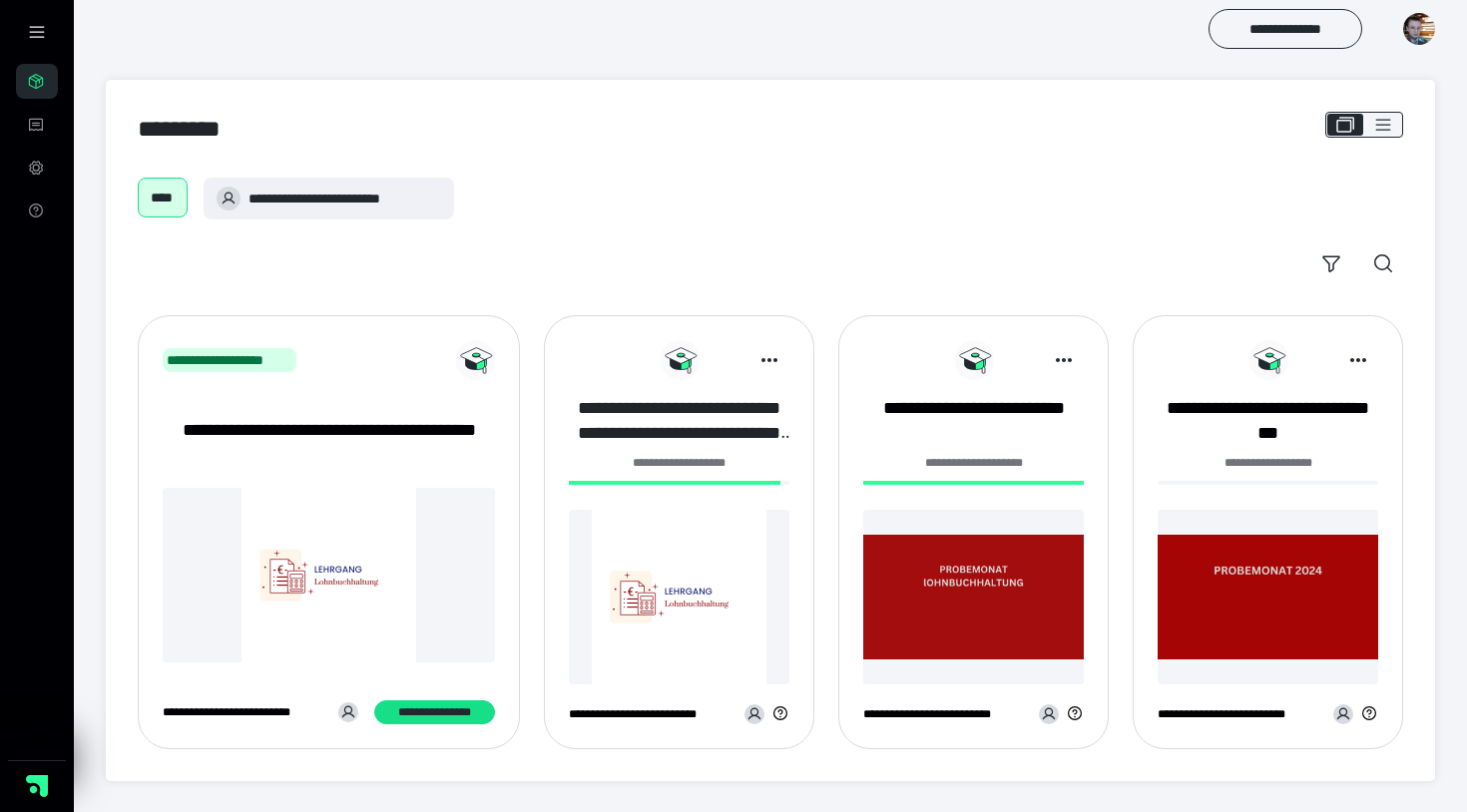 click on "**********" at bounding box center (679, 421) 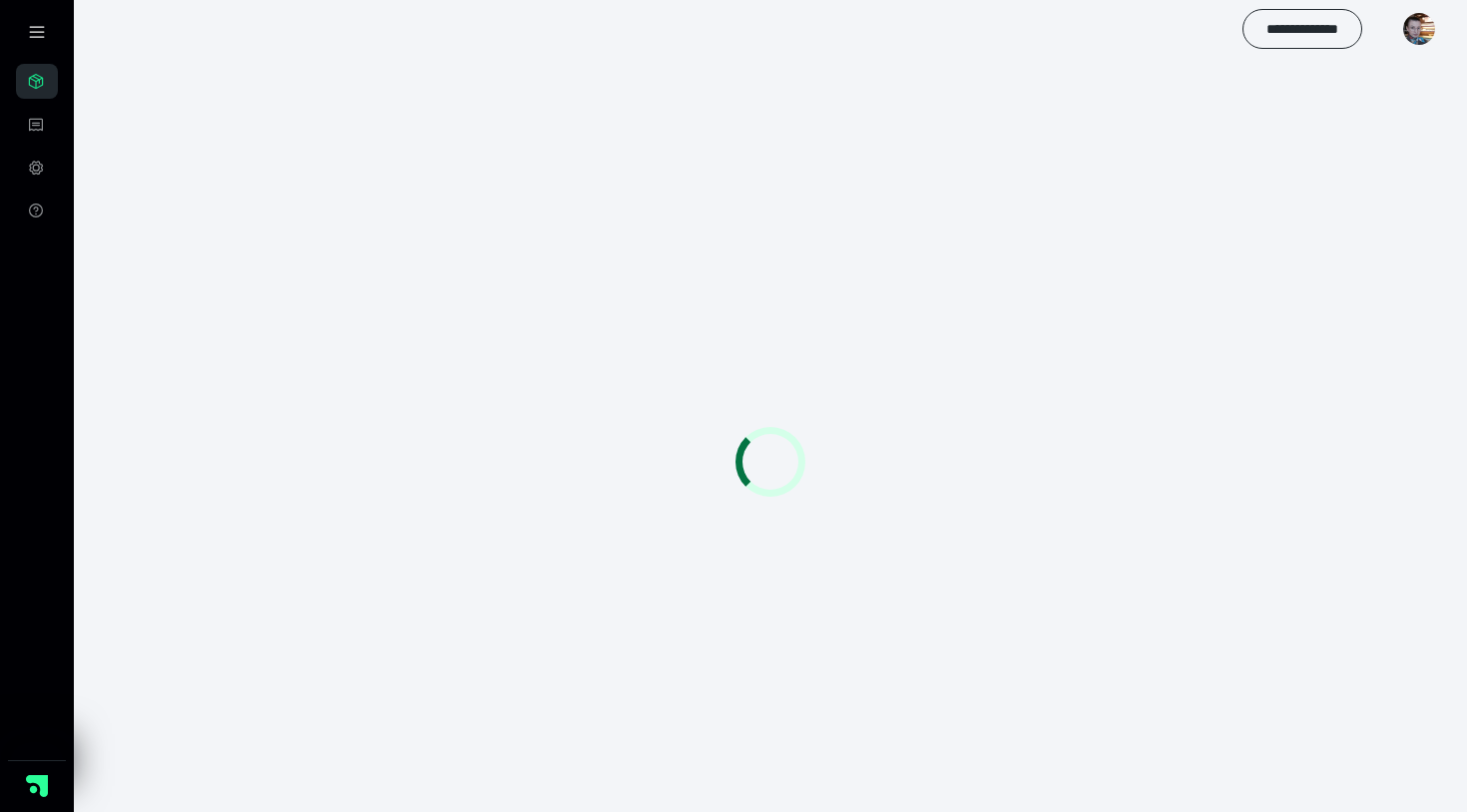 scroll, scrollTop: 0, scrollLeft: 0, axis: both 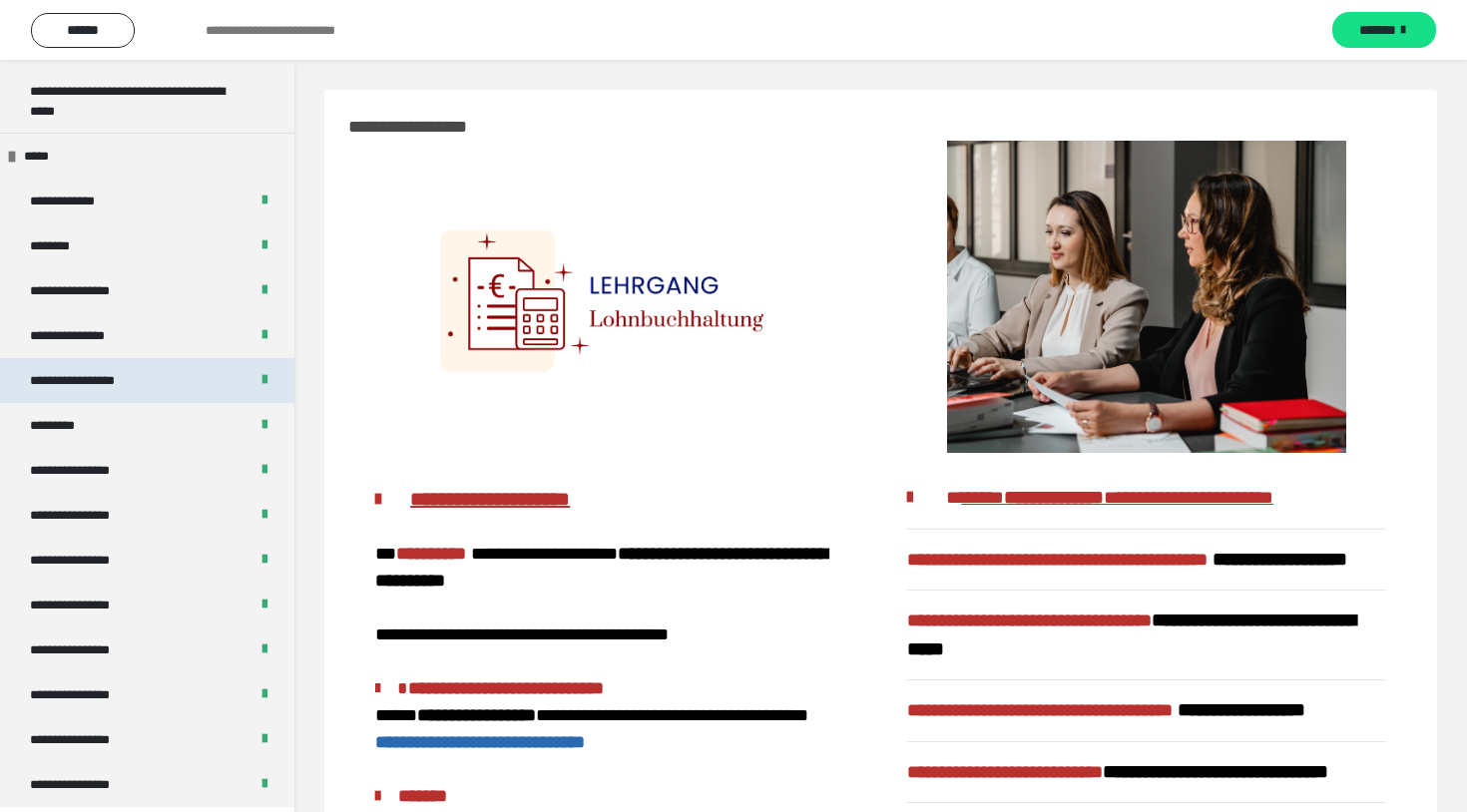 click on "**********" at bounding box center [93, 380] 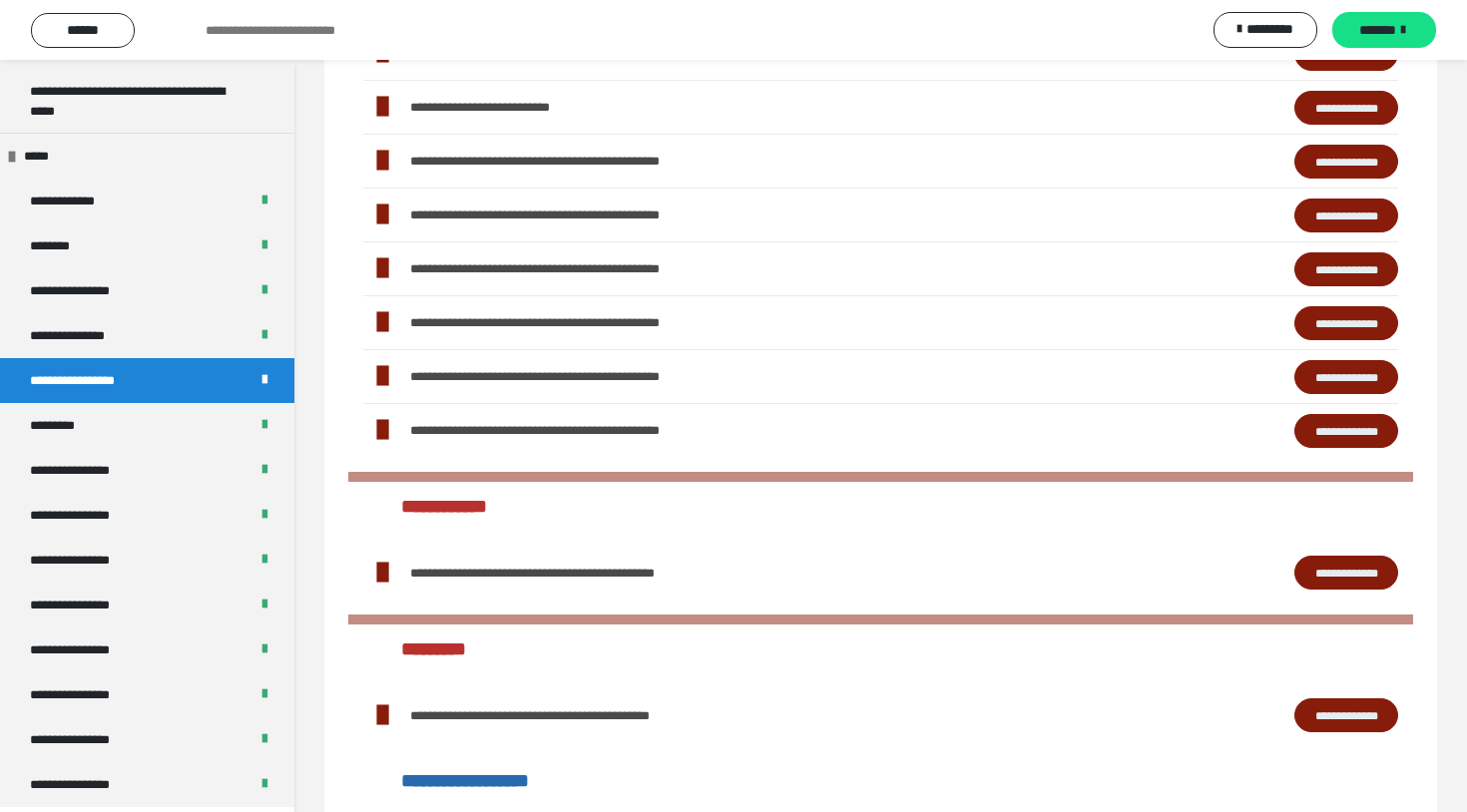 scroll, scrollTop: 636, scrollLeft: 0, axis: vertical 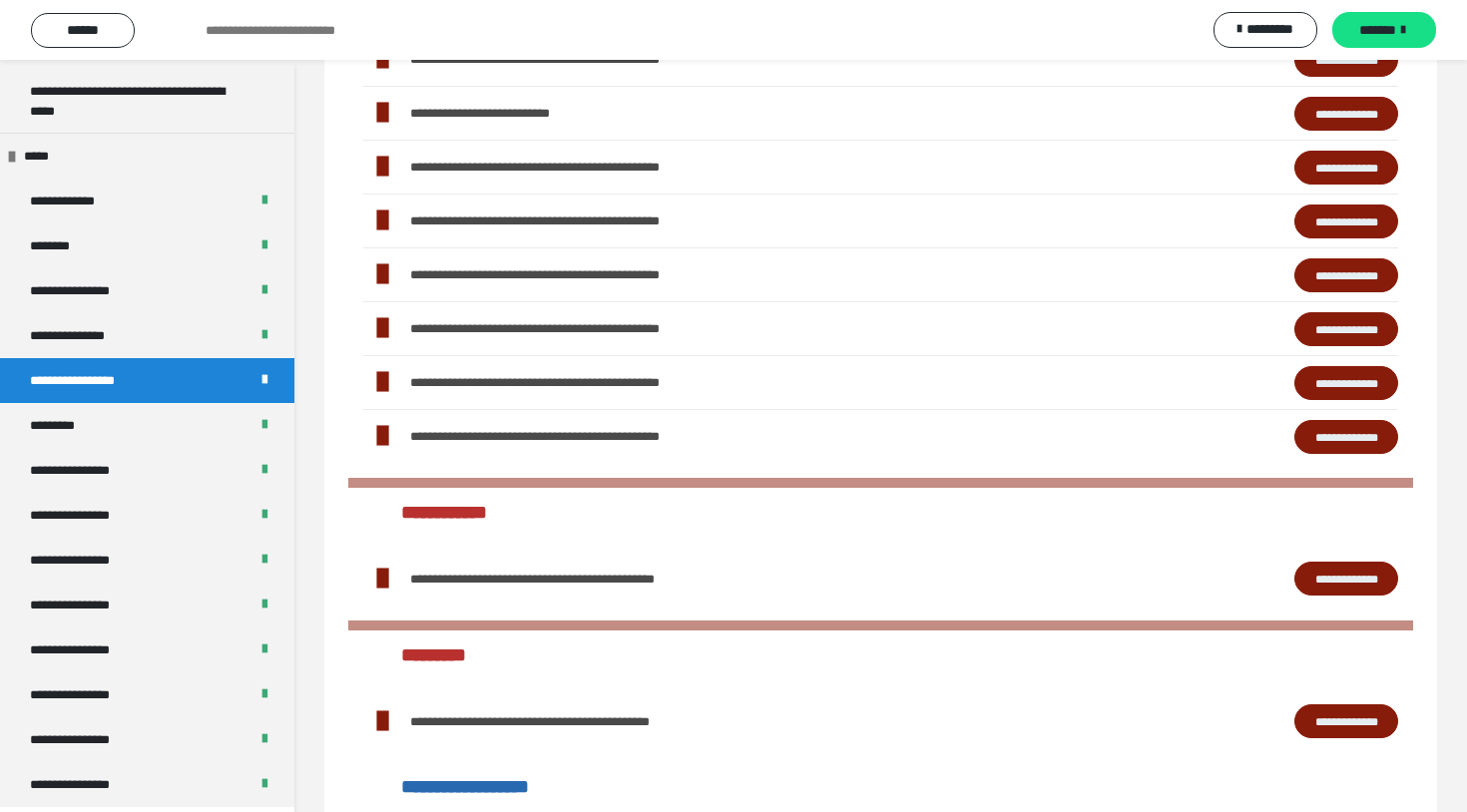 click on "**********" at bounding box center [1346, 221] 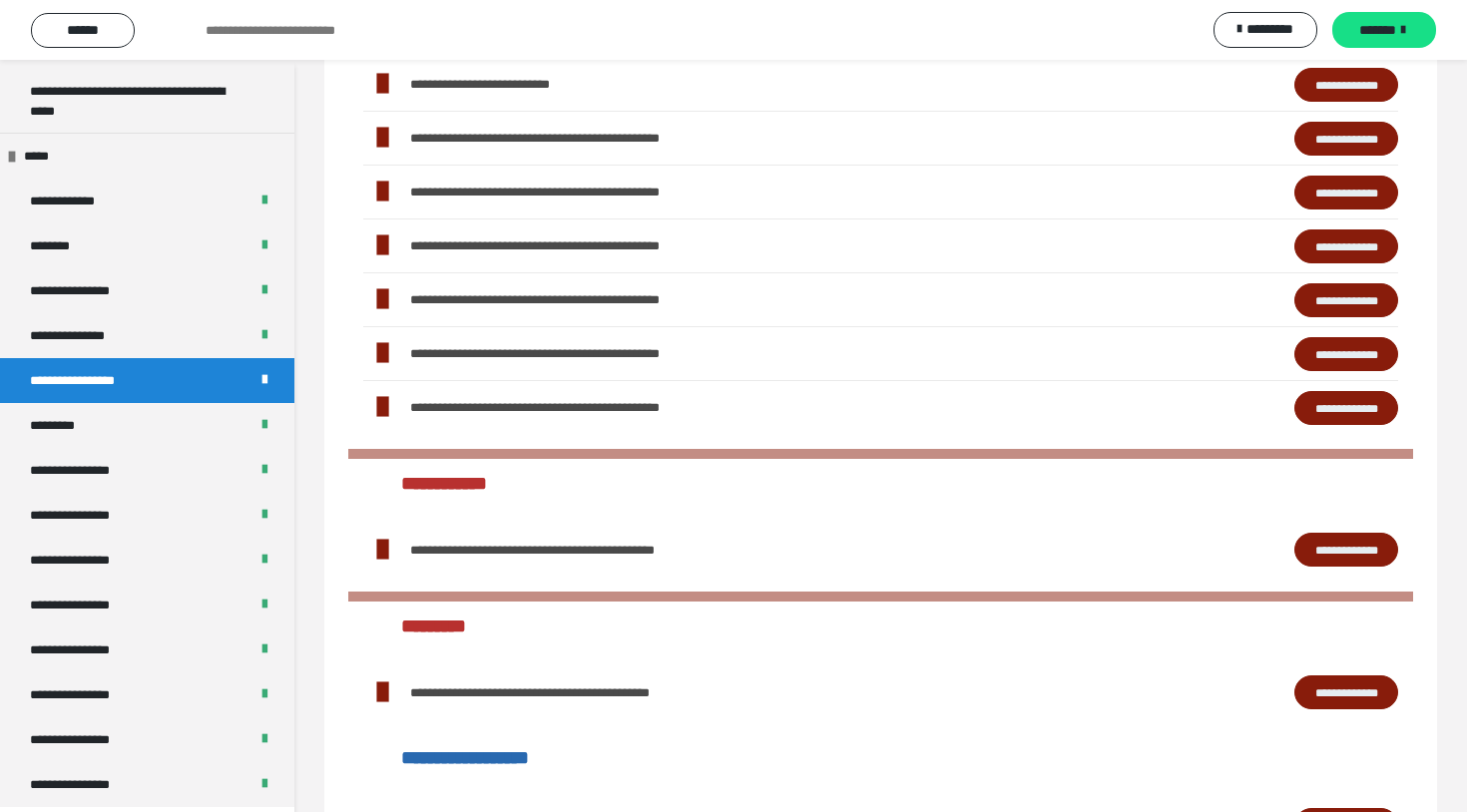 scroll, scrollTop: 667, scrollLeft: 0, axis: vertical 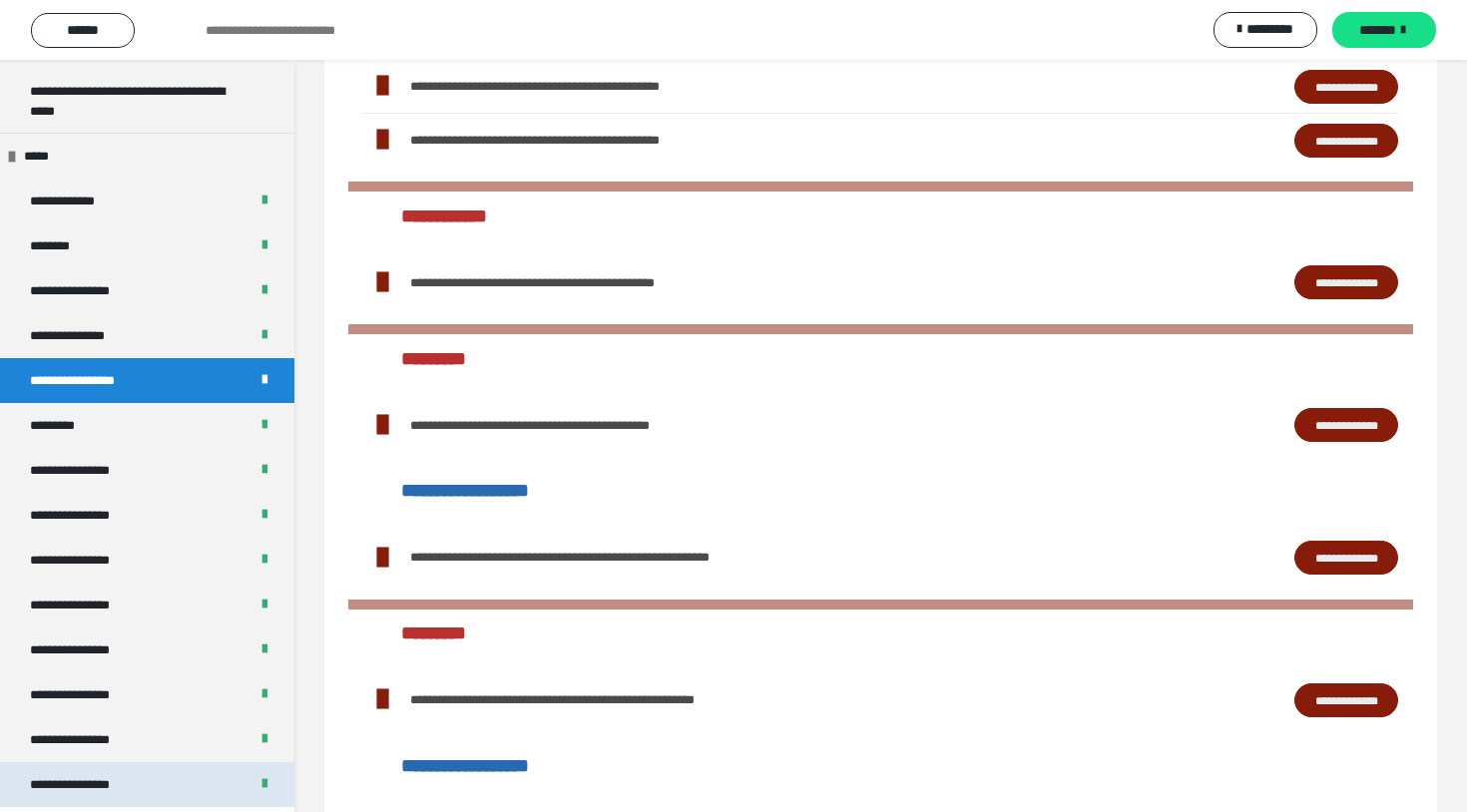 click on "**********" at bounding box center [147, 784] 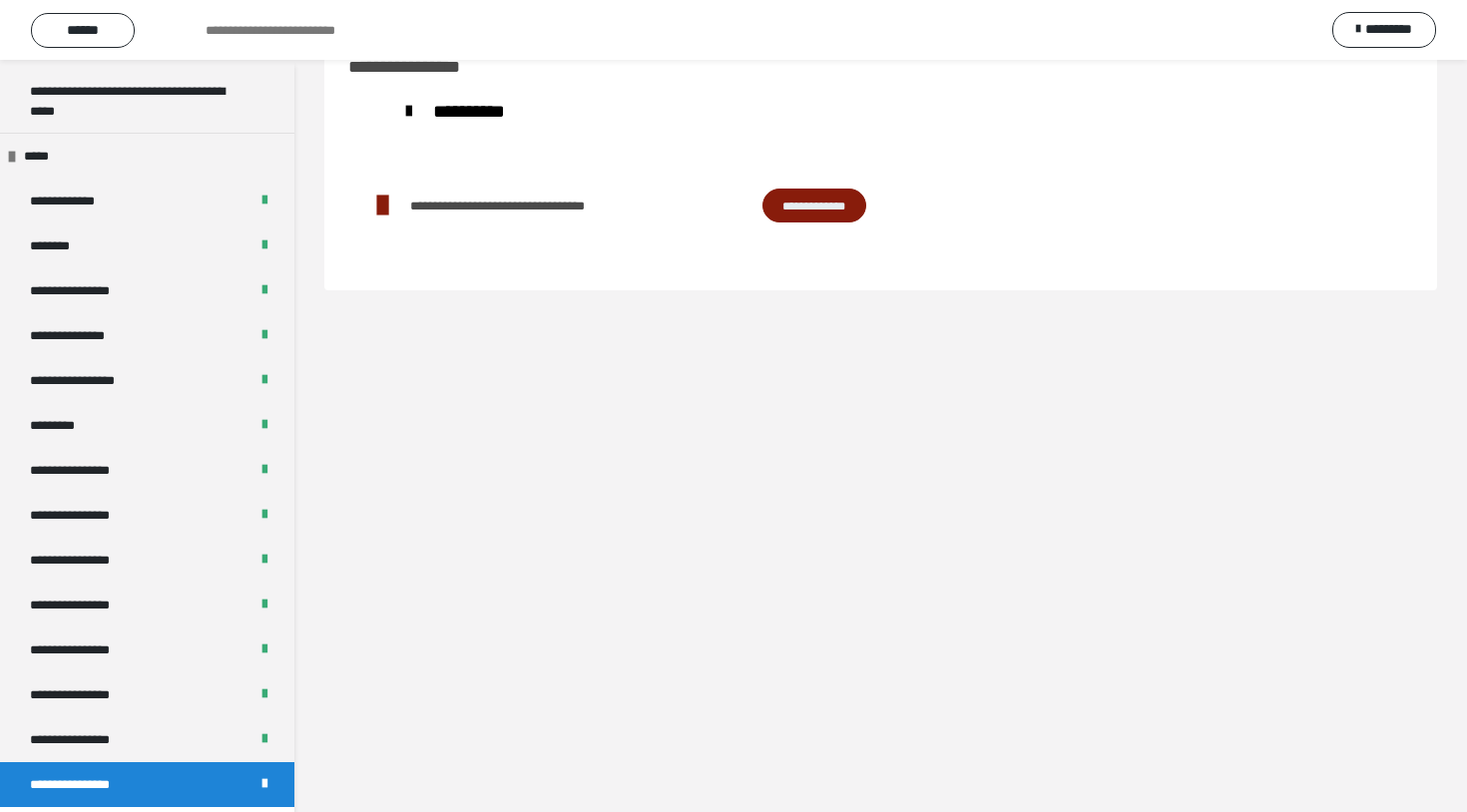 scroll, scrollTop: 60, scrollLeft: 0, axis: vertical 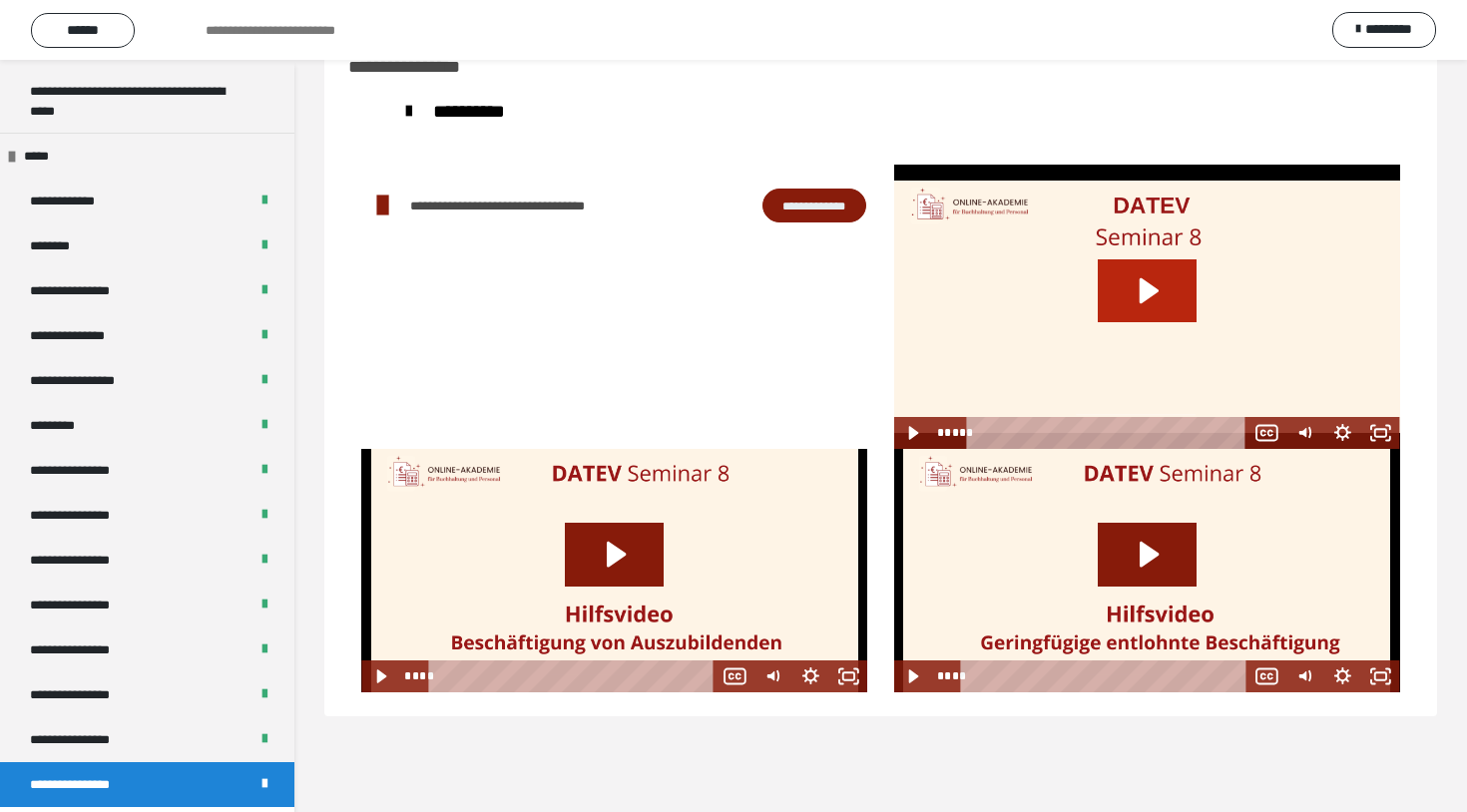 click 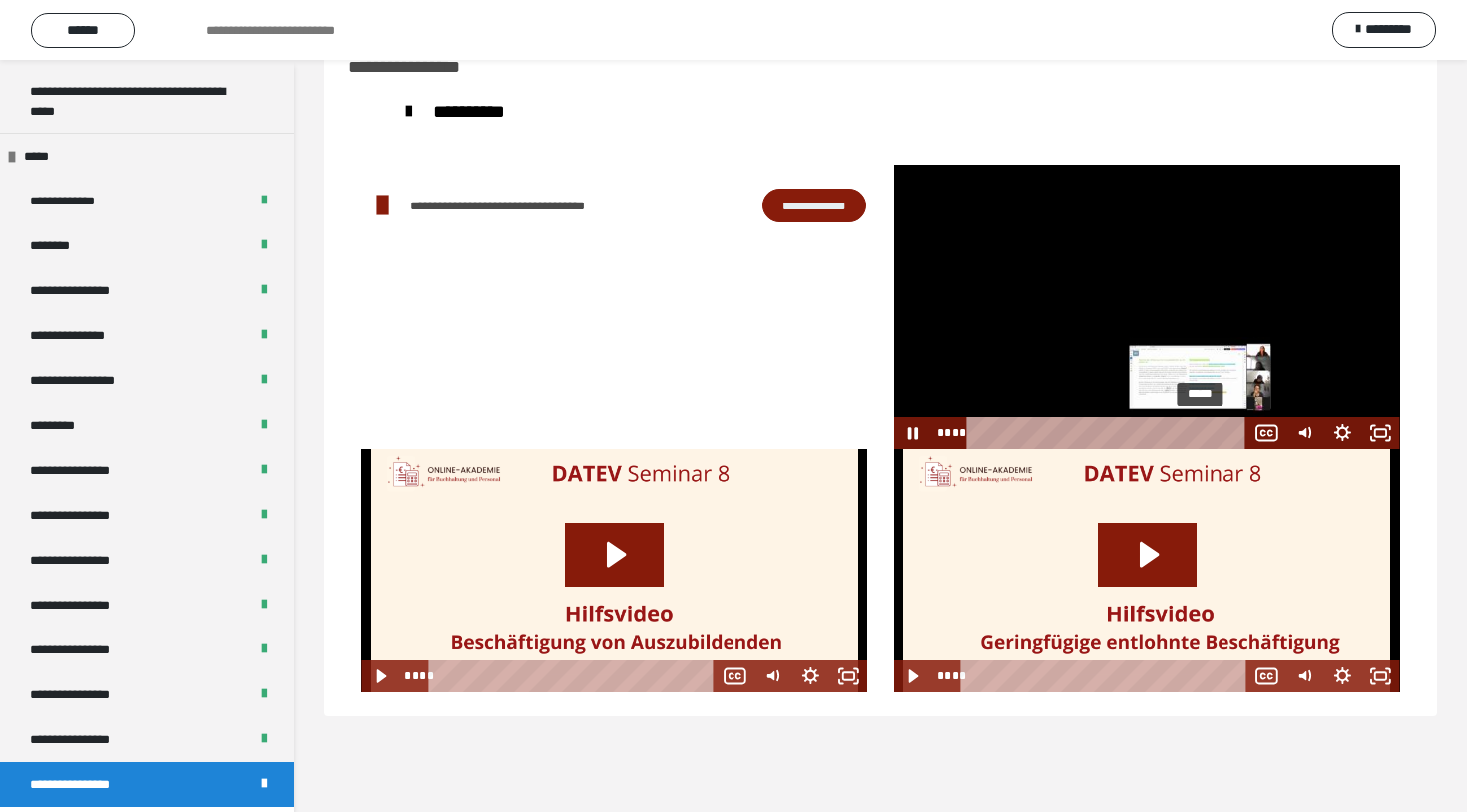 click on "*****" at bounding box center (1109, 433) 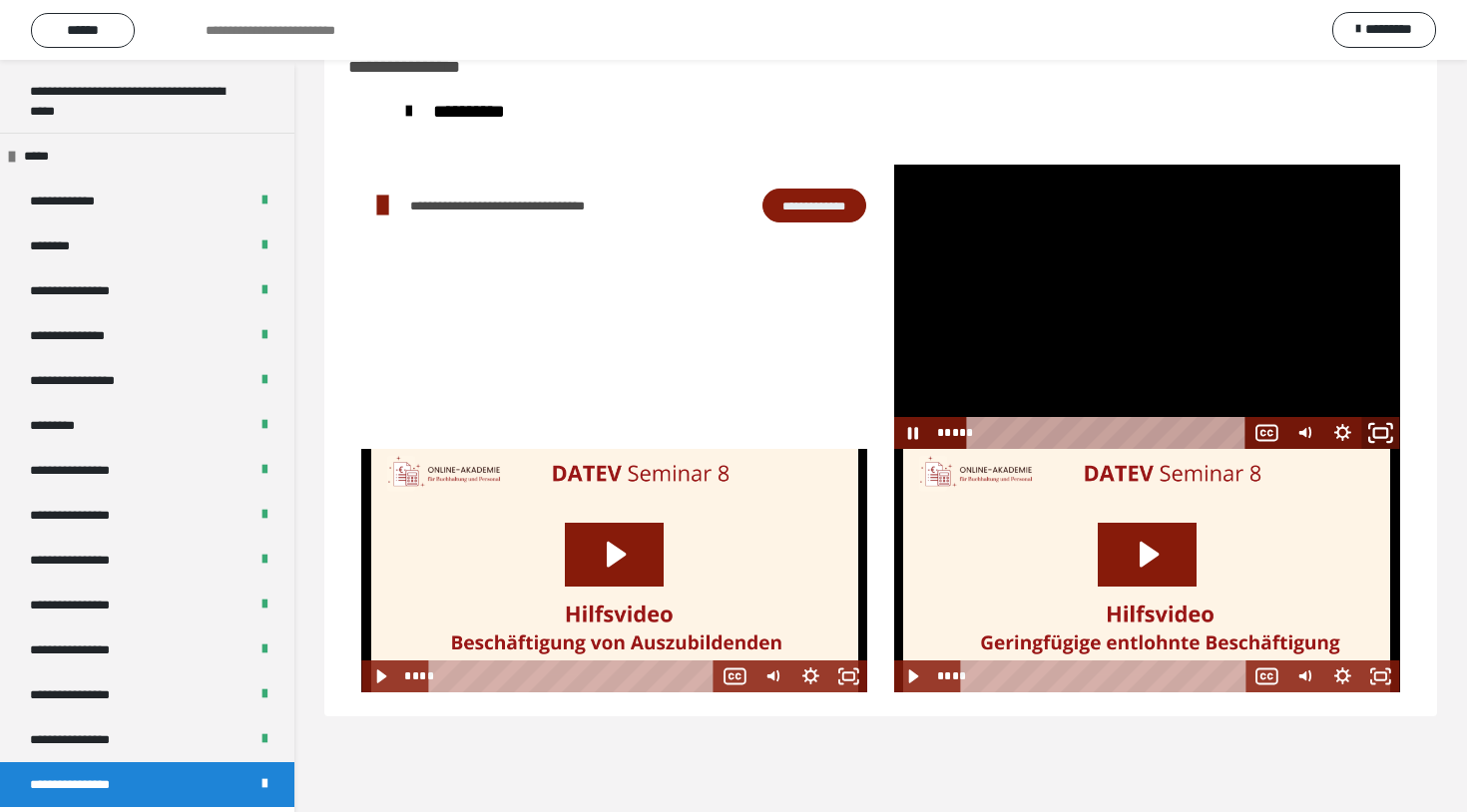 click 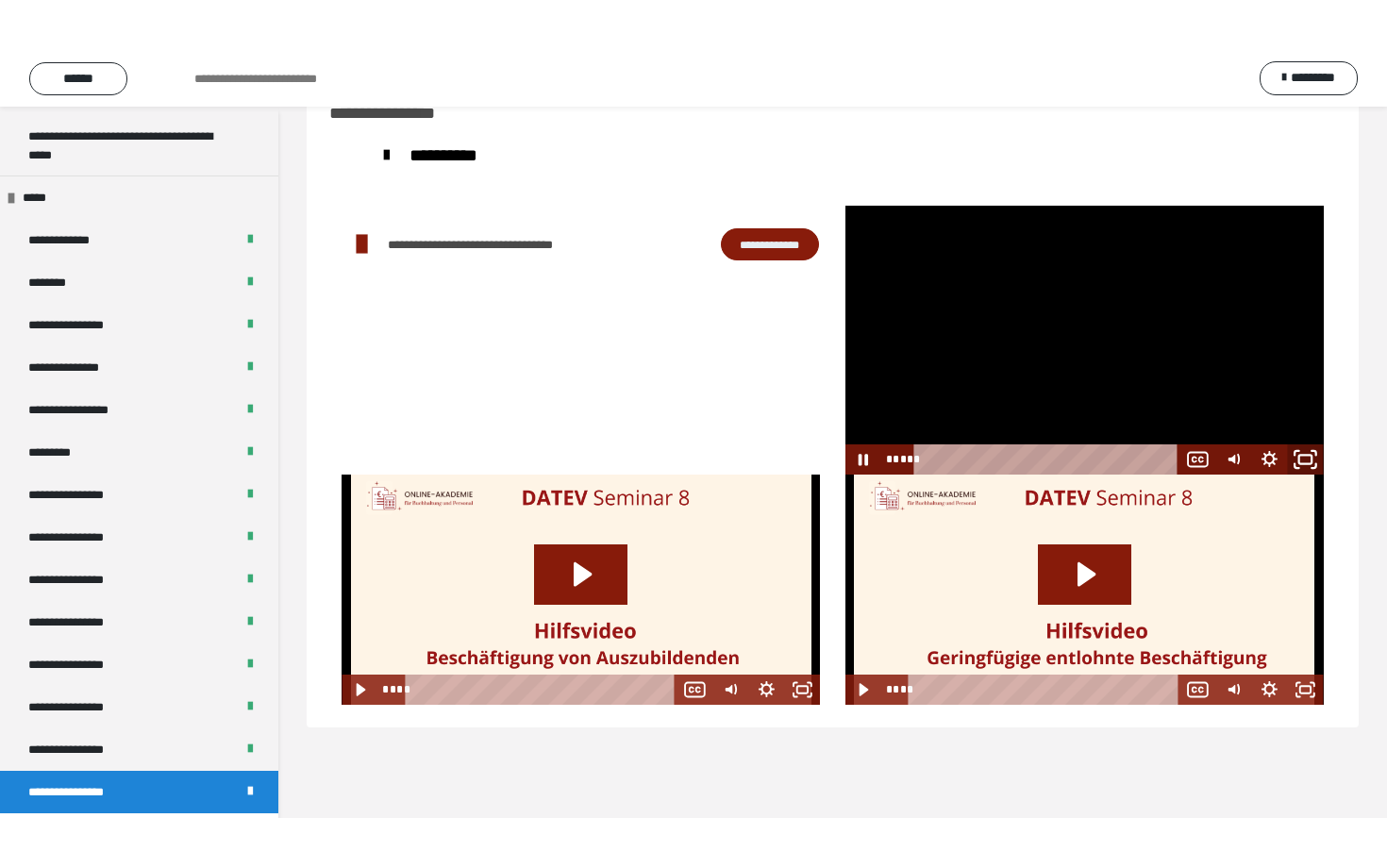 scroll, scrollTop: 0, scrollLeft: 0, axis: both 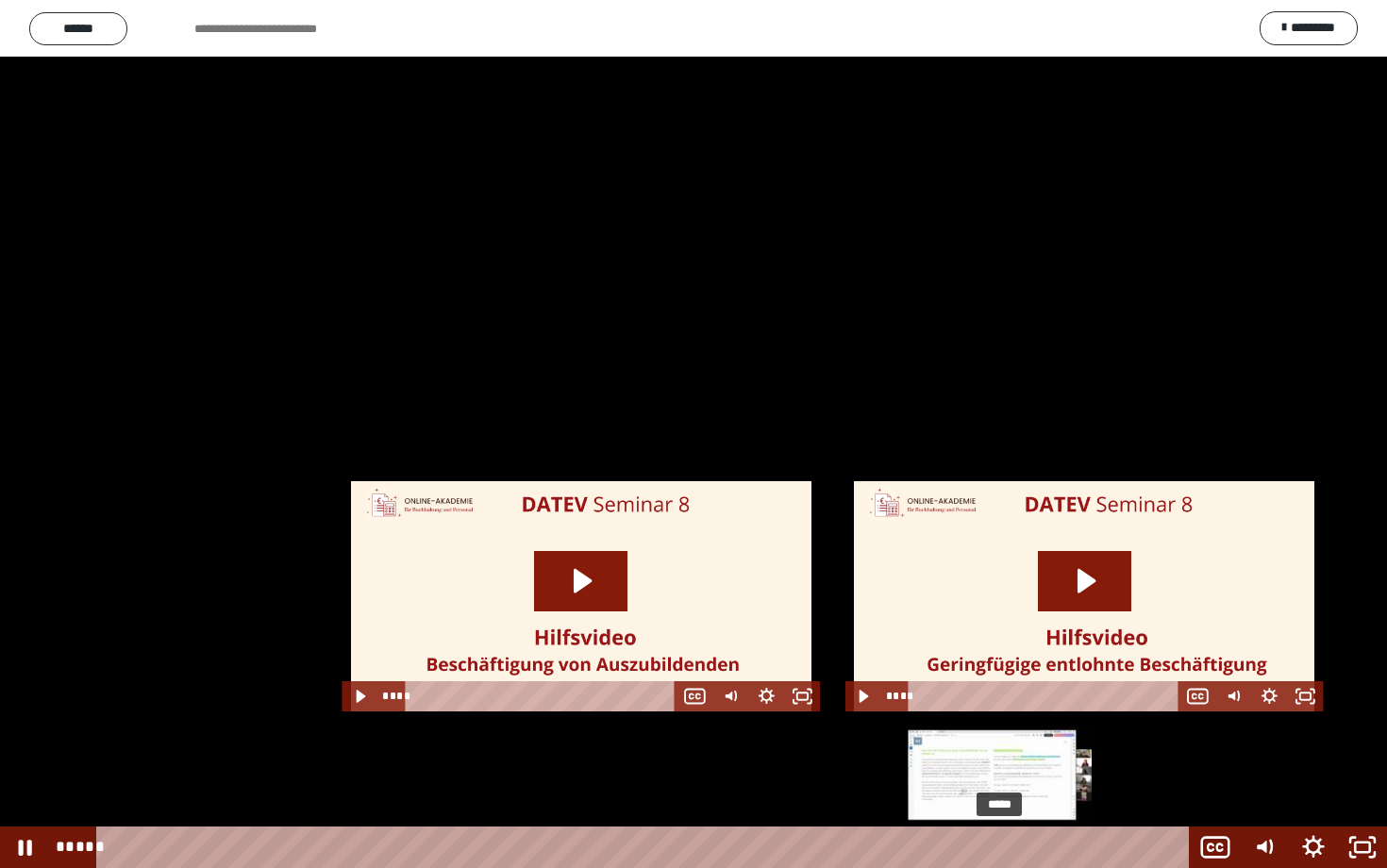 click on "*****" at bounding box center (646, 847) 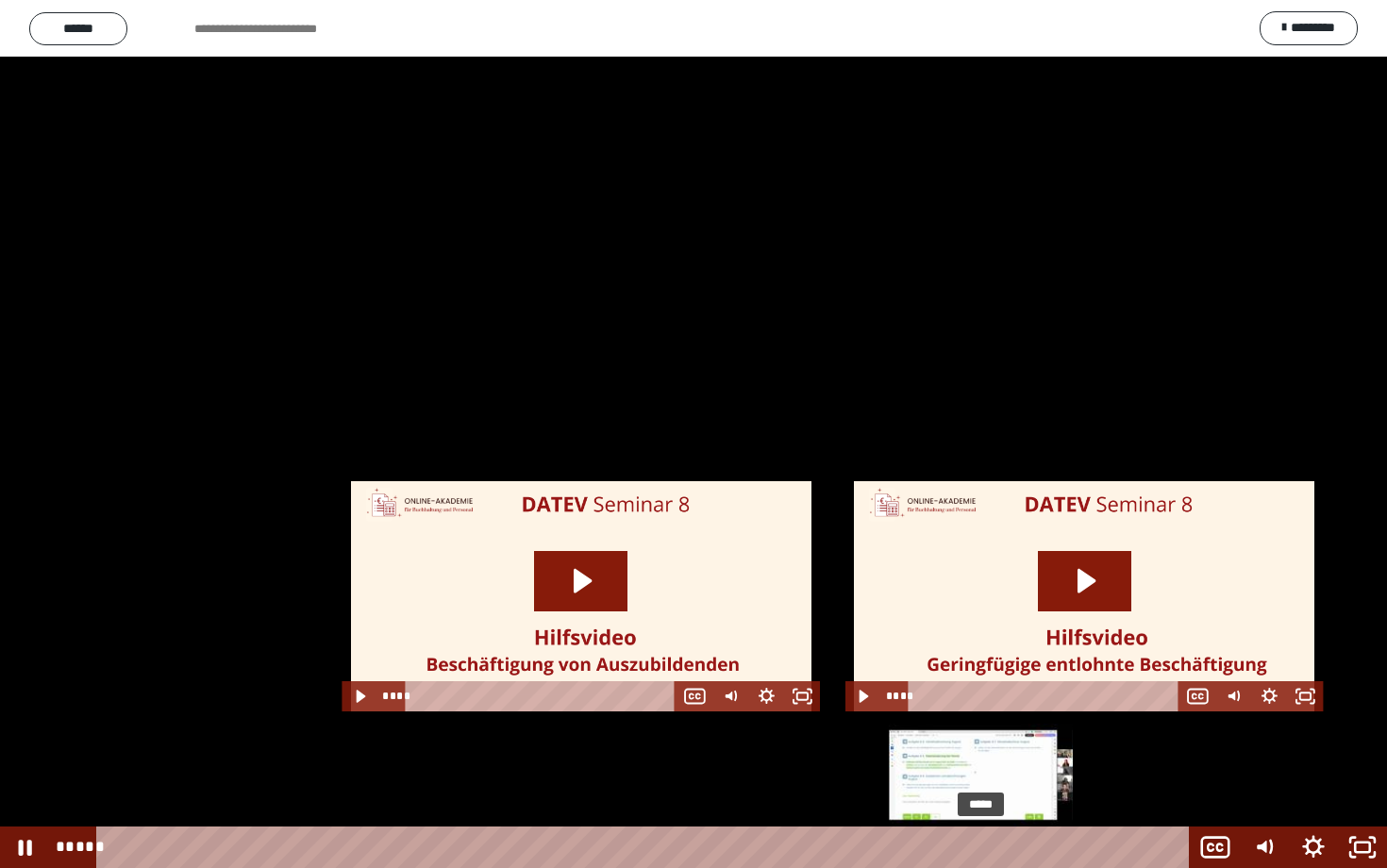 click on "*****" at bounding box center [646, 847] 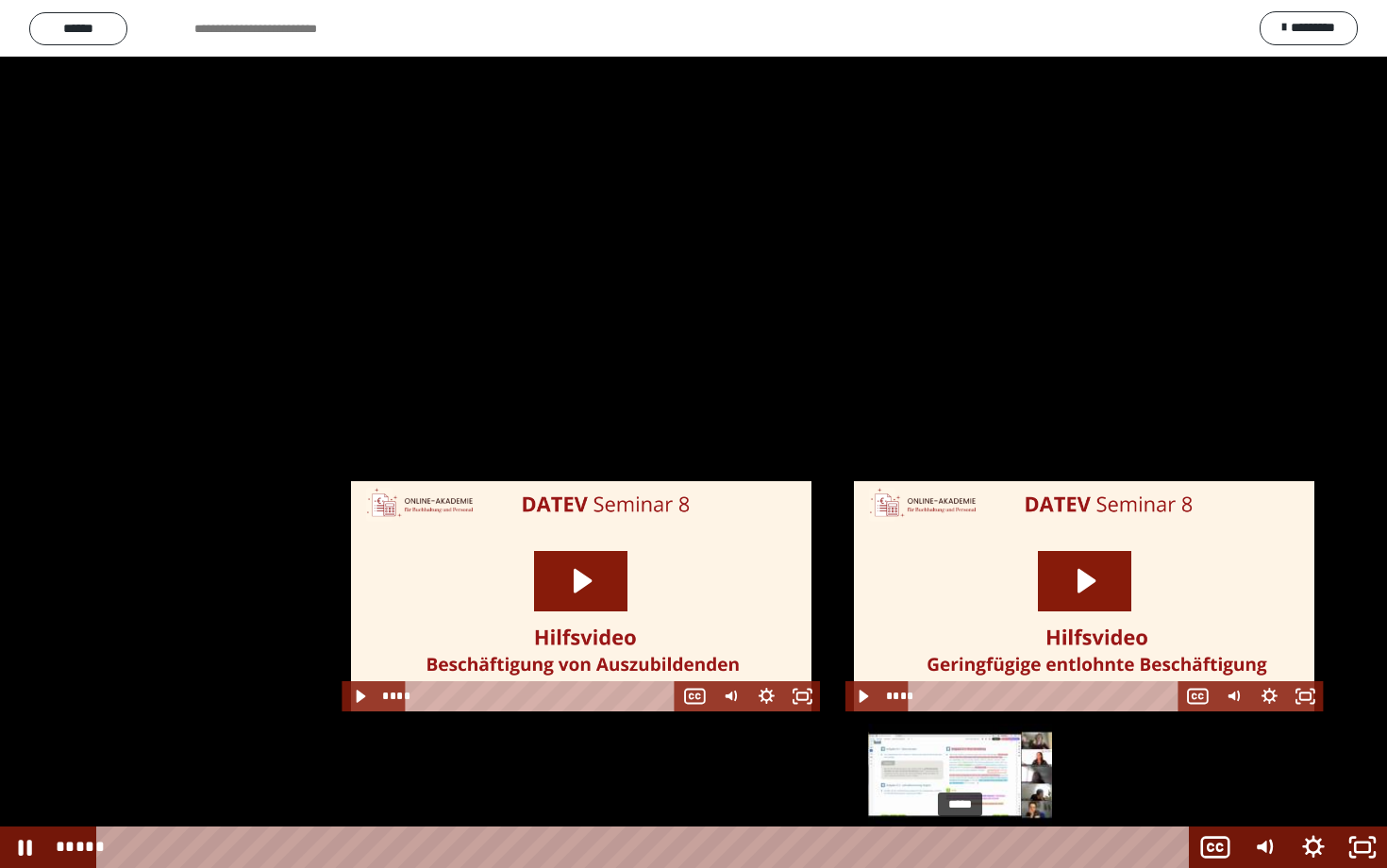 click on "*****" at bounding box center [646, 847] 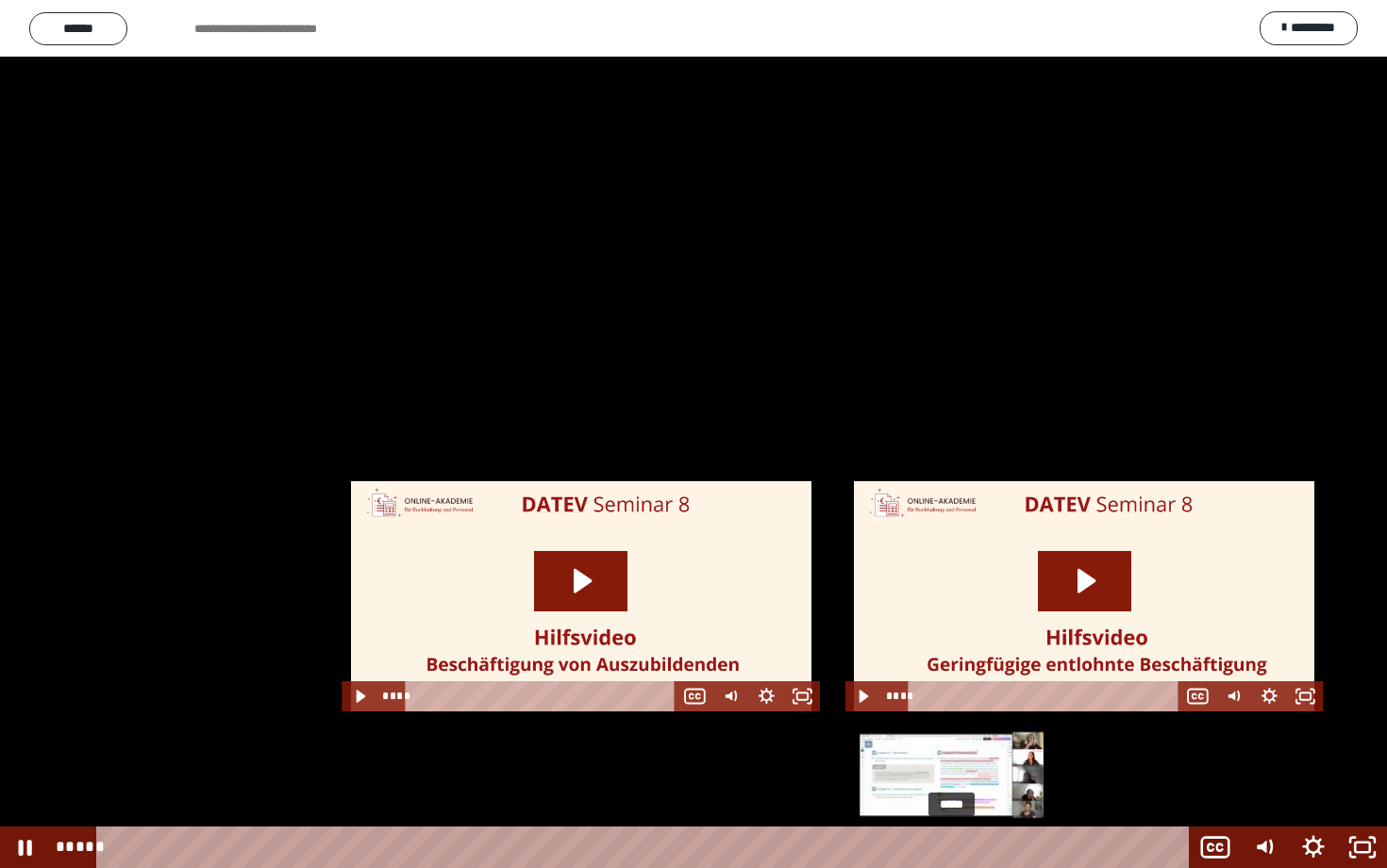 click on "*****" at bounding box center (646, 847) 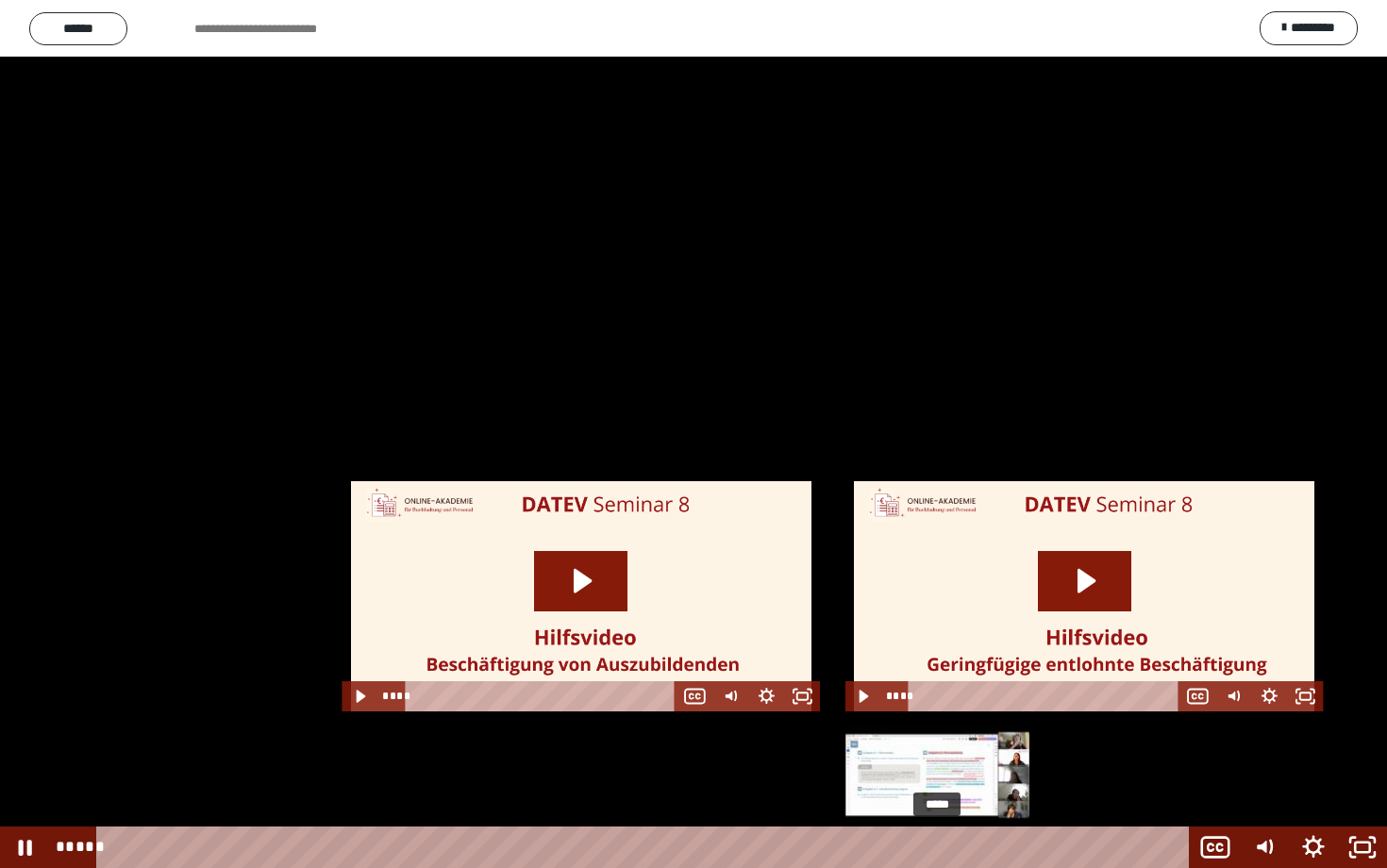 click on "*****" at bounding box center [646, 847] 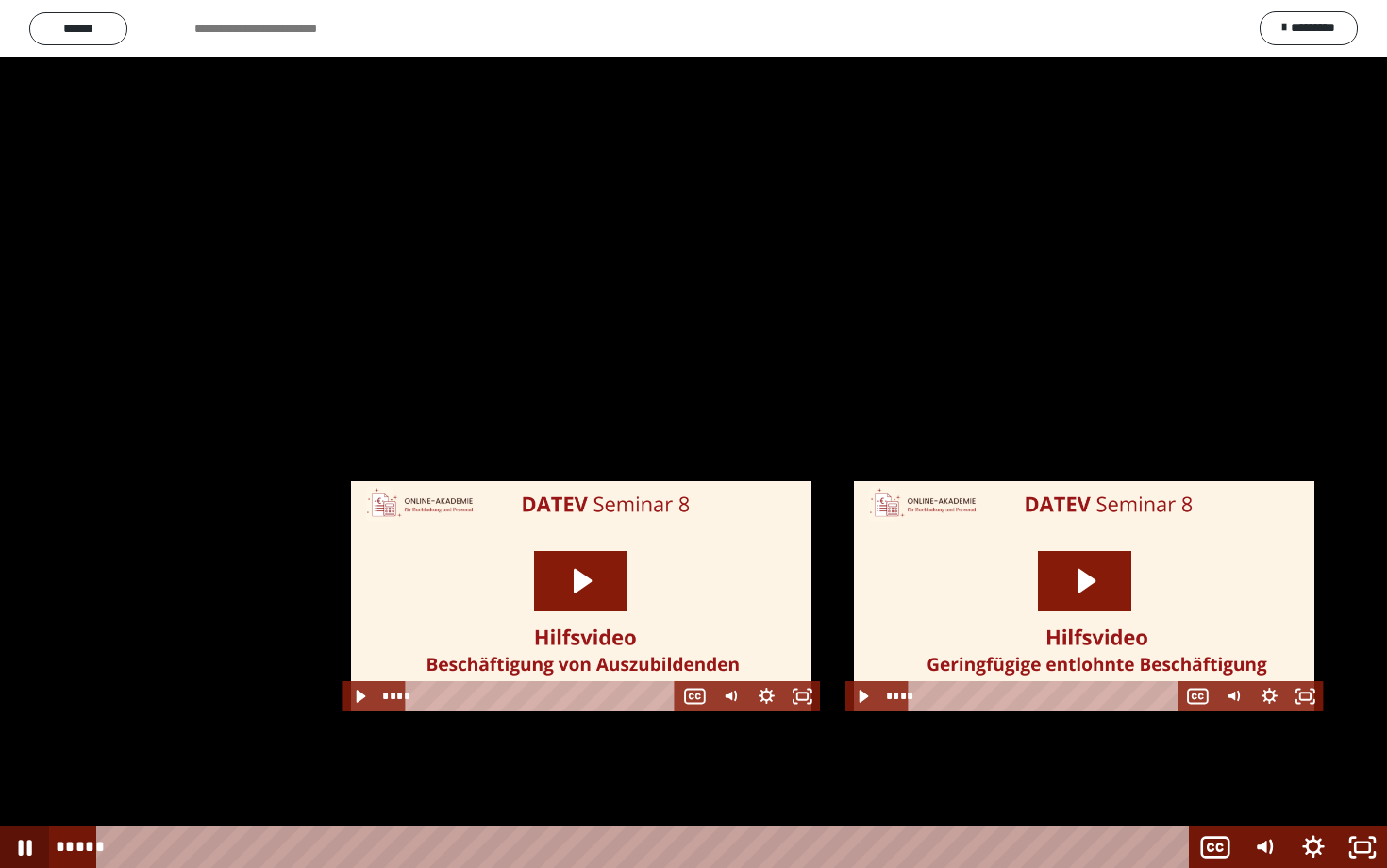 click 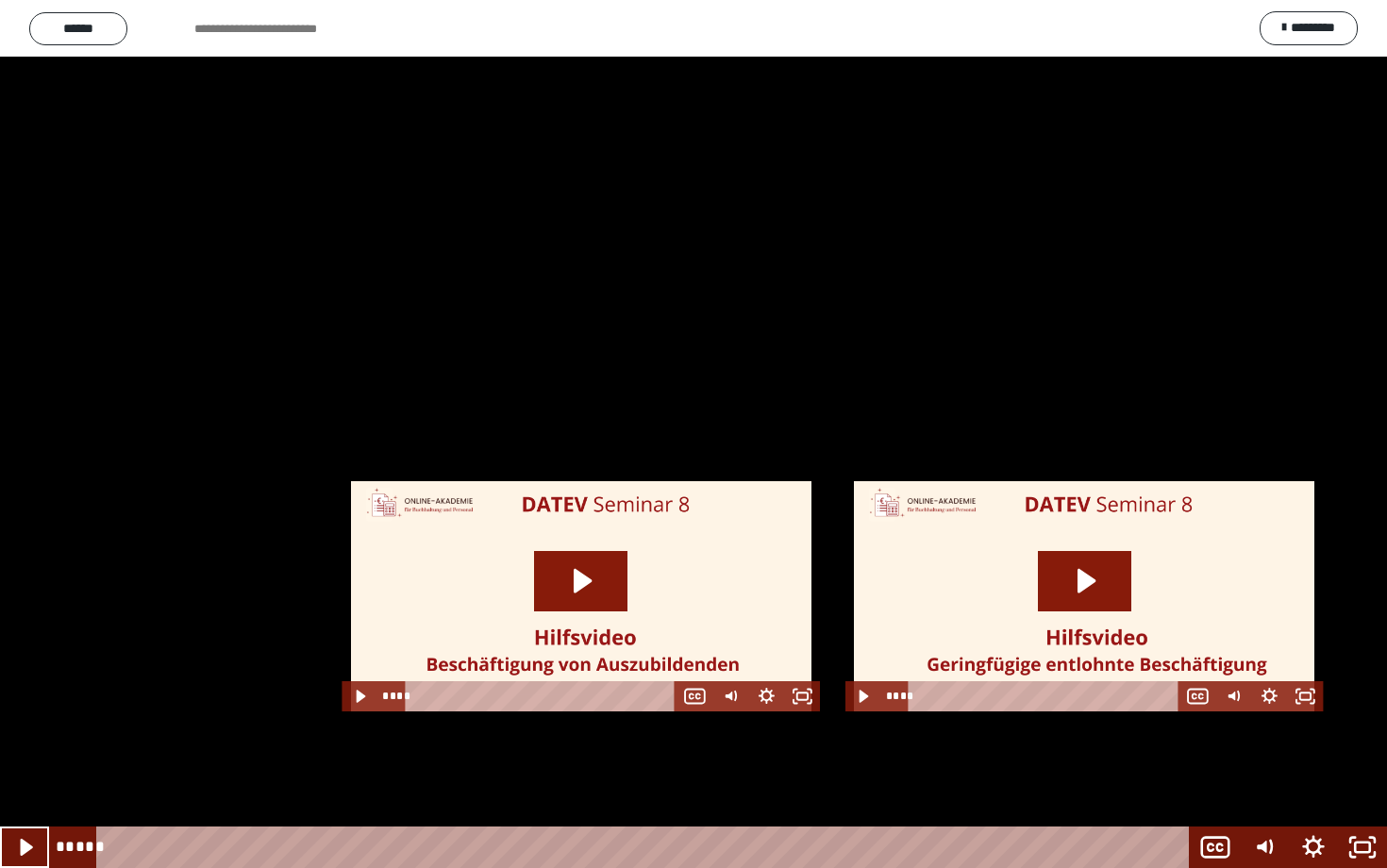 click 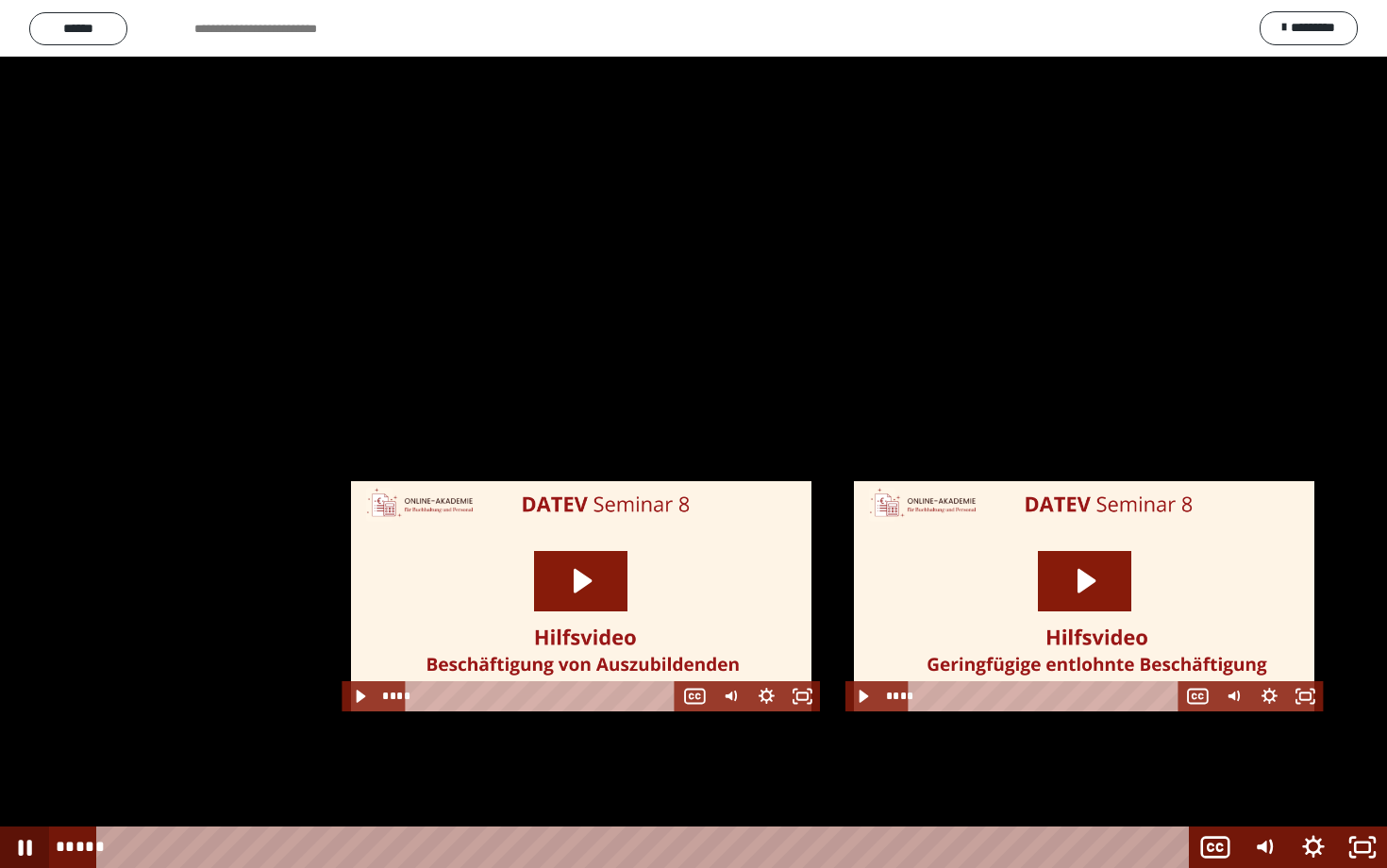 click 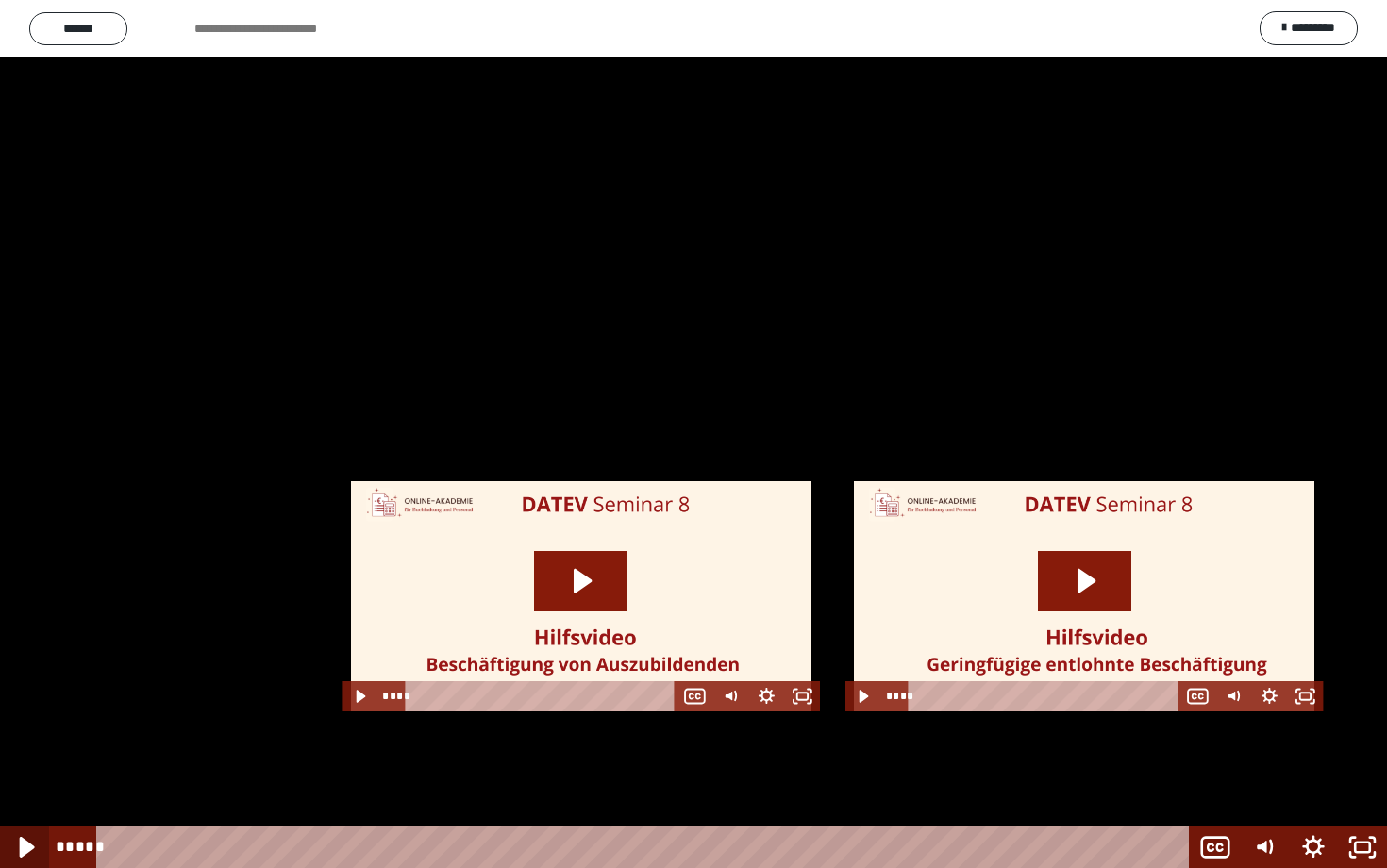 click 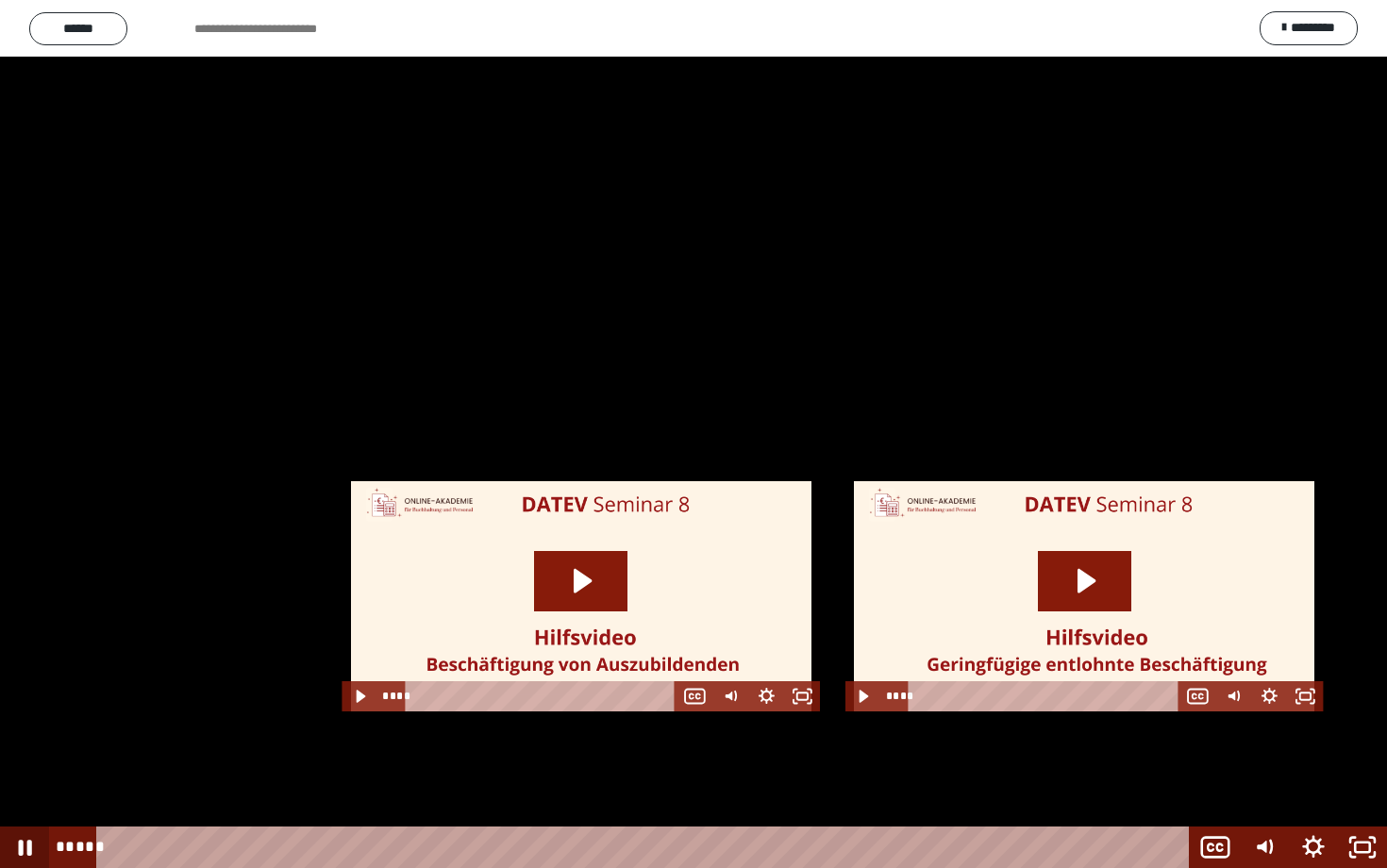 click 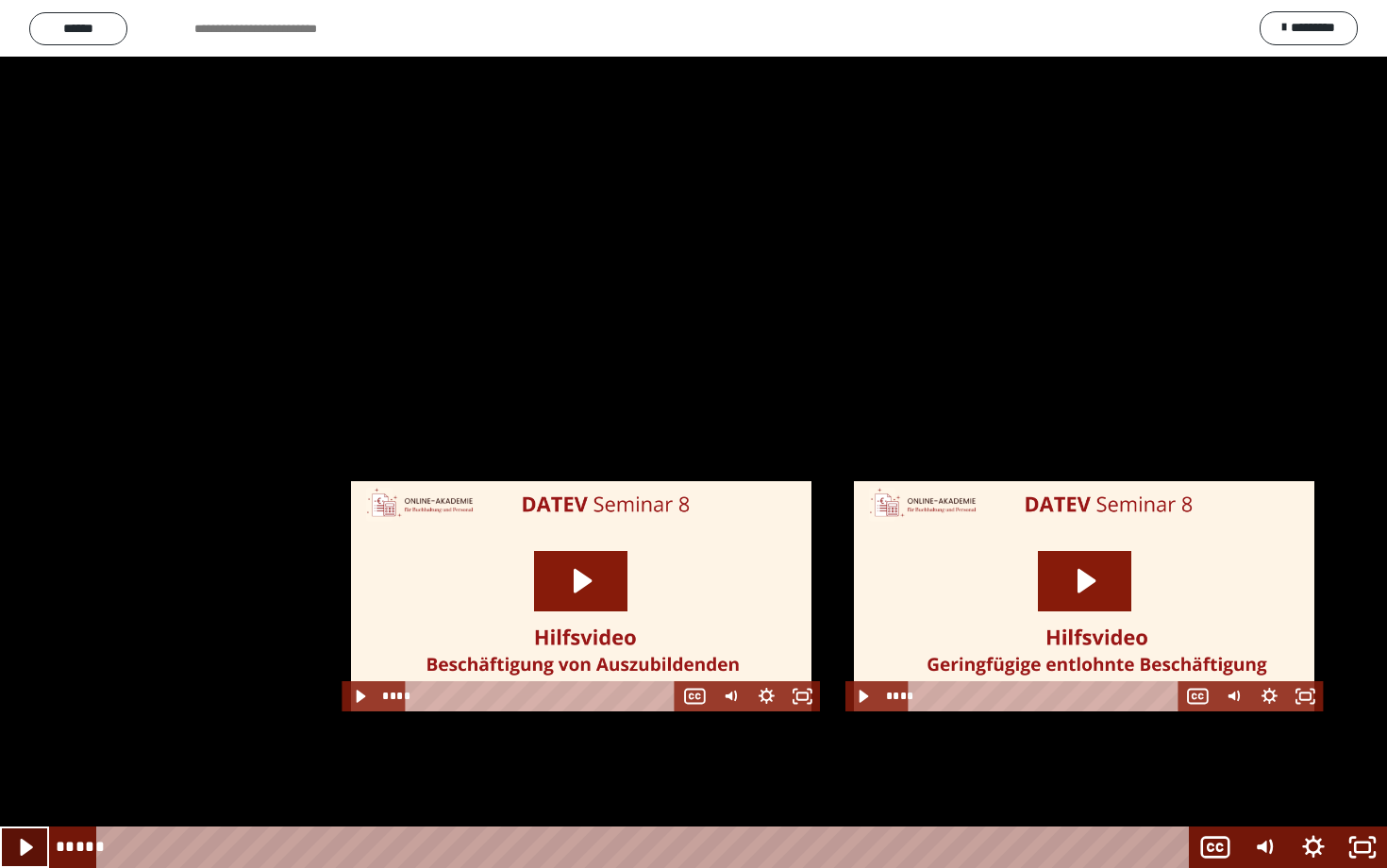 click 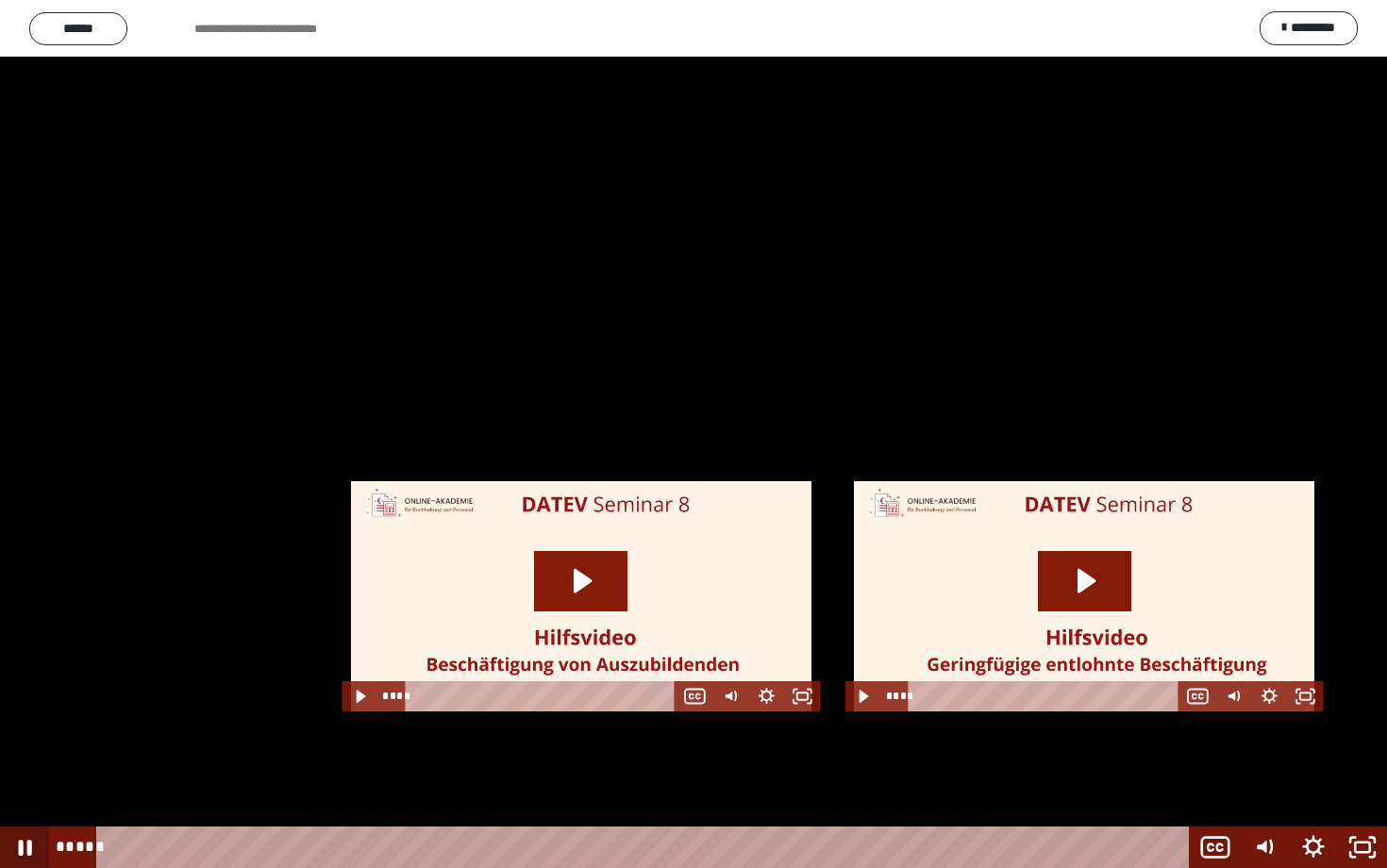 click 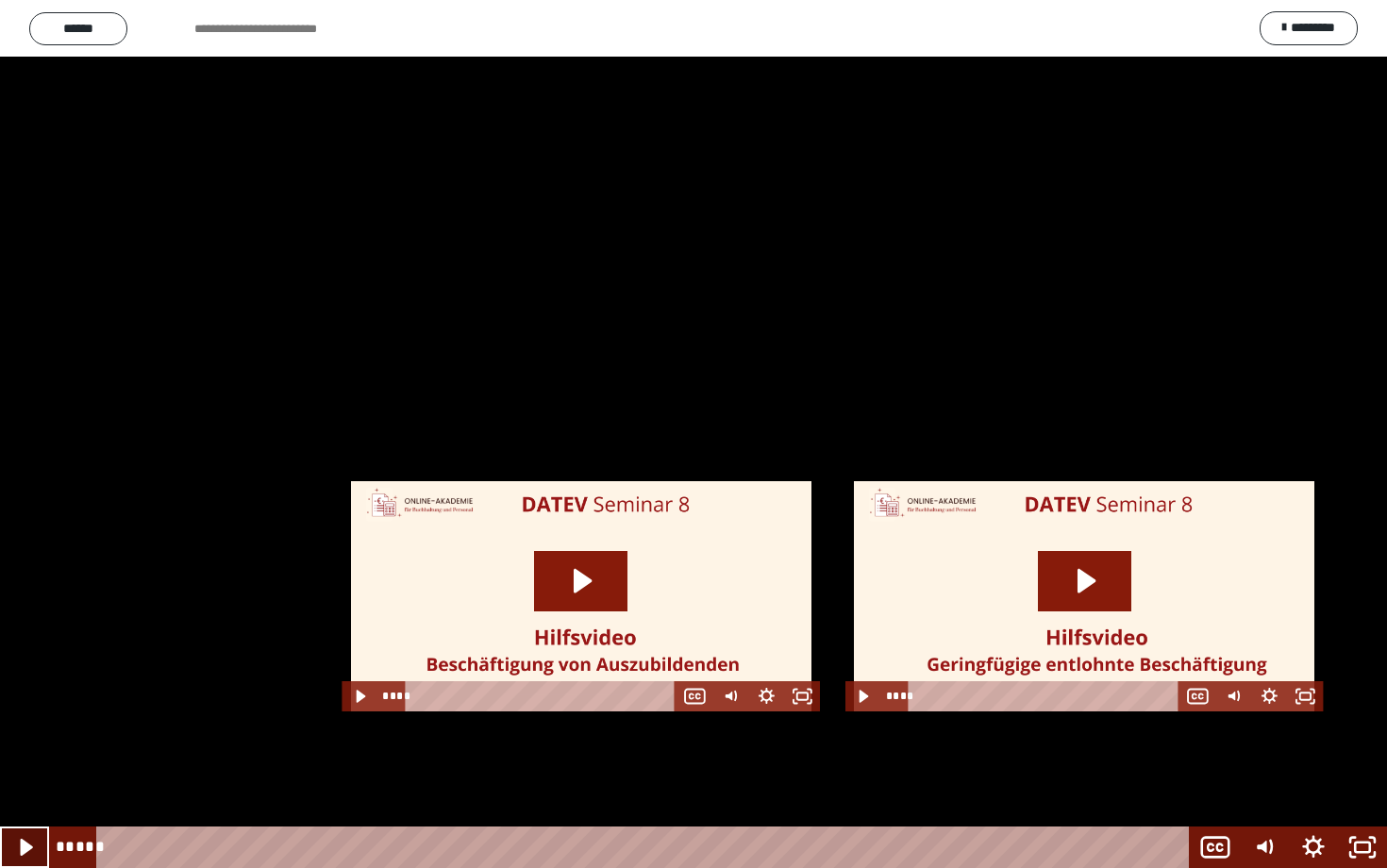 click 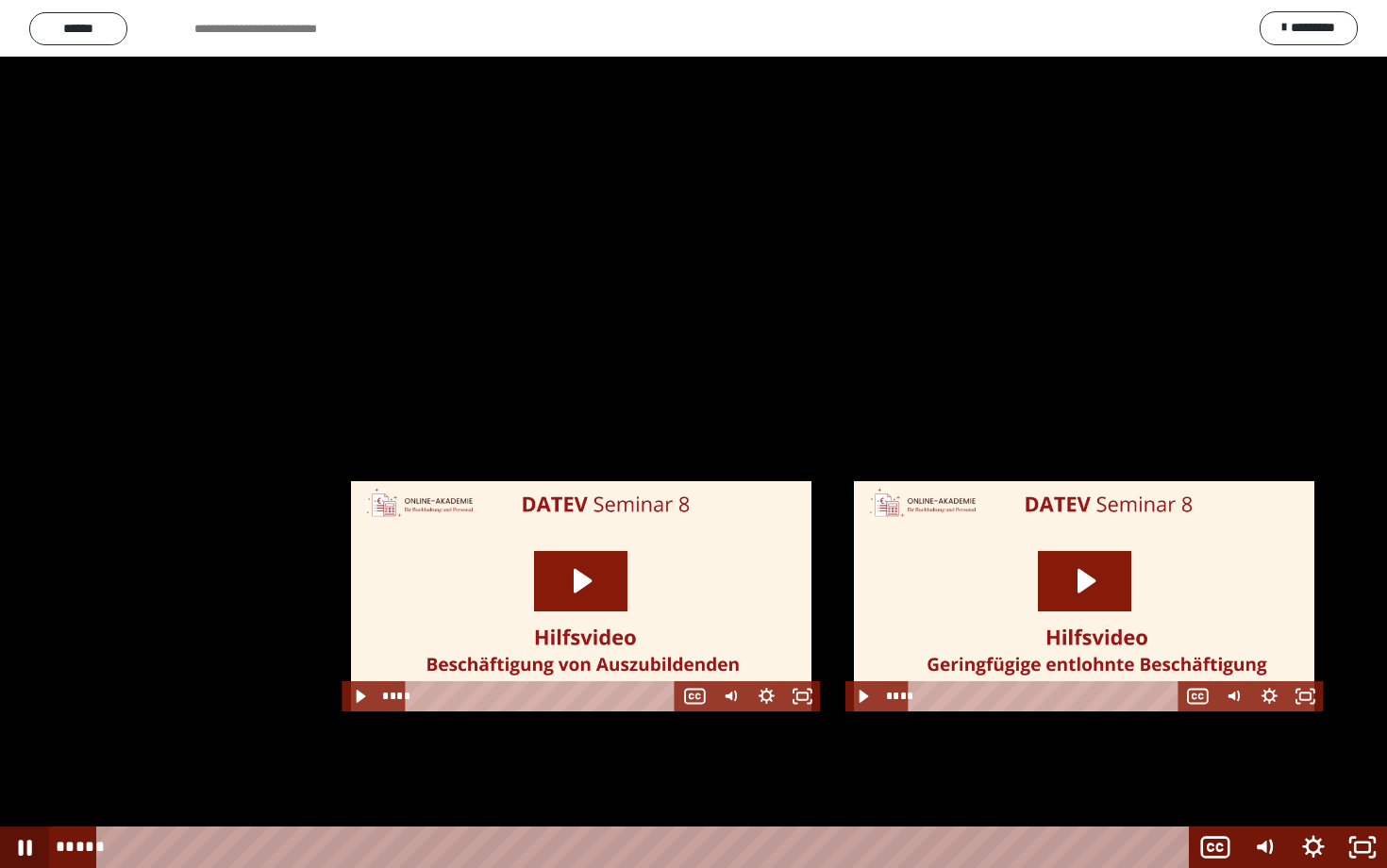 click 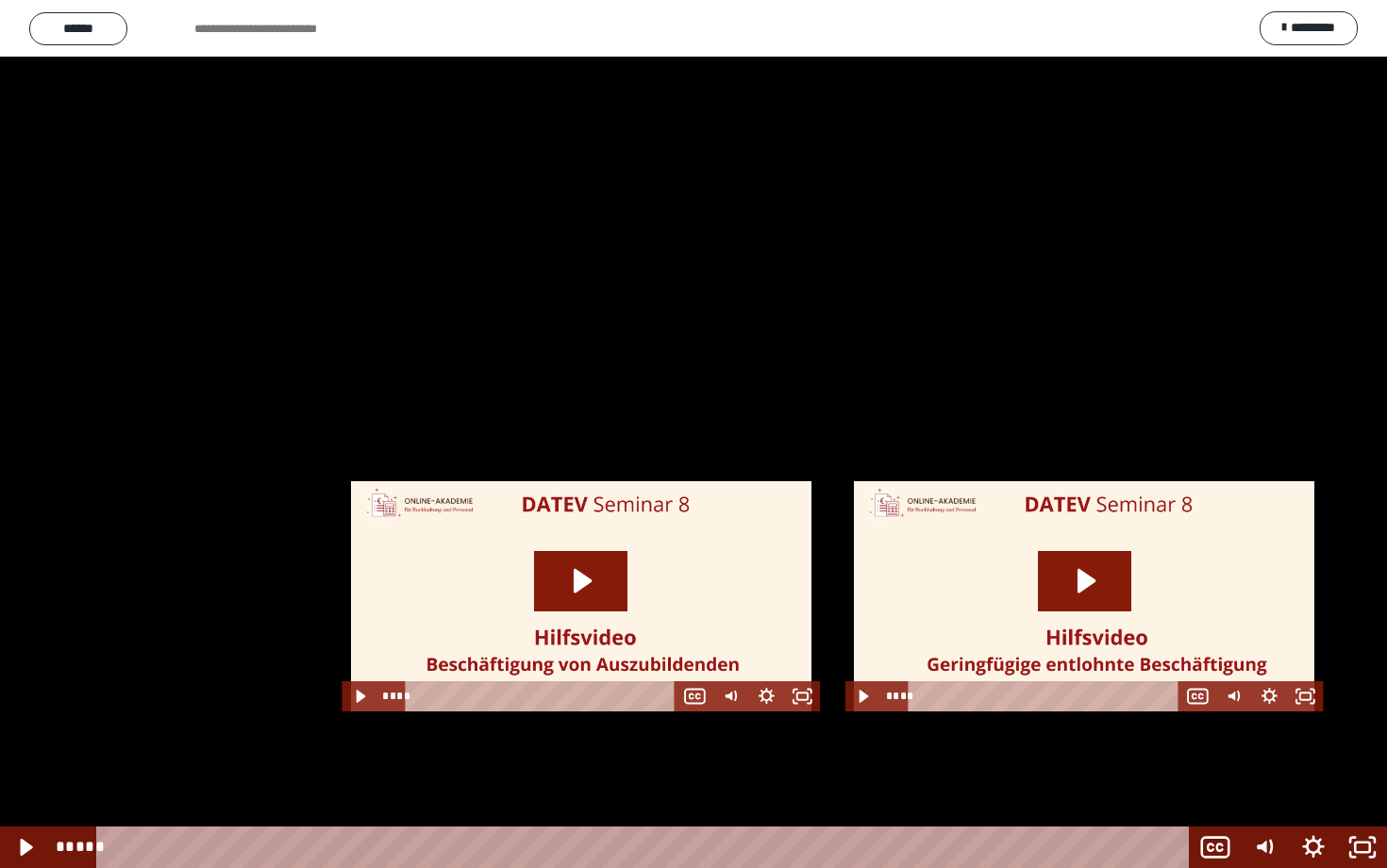 click at bounding box center (694, 434) 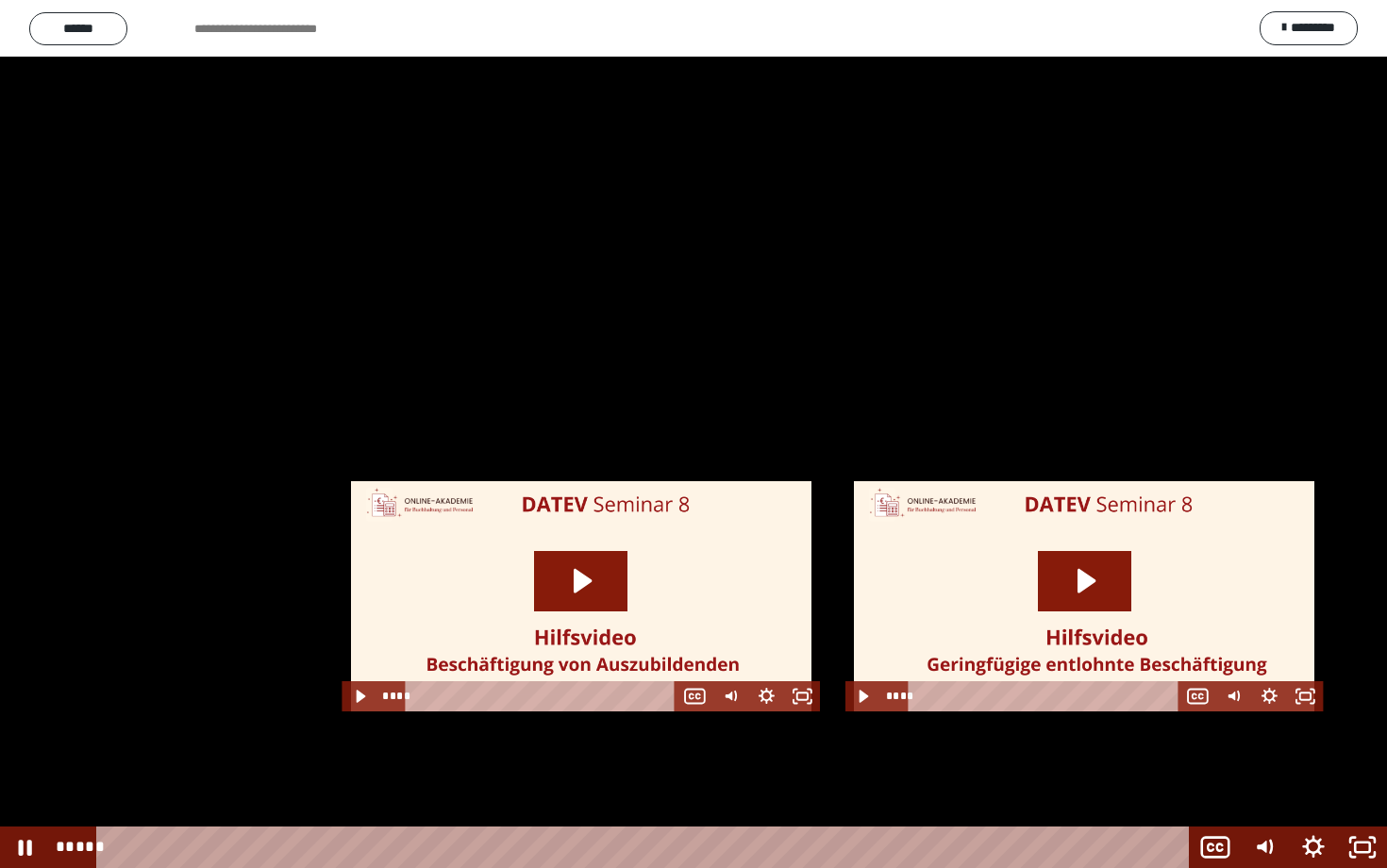 click at bounding box center [694, 434] 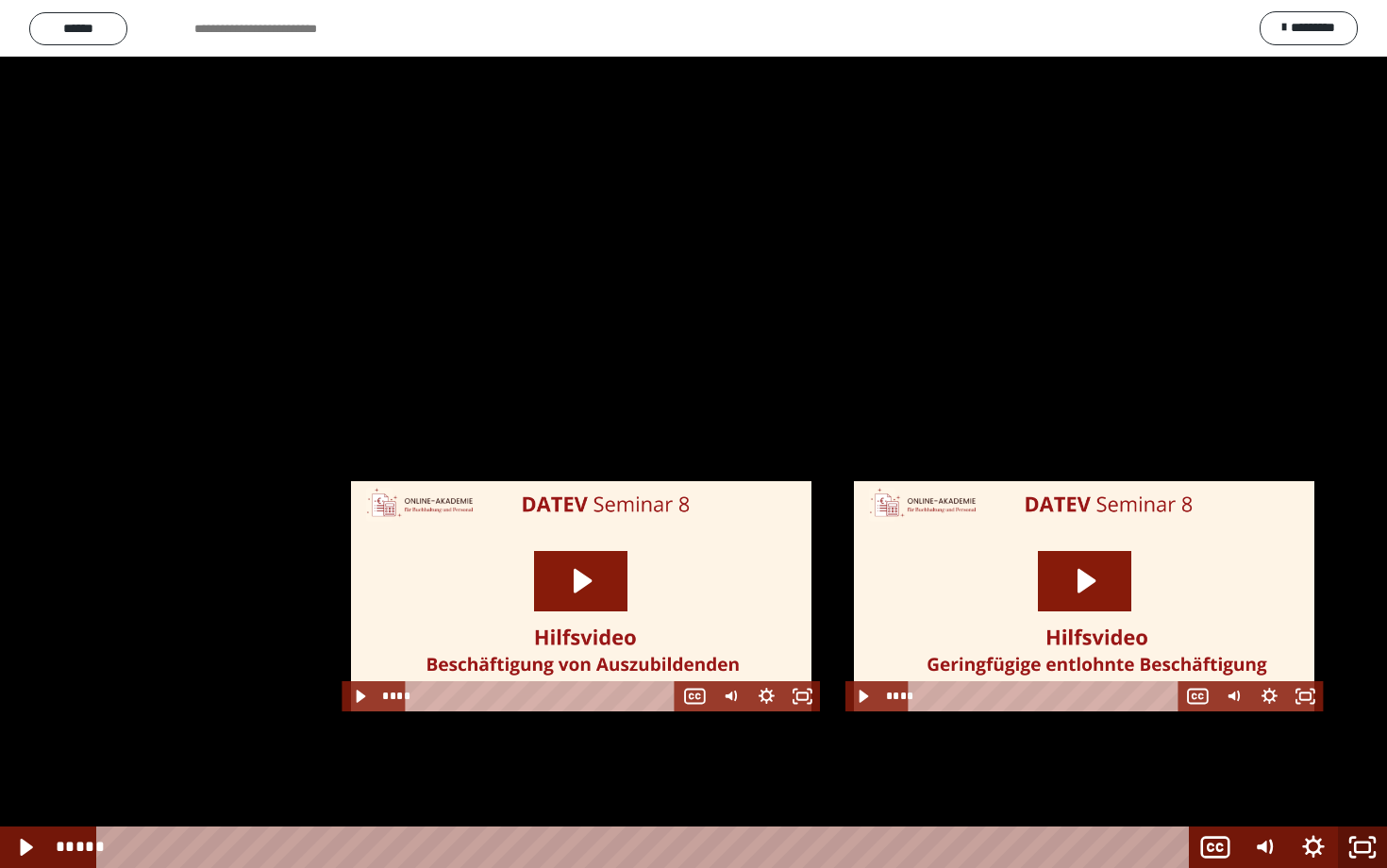 click 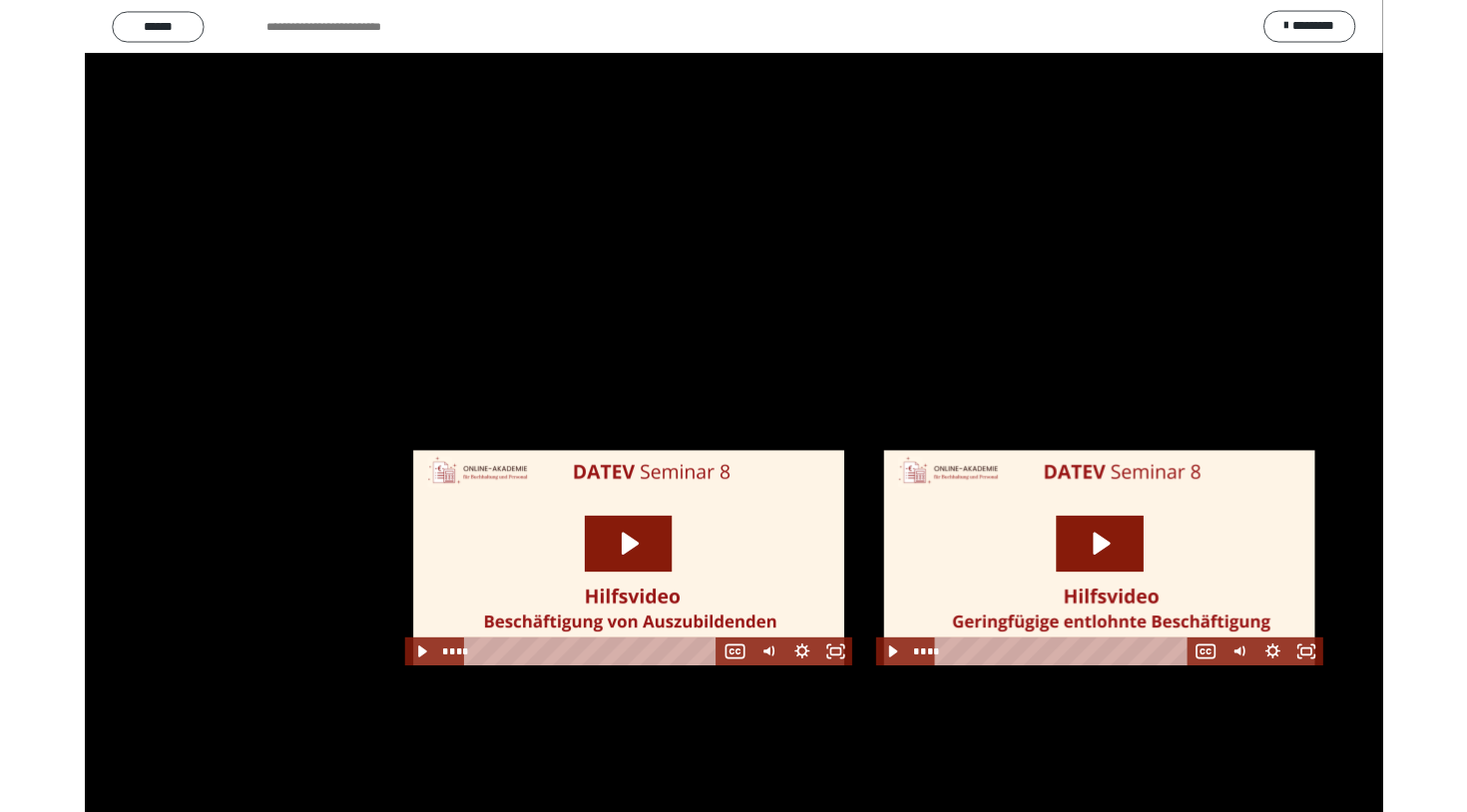 scroll, scrollTop: 60, scrollLeft: 0, axis: vertical 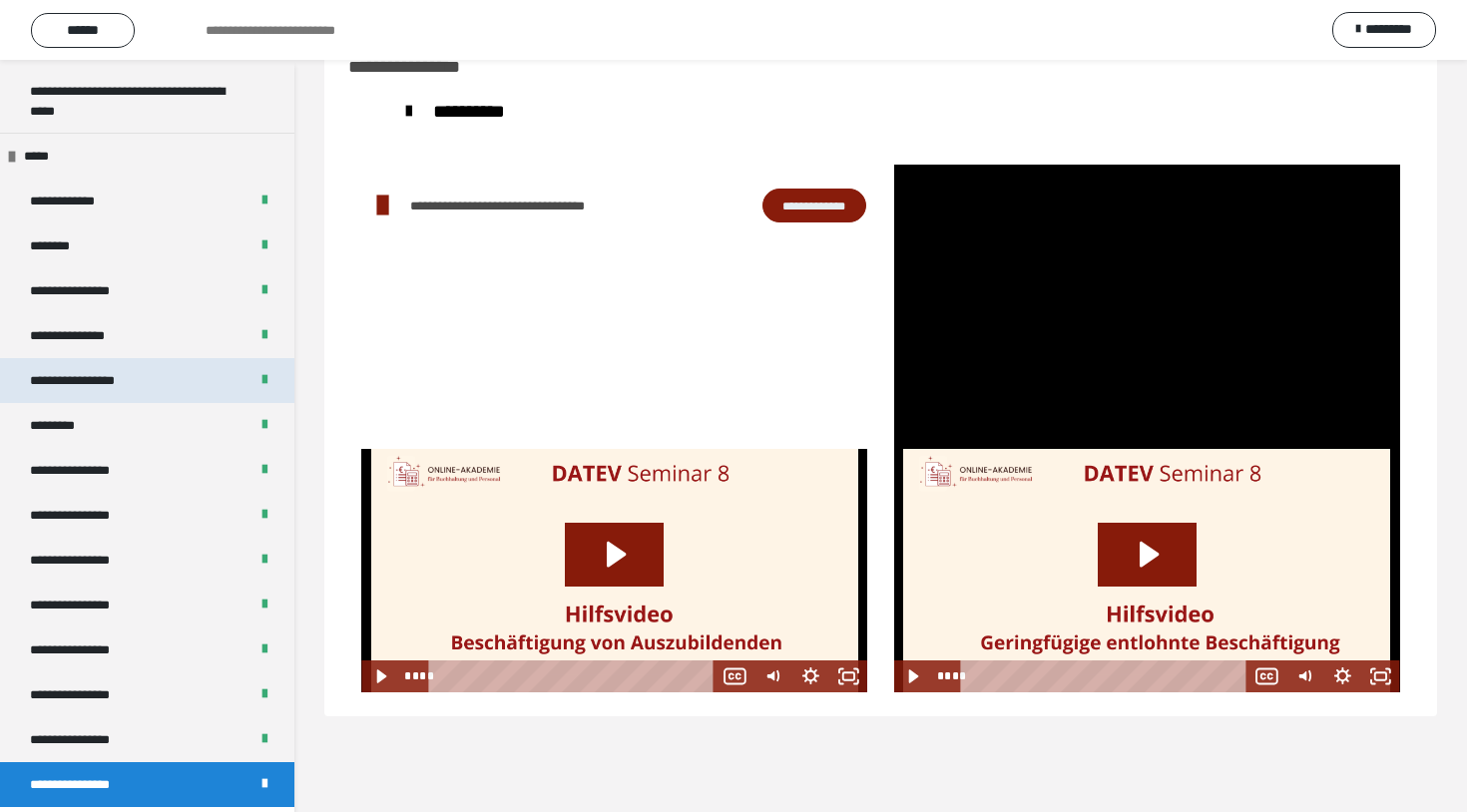 click on "**********" at bounding box center (147, 380) 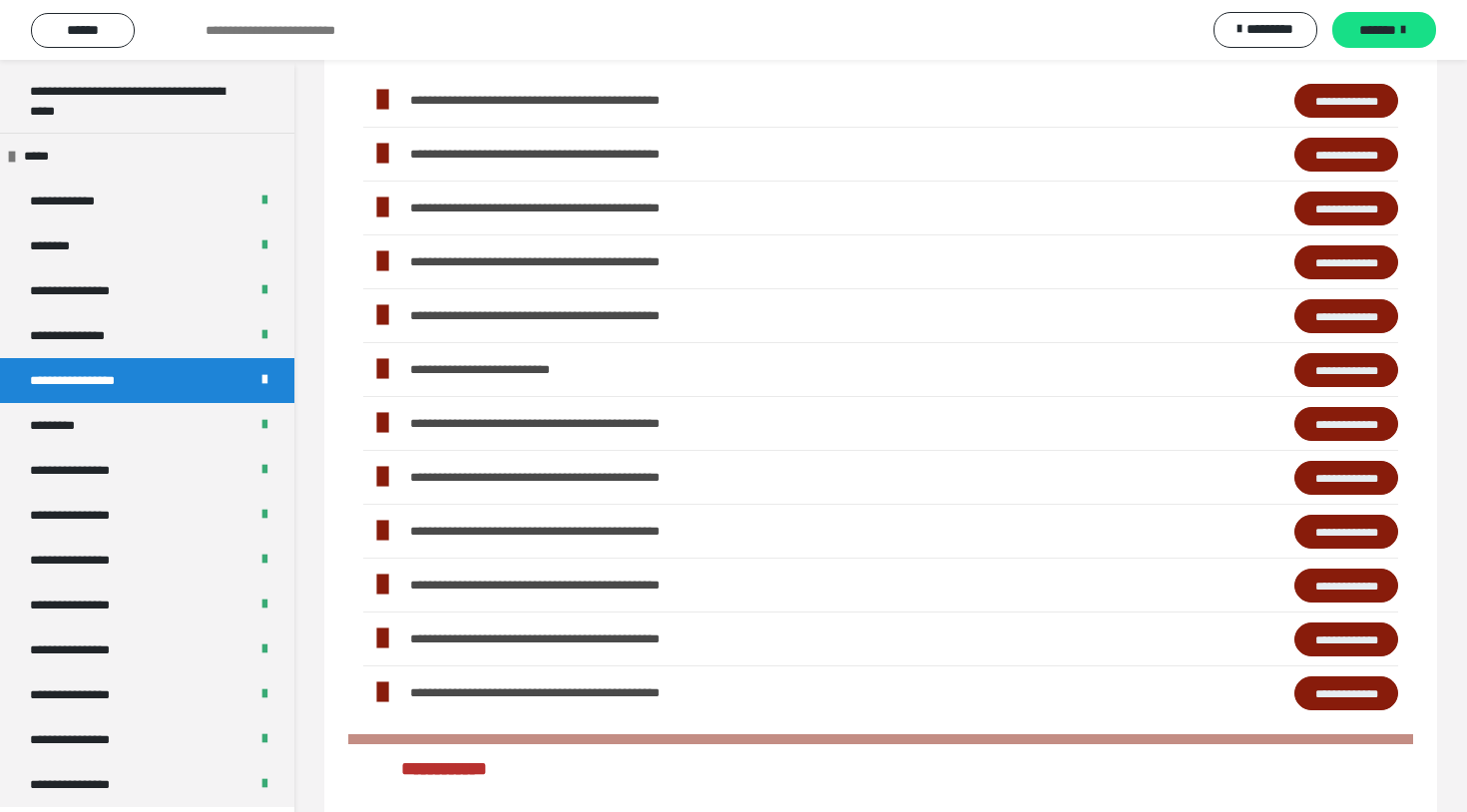 scroll, scrollTop: 381, scrollLeft: 0, axis: vertical 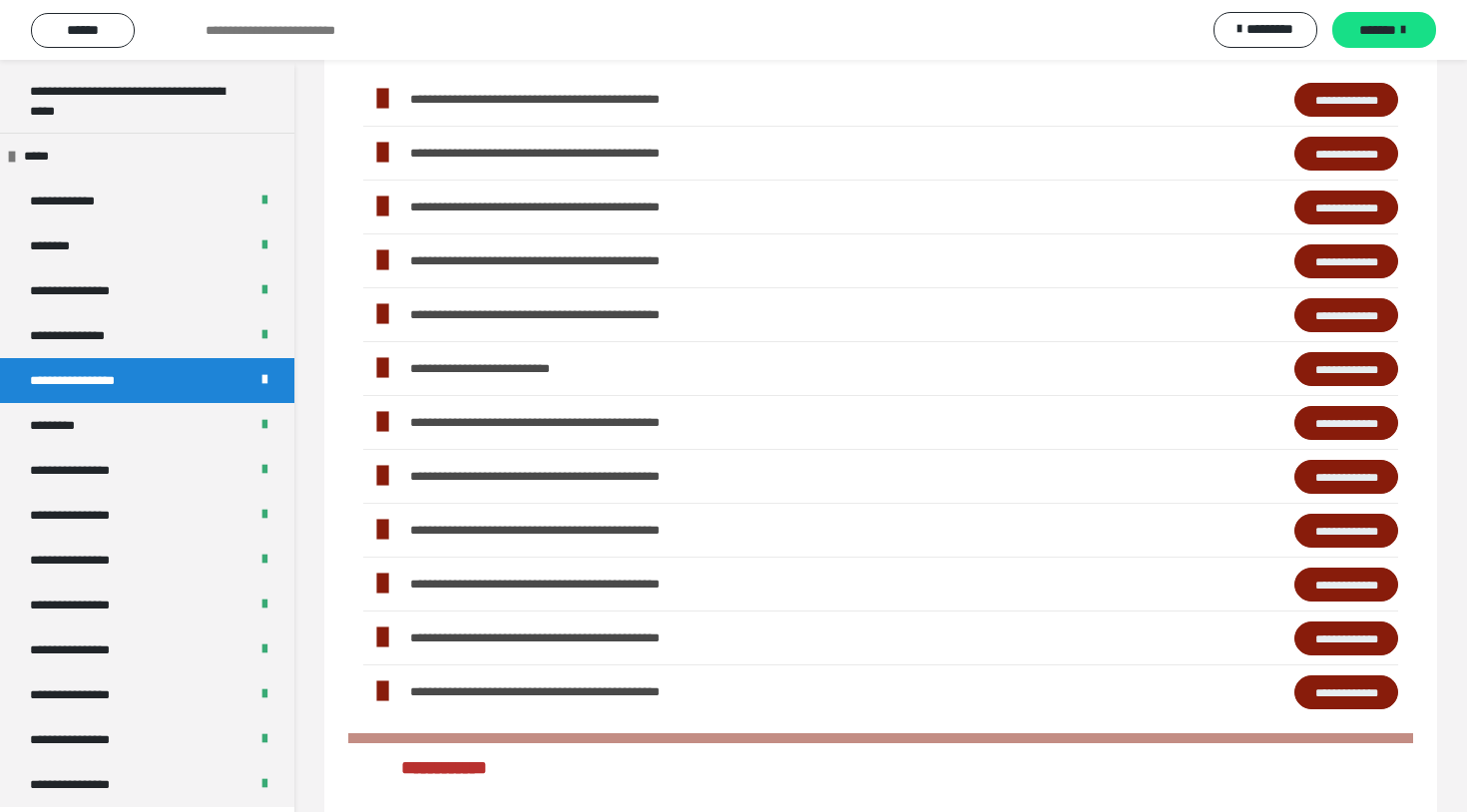 click on "**********" at bounding box center [1346, 531] 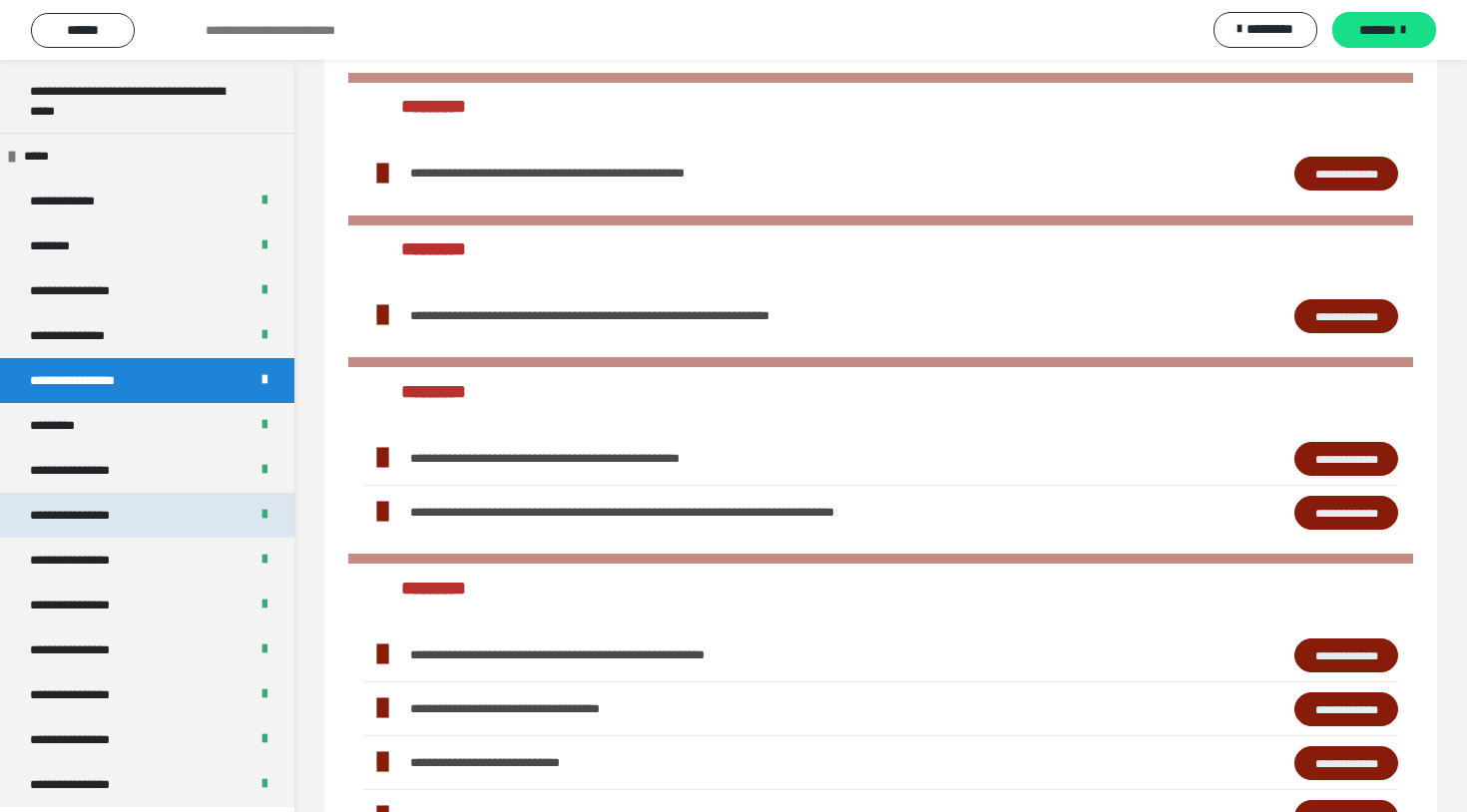 scroll, scrollTop: 2221, scrollLeft: 0, axis: vertical 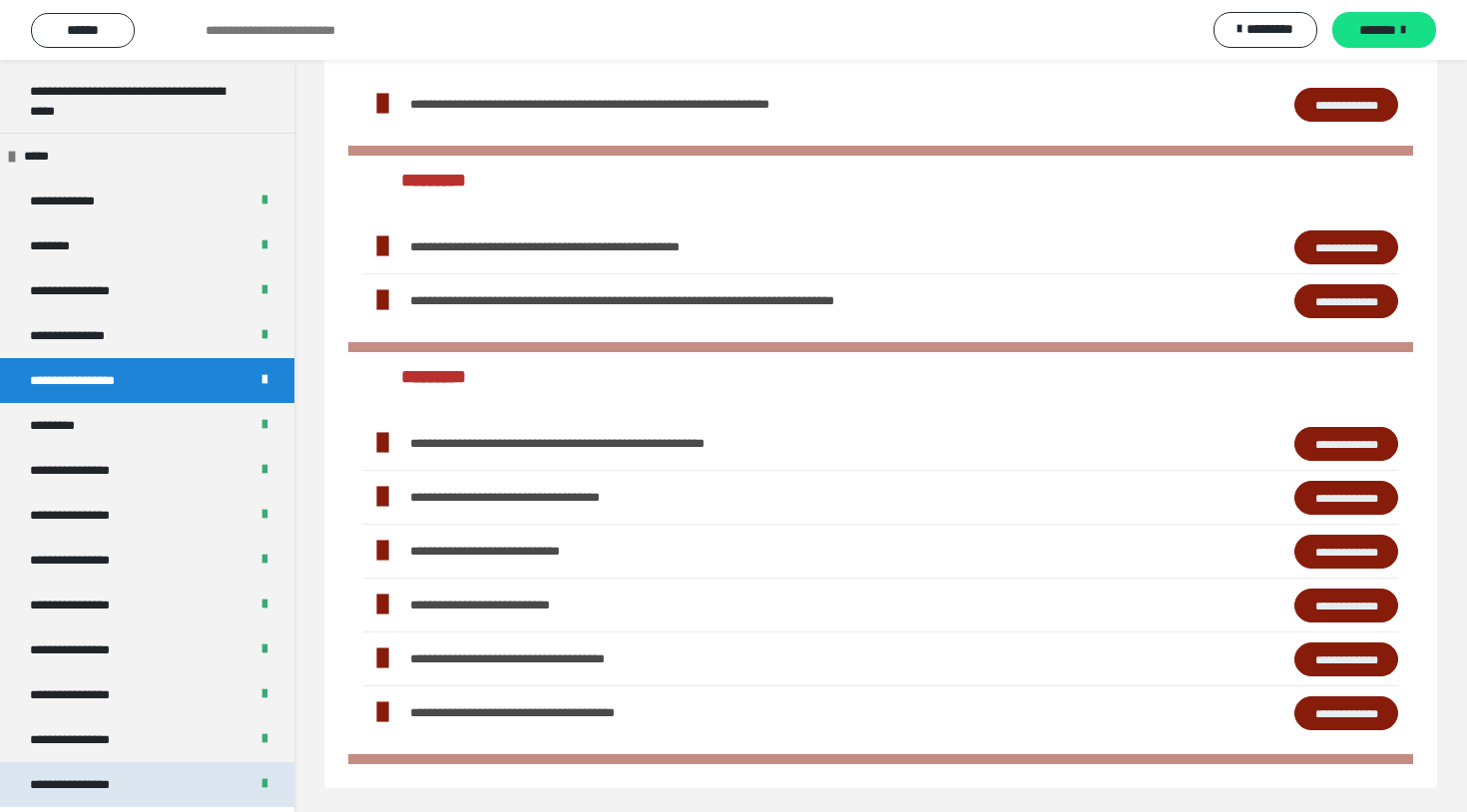 click on "**********" at bounding box center (147, 784) 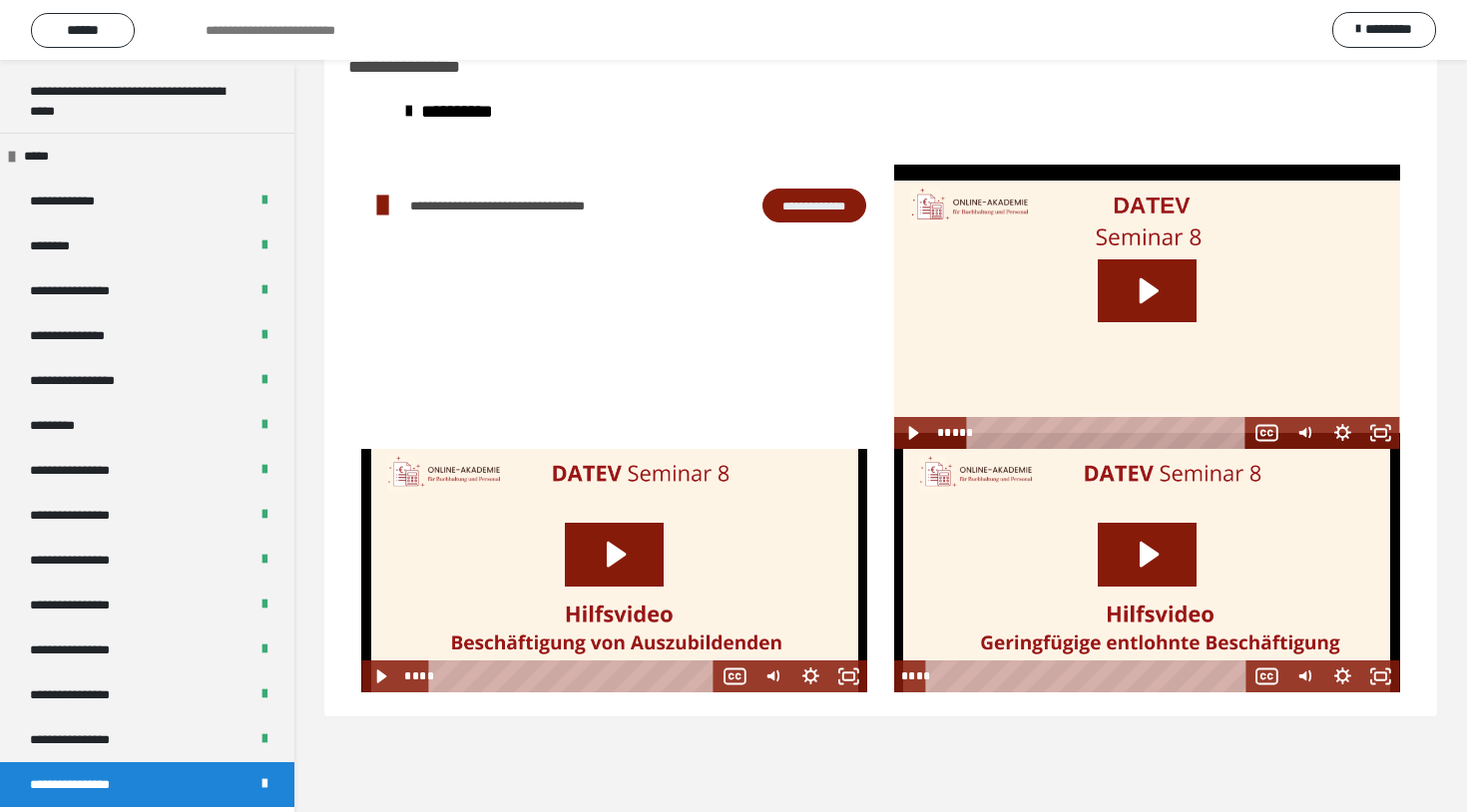 scroll, scrollTop: 60, scrollLeft: 0, axis: vertical 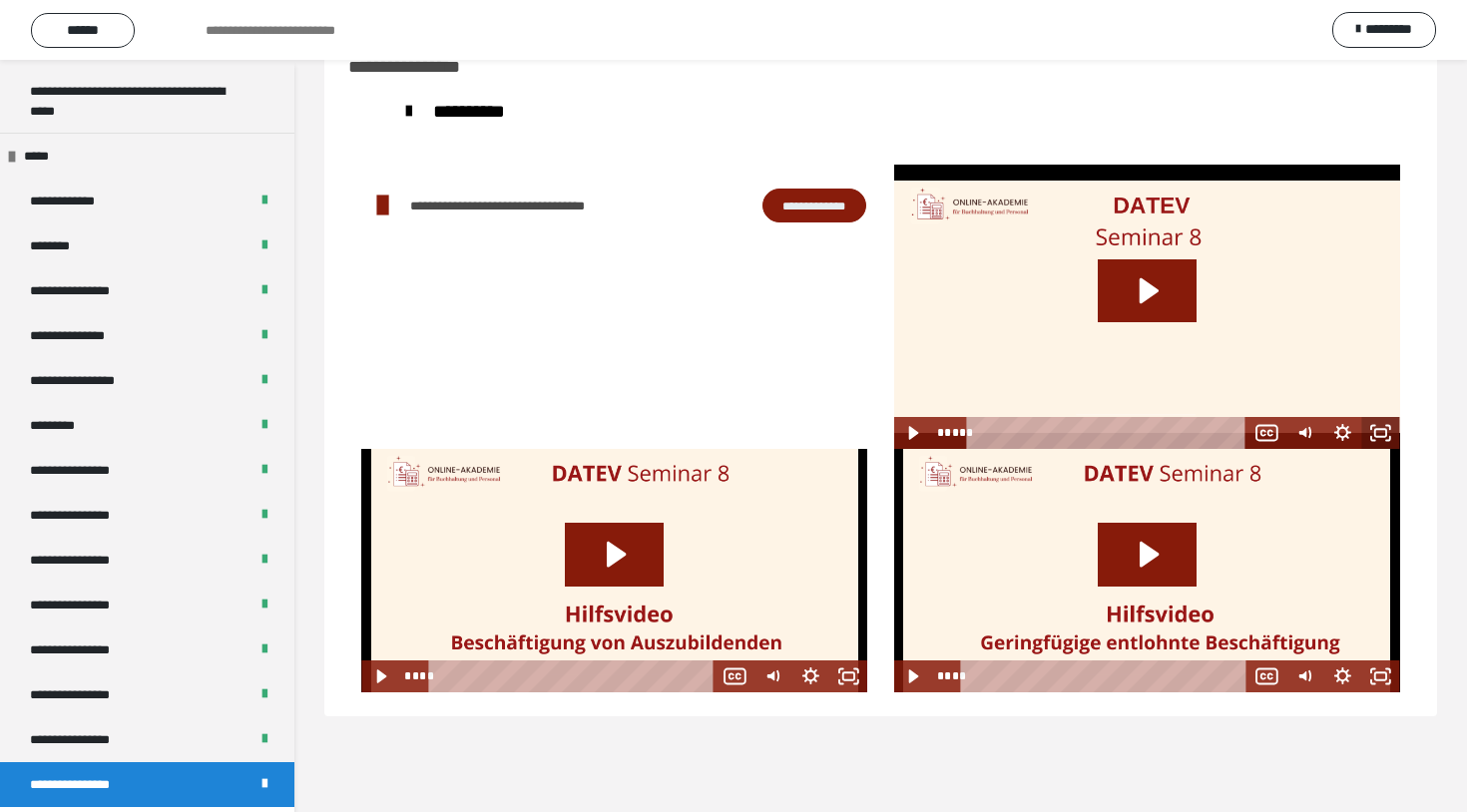 click 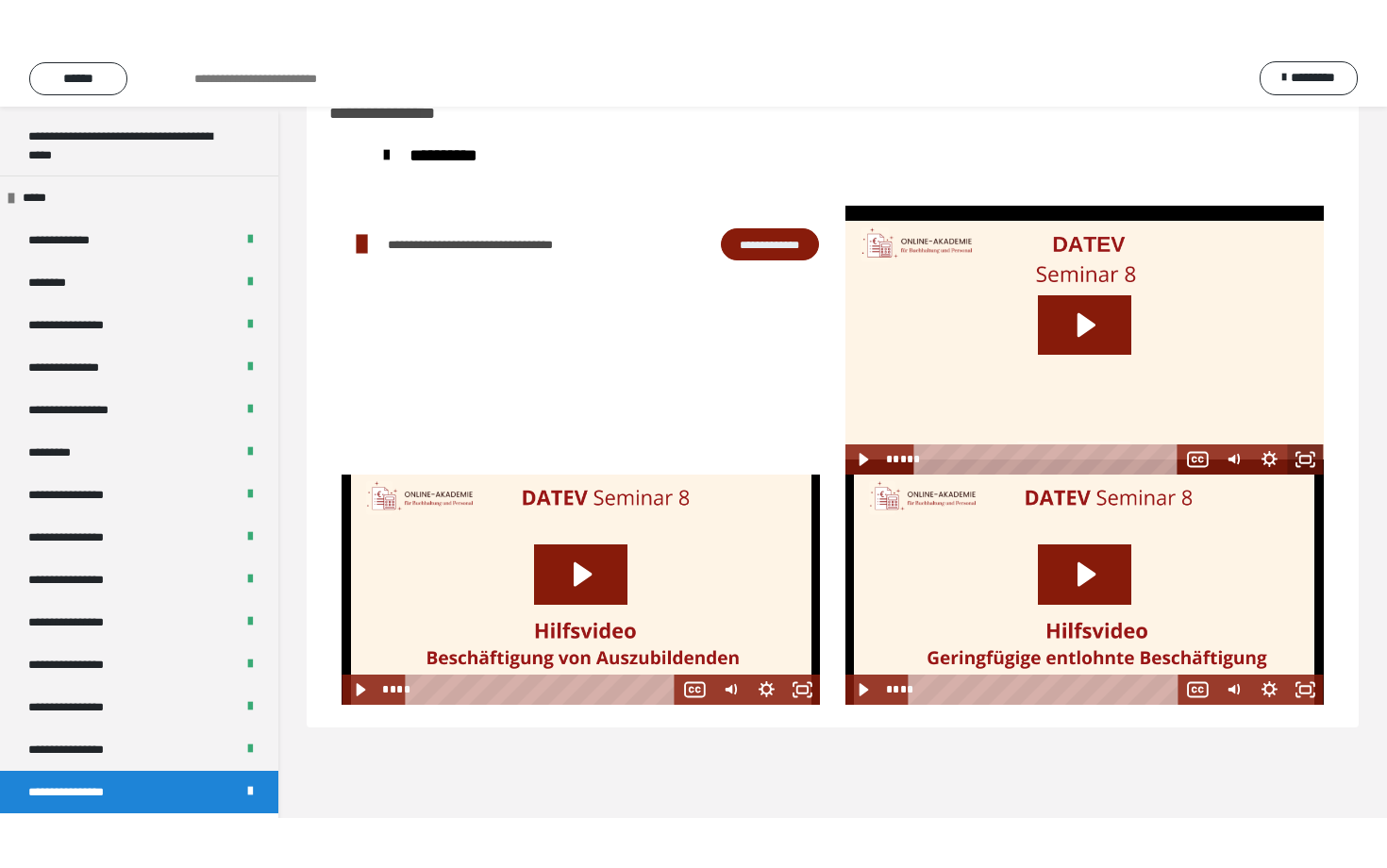 scroll, scrollTop: 0, scrollLeft: 0, axis: both 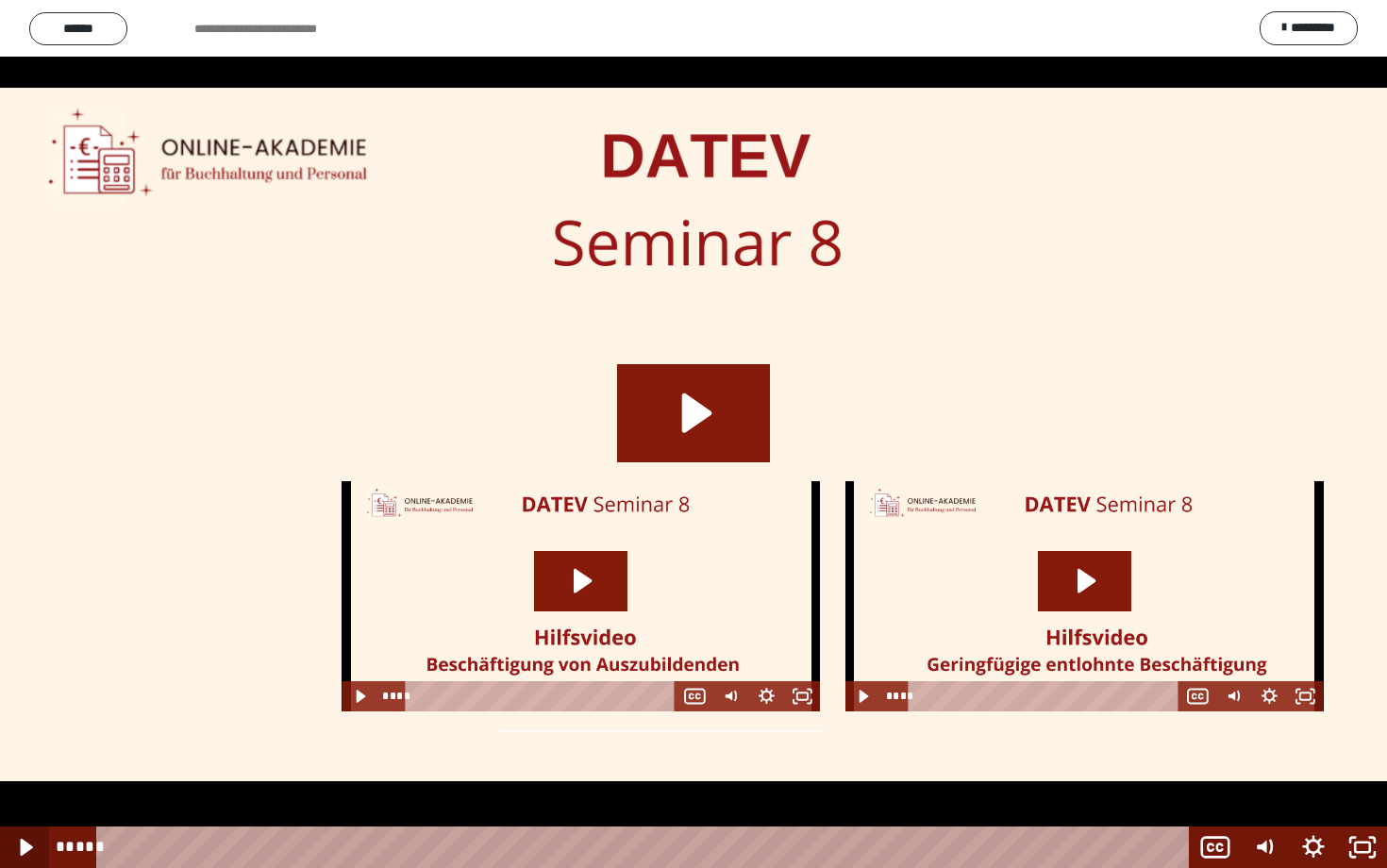 click 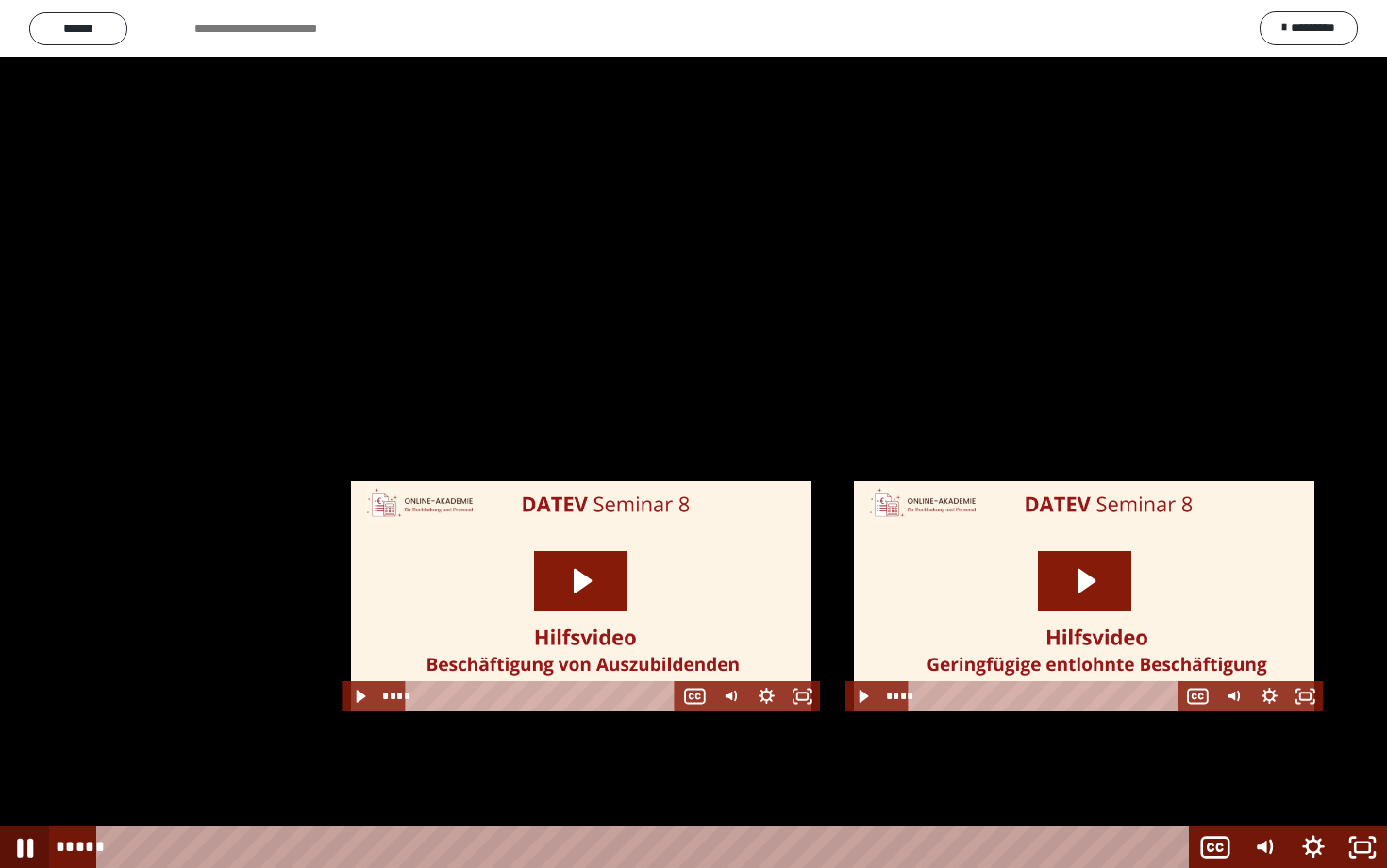 click 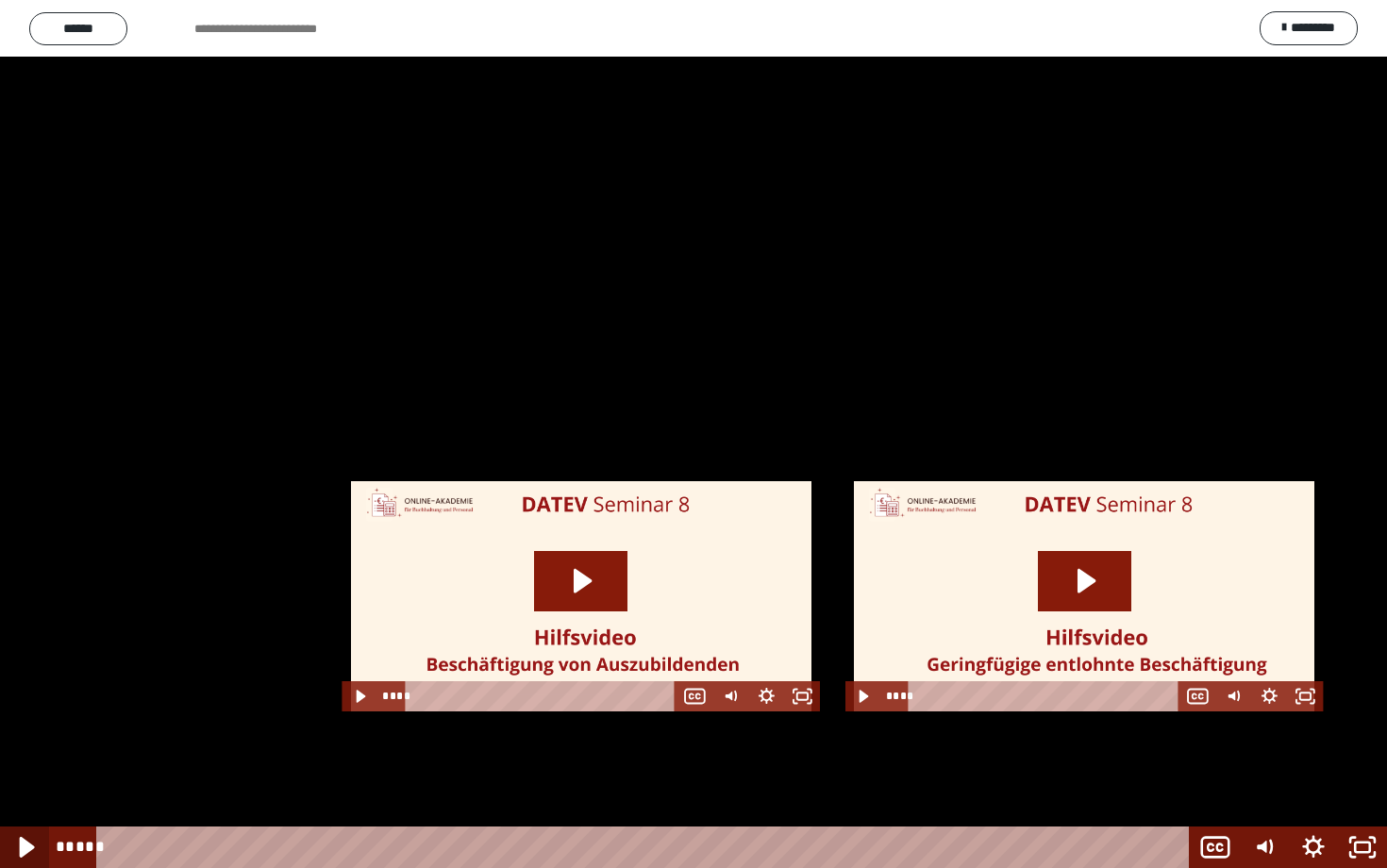 click 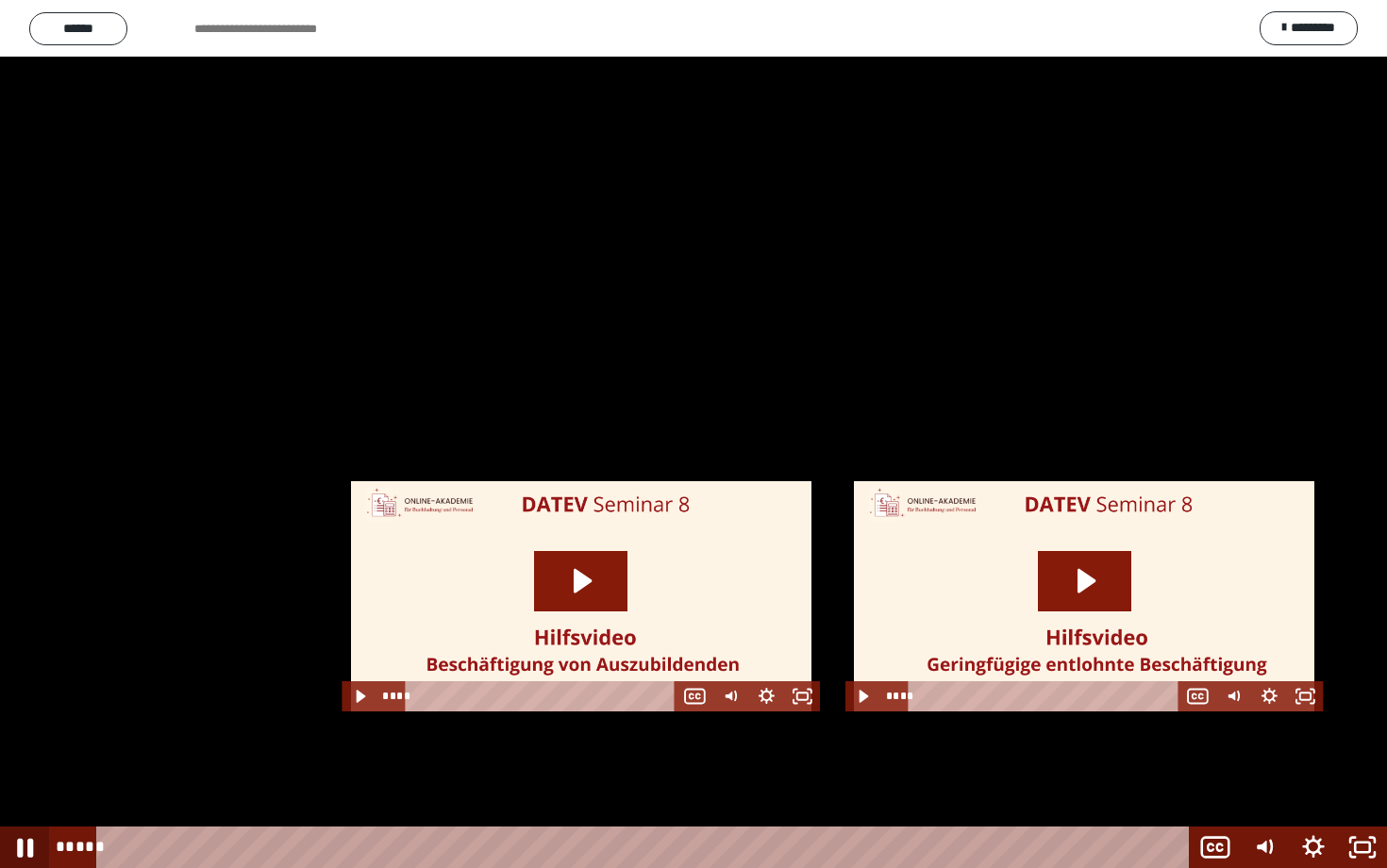 click 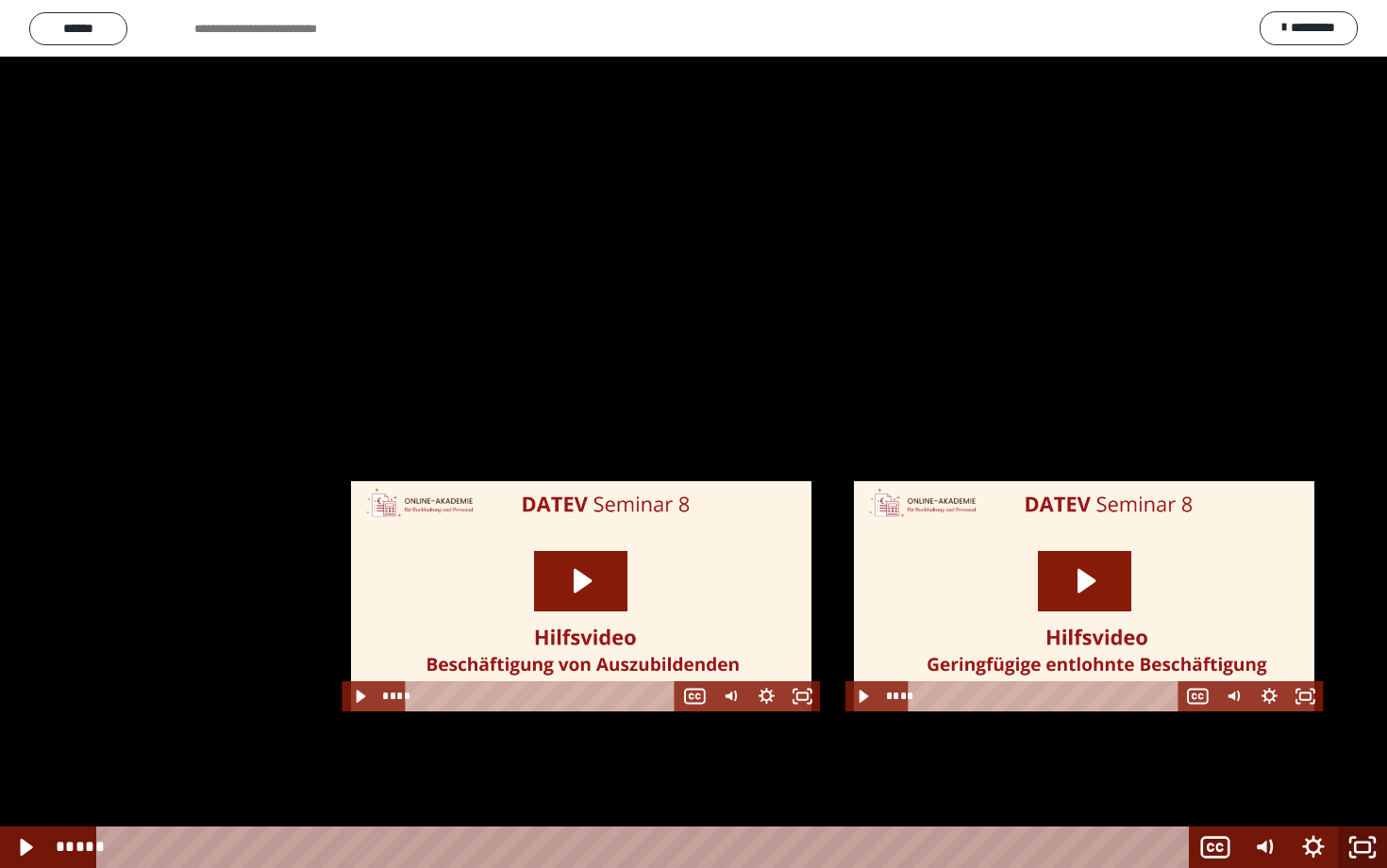 click 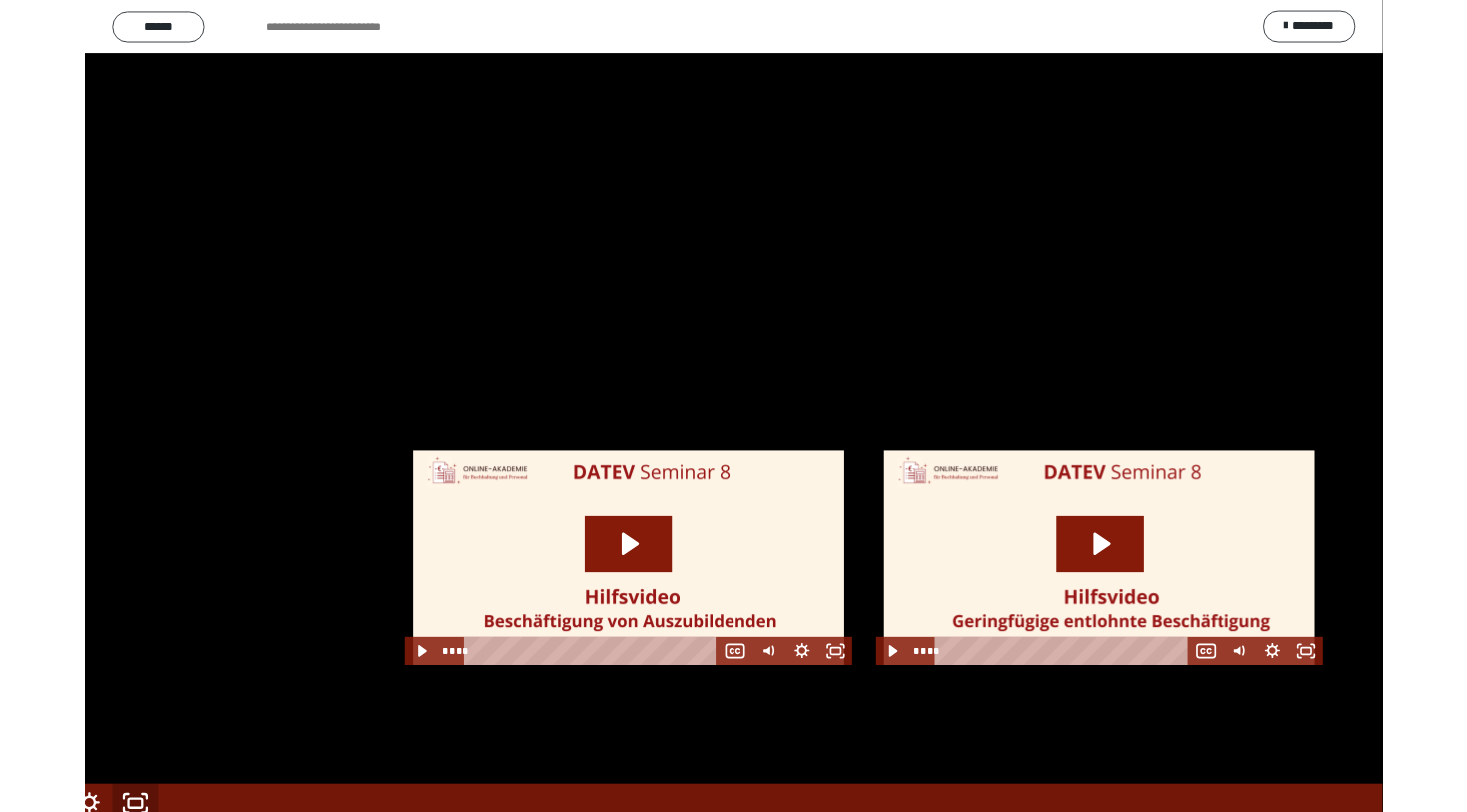 scroll, scrollTop: 60, scrollLeft: 0, axis: vertical 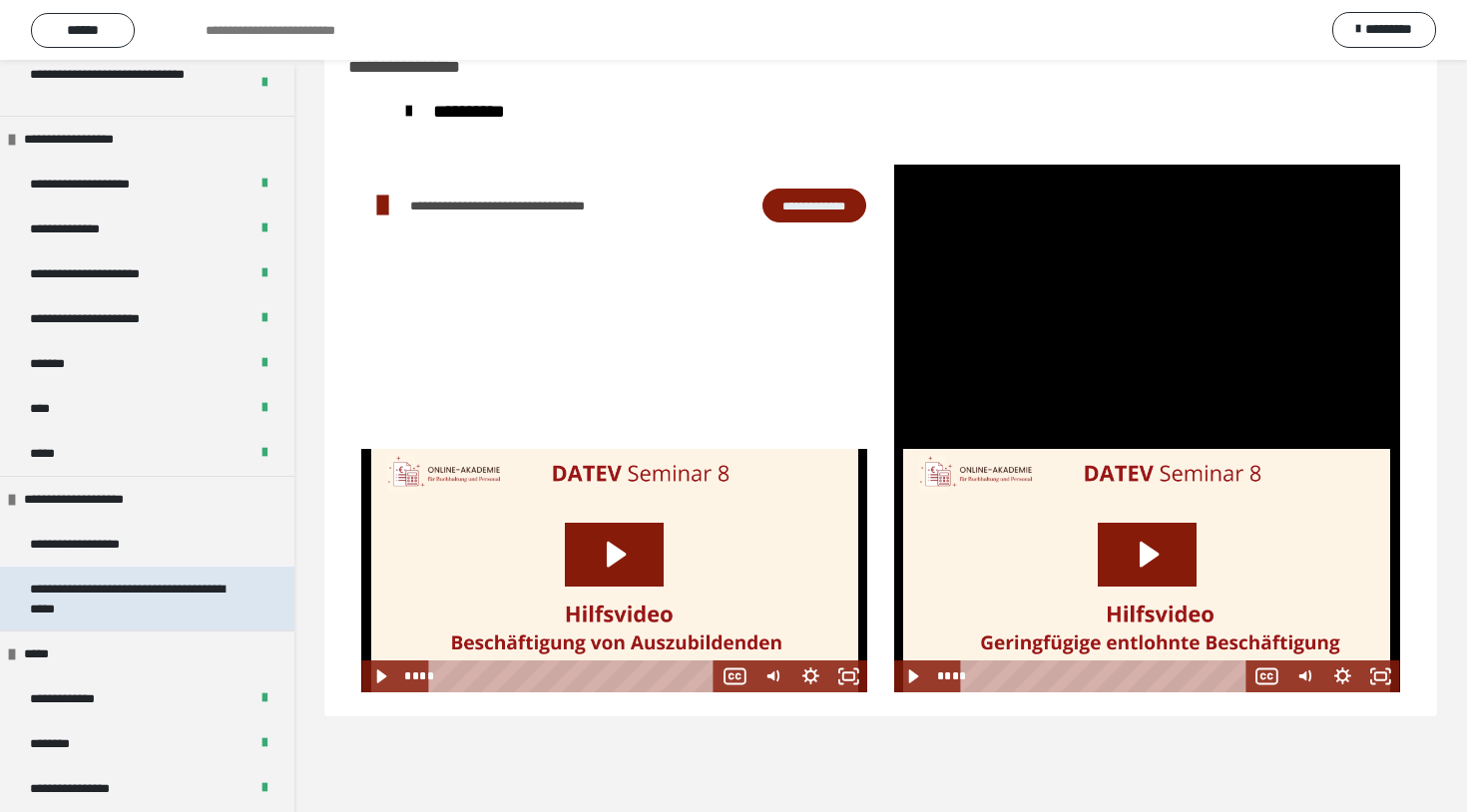 click on "**********" at bounding box center (139, 599) 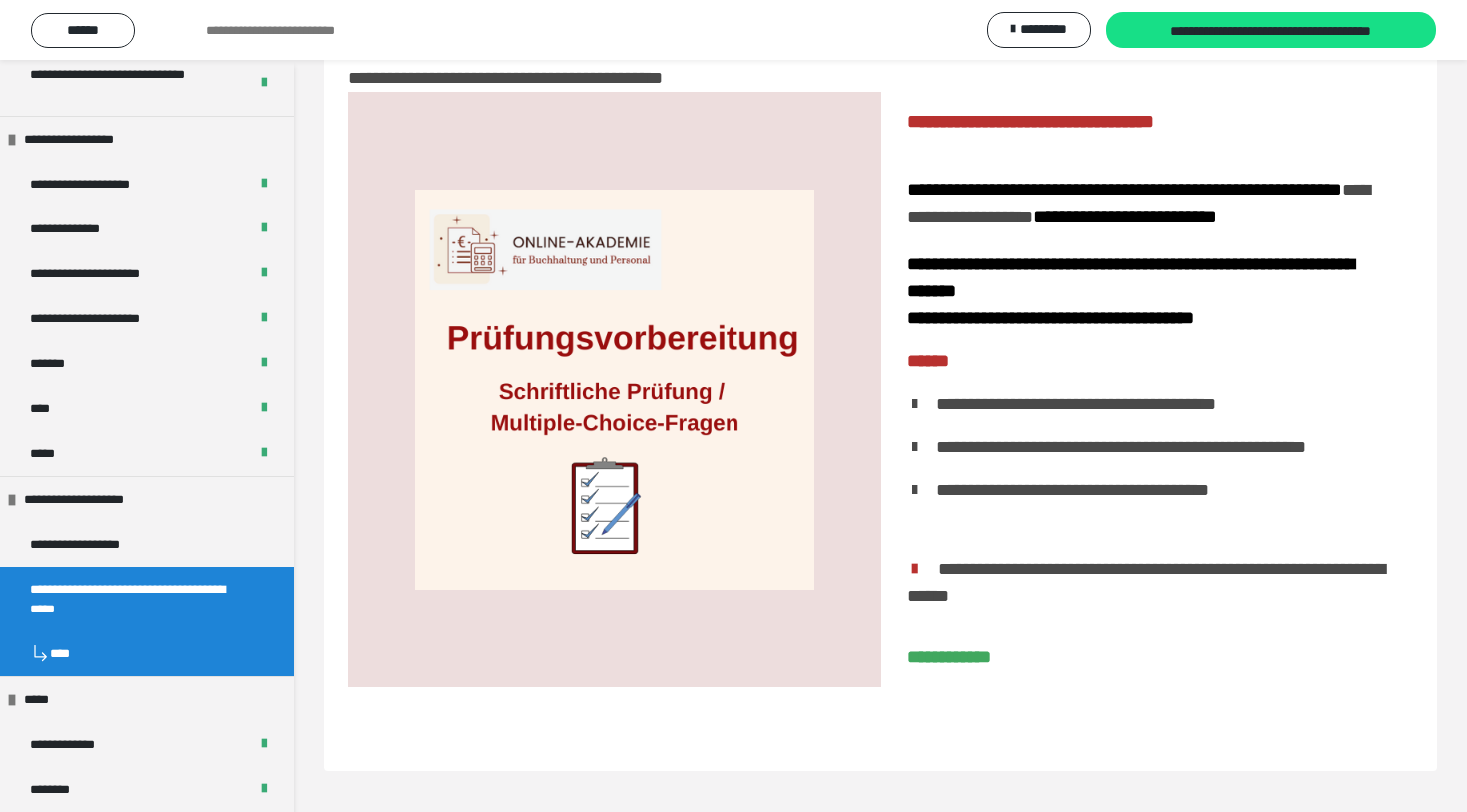 scroll, scrollTop: 0, scrollLeft: 0, axis: both 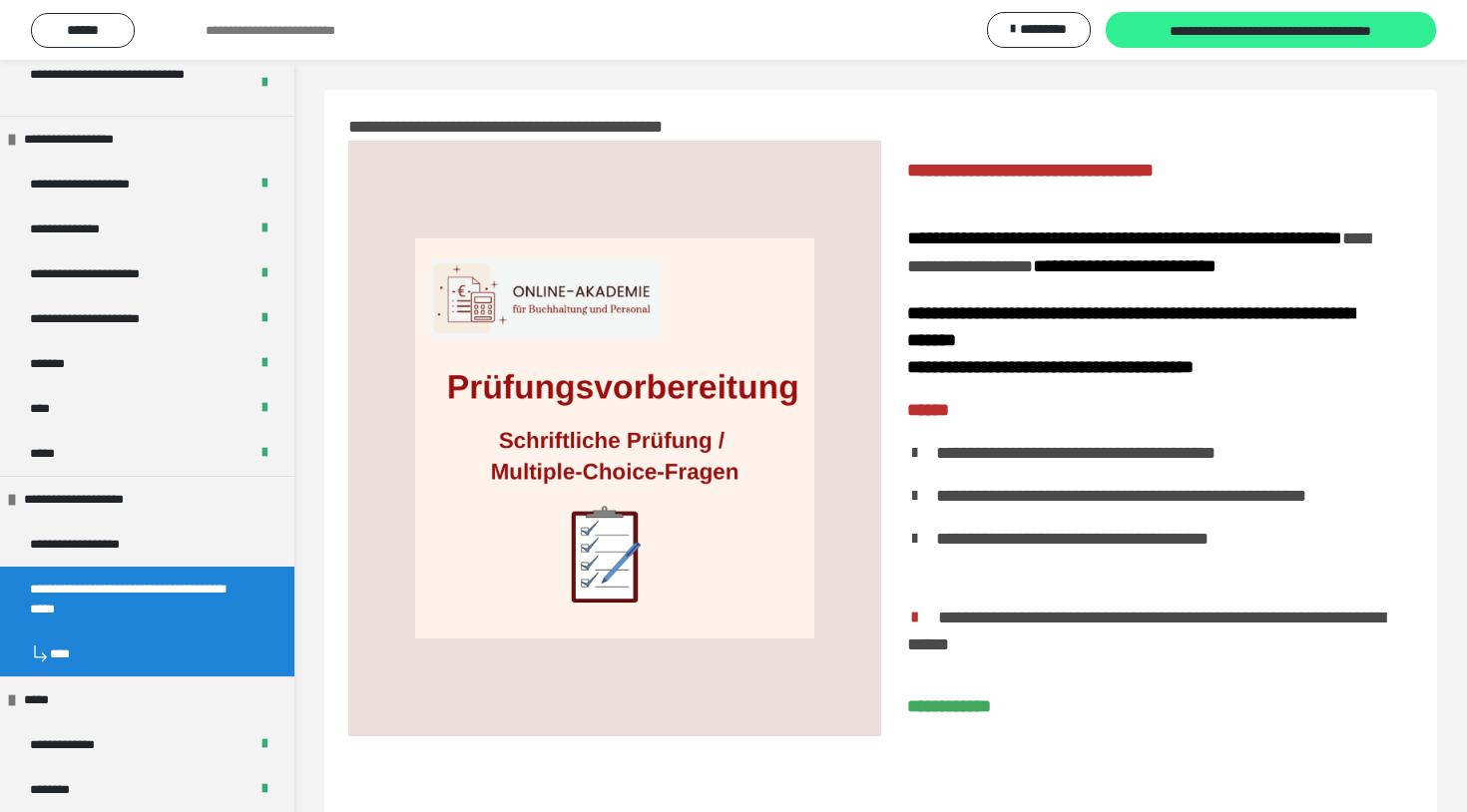 click on "**********" at bounding box center [1271, 31] 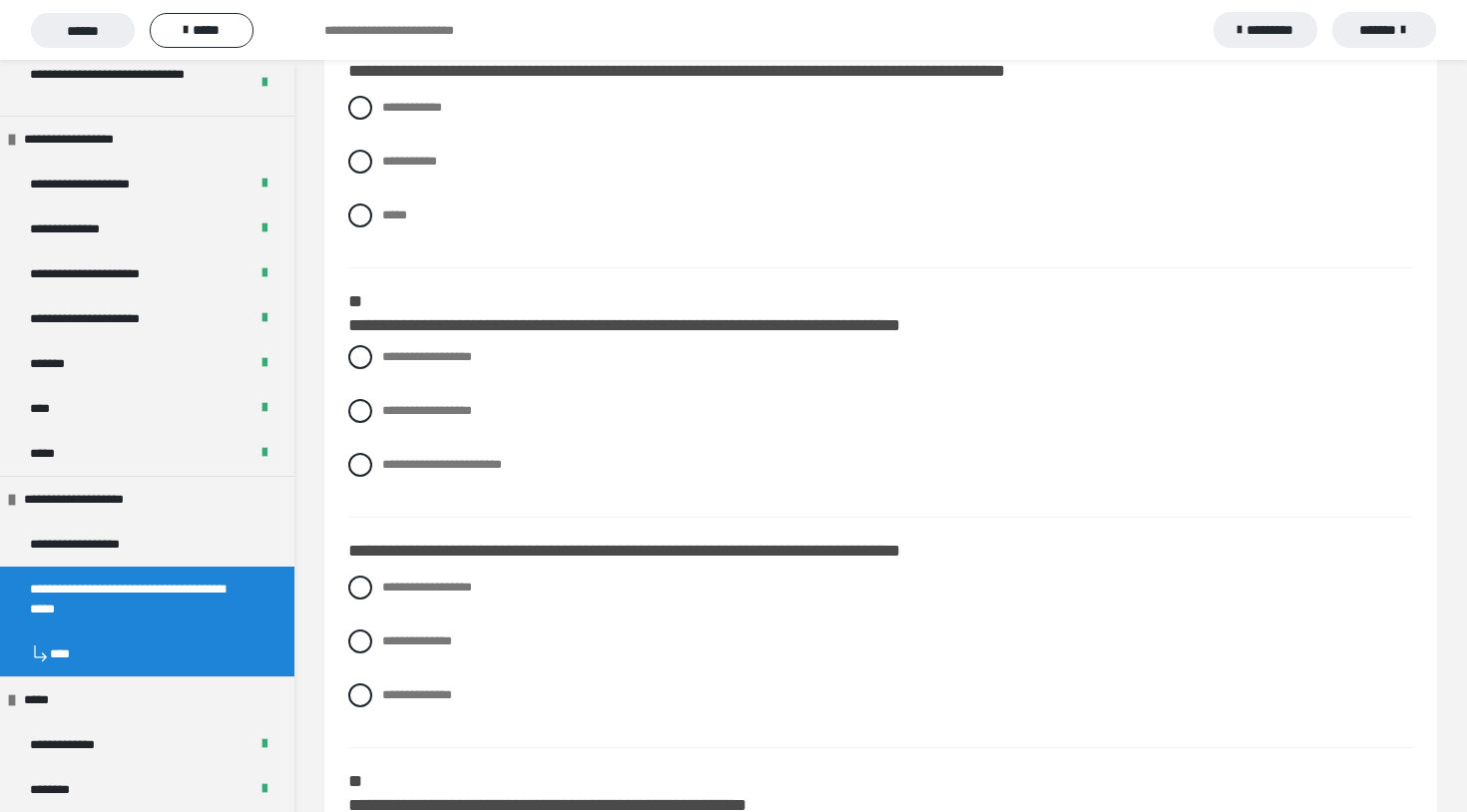 scroll, scrollTop: 0, scrollLeft: 0, axis: both 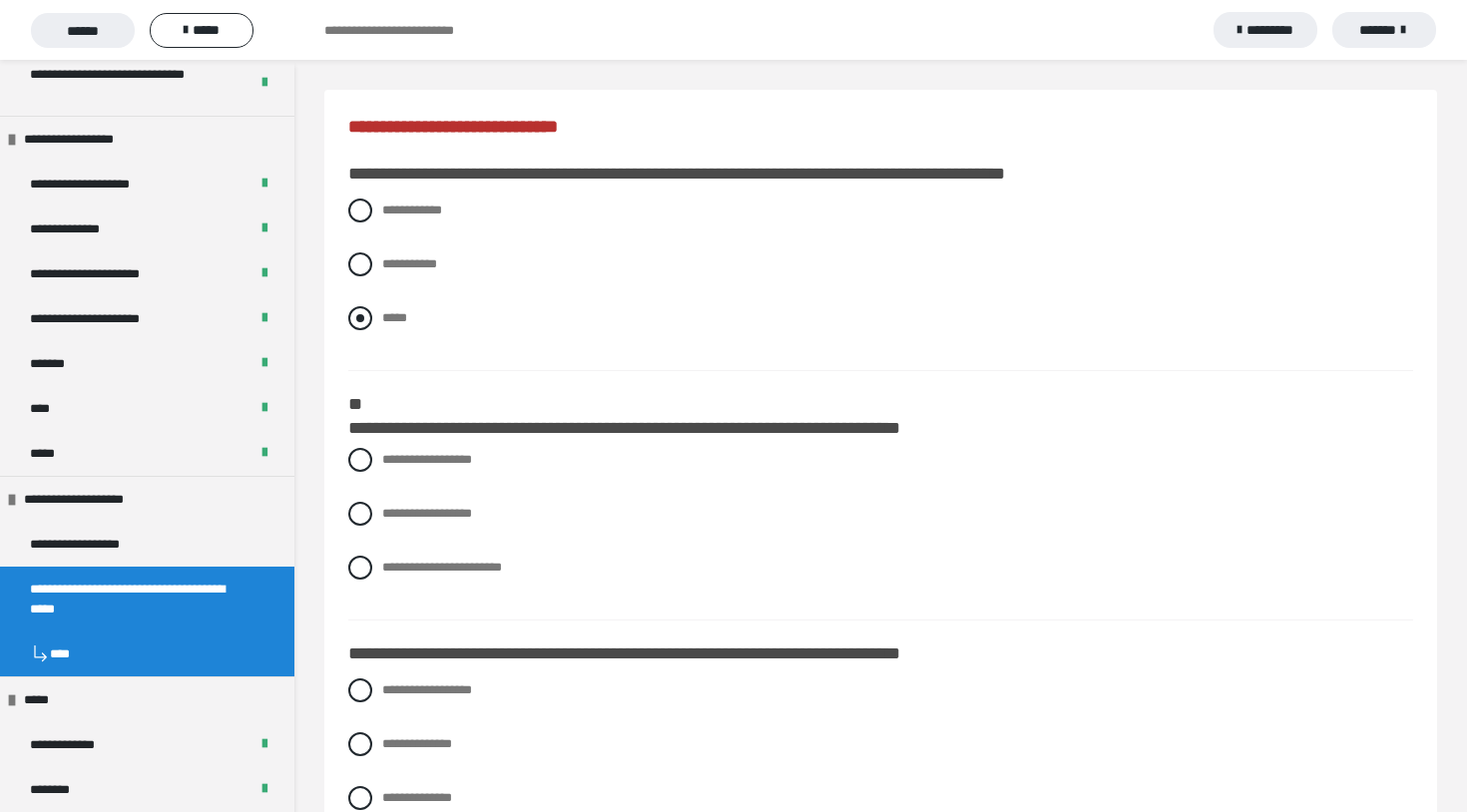 click at bounding box center [360, 318] 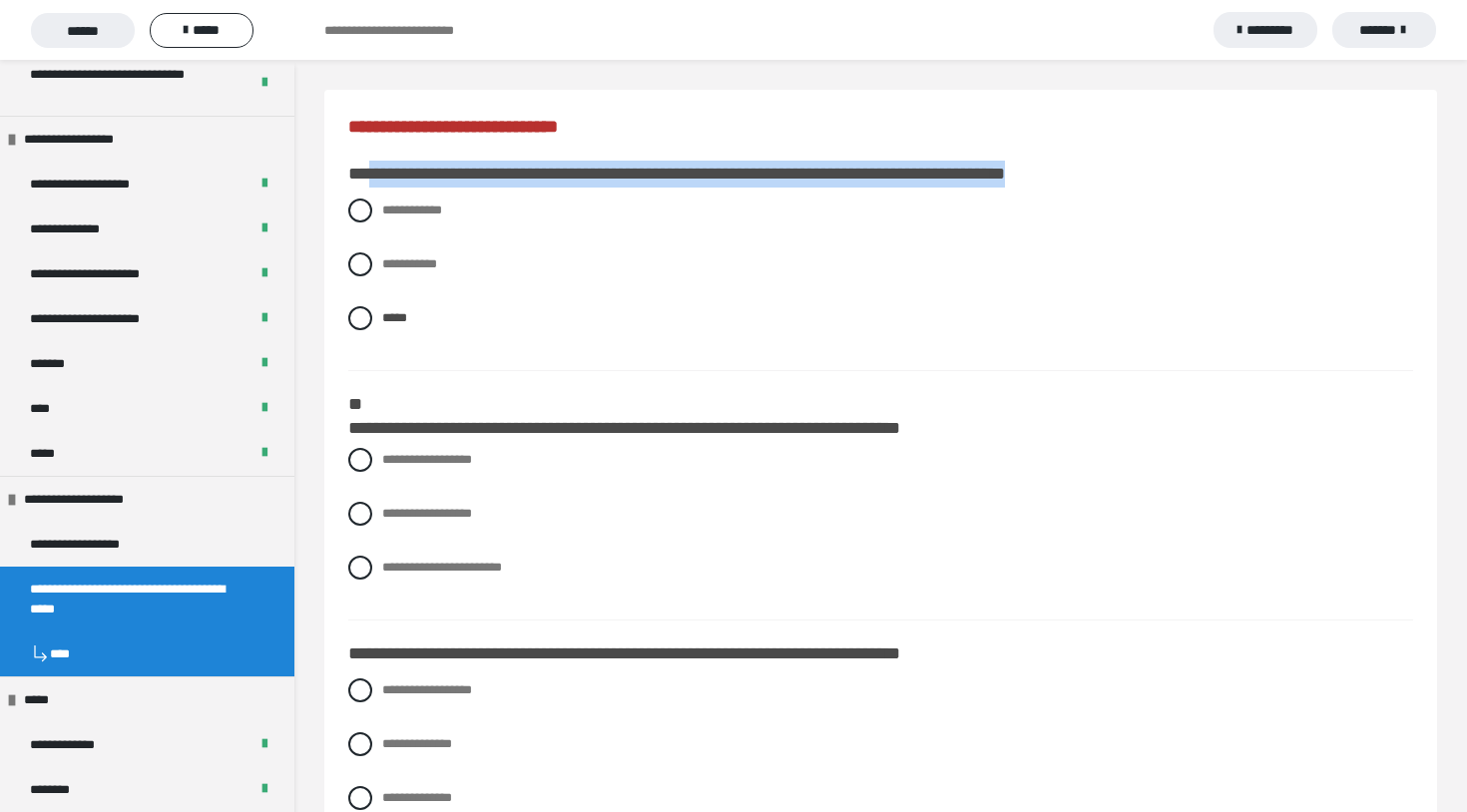 drag, startPoint x: 365, startPoint y: 176, endPoint x: 1127, endPoint y: 170, distance: 762.0236 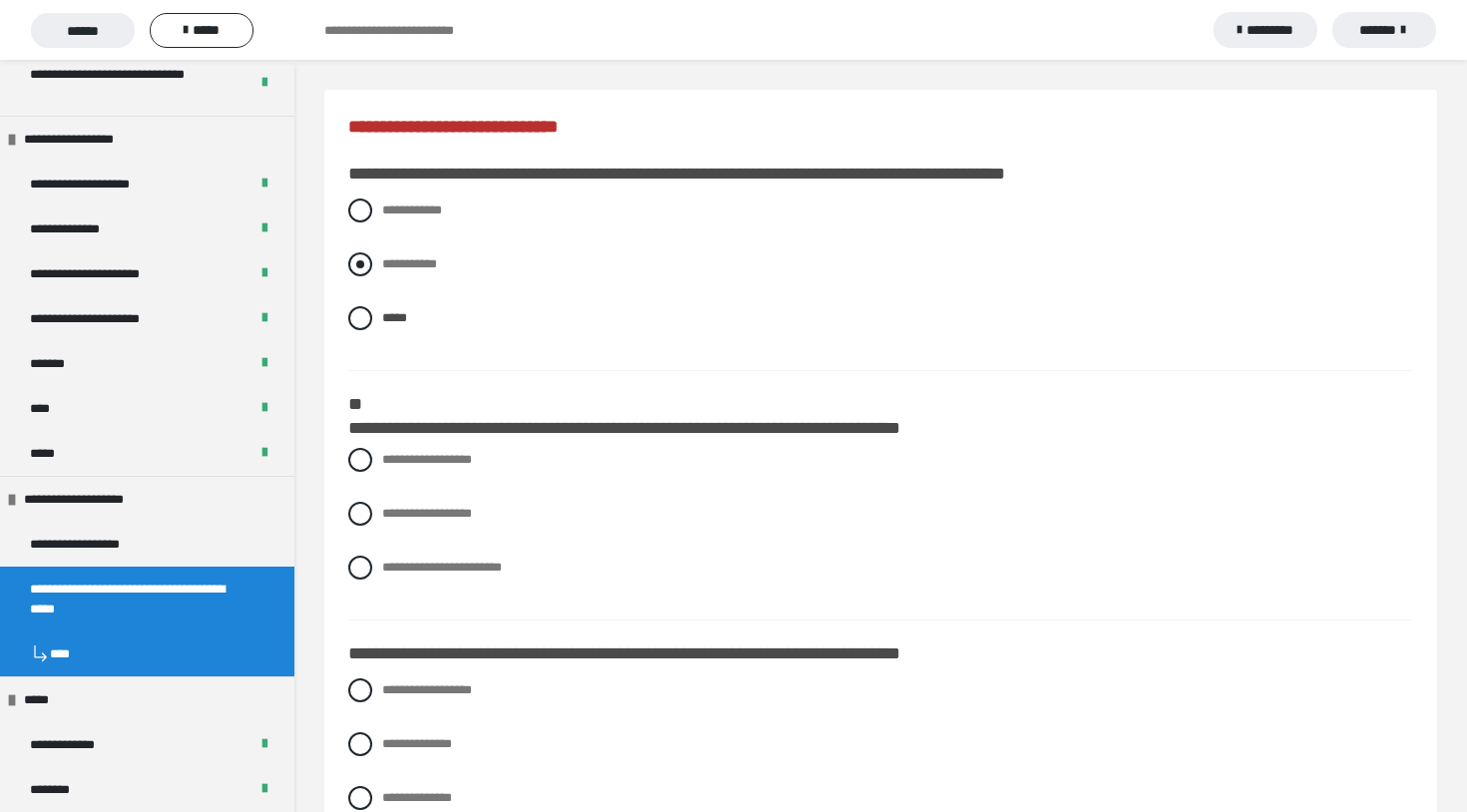 click at bounding box center [360, 264] 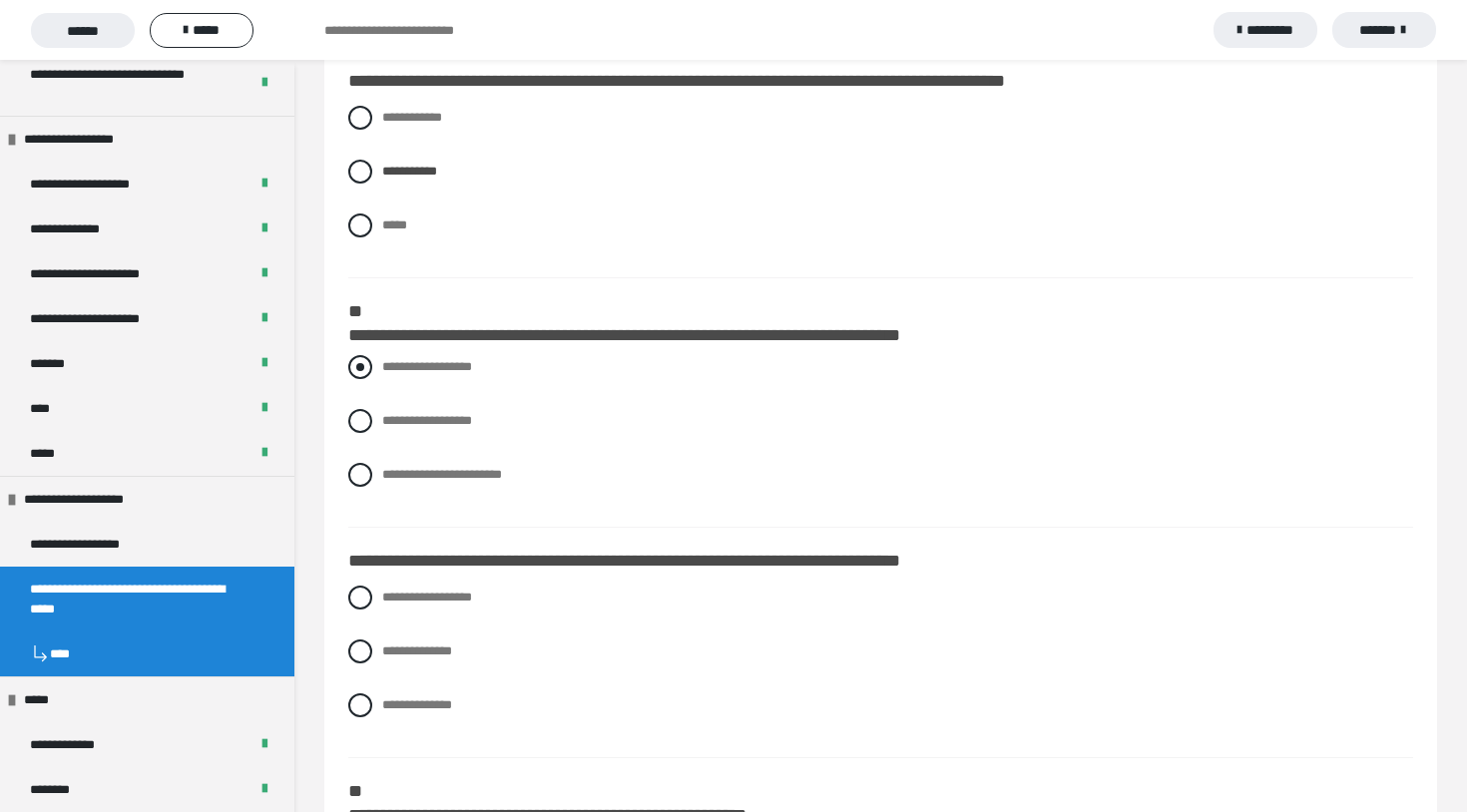 scroll, scrollTop: 89, scrollLeft: 0, axis: vertical 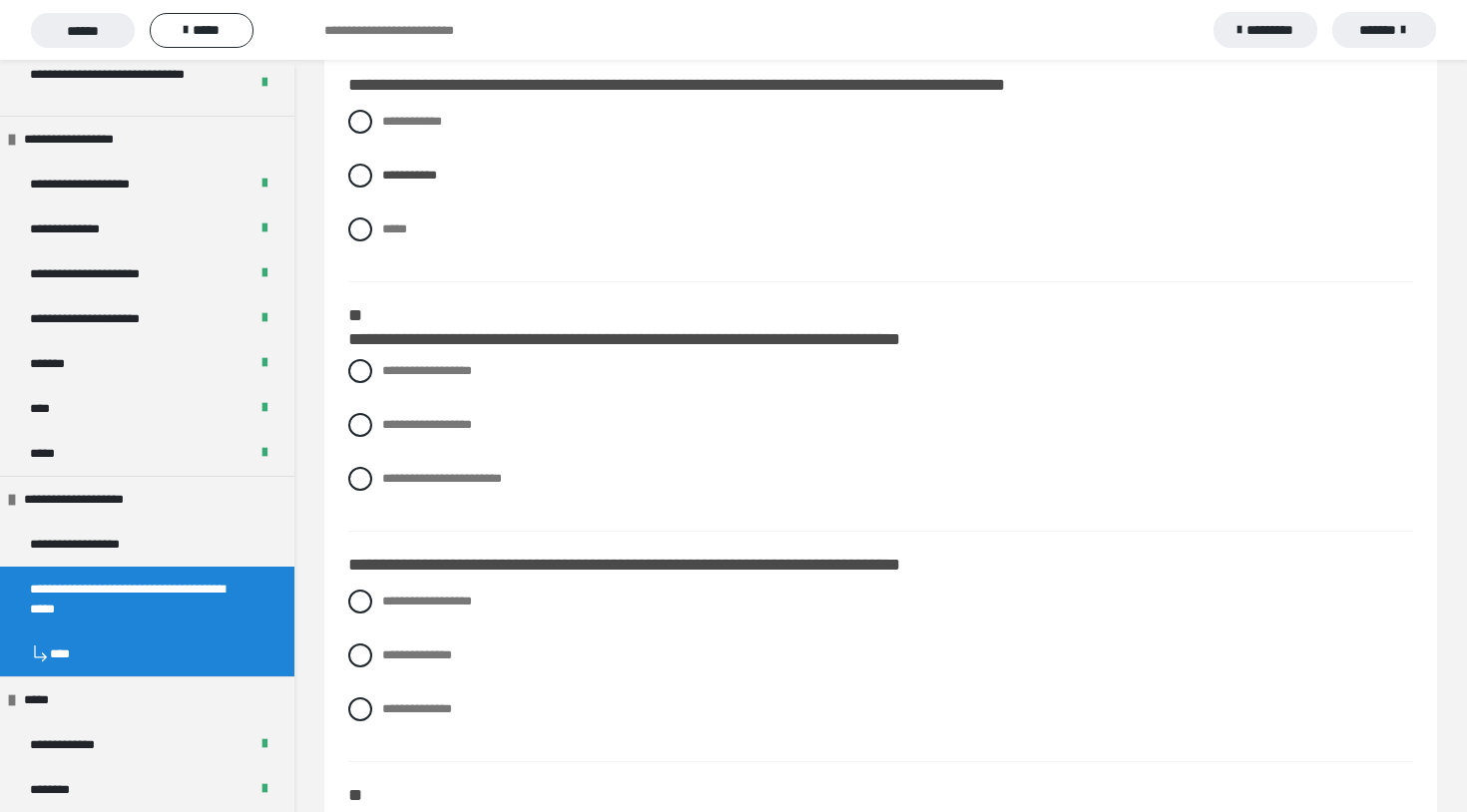 click on "**********" at bounding box center (880, 3629) 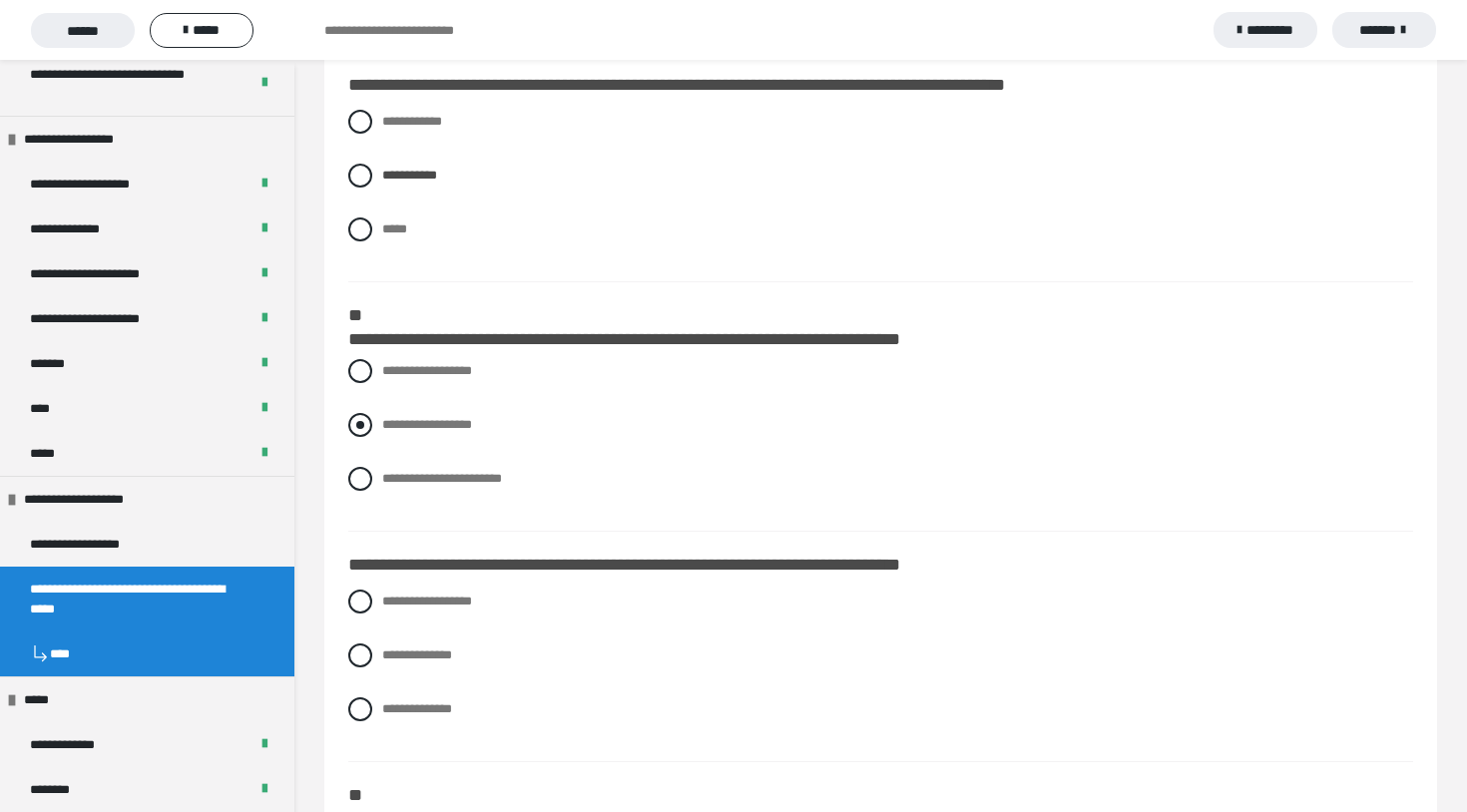 click at bounding box center [360, 425] 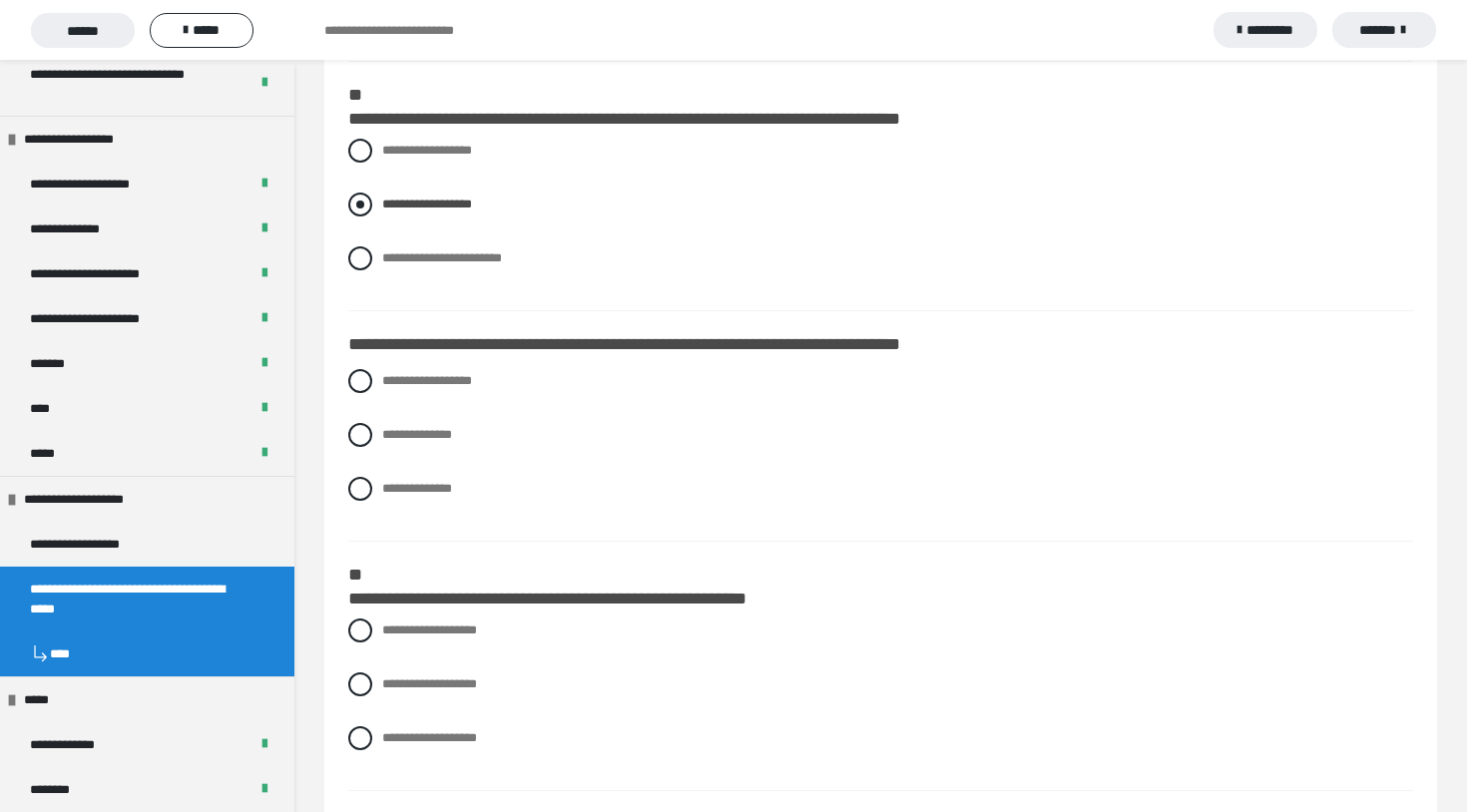 scroll, scrollTop: 313, scrollLeft: 0, axis: vertical 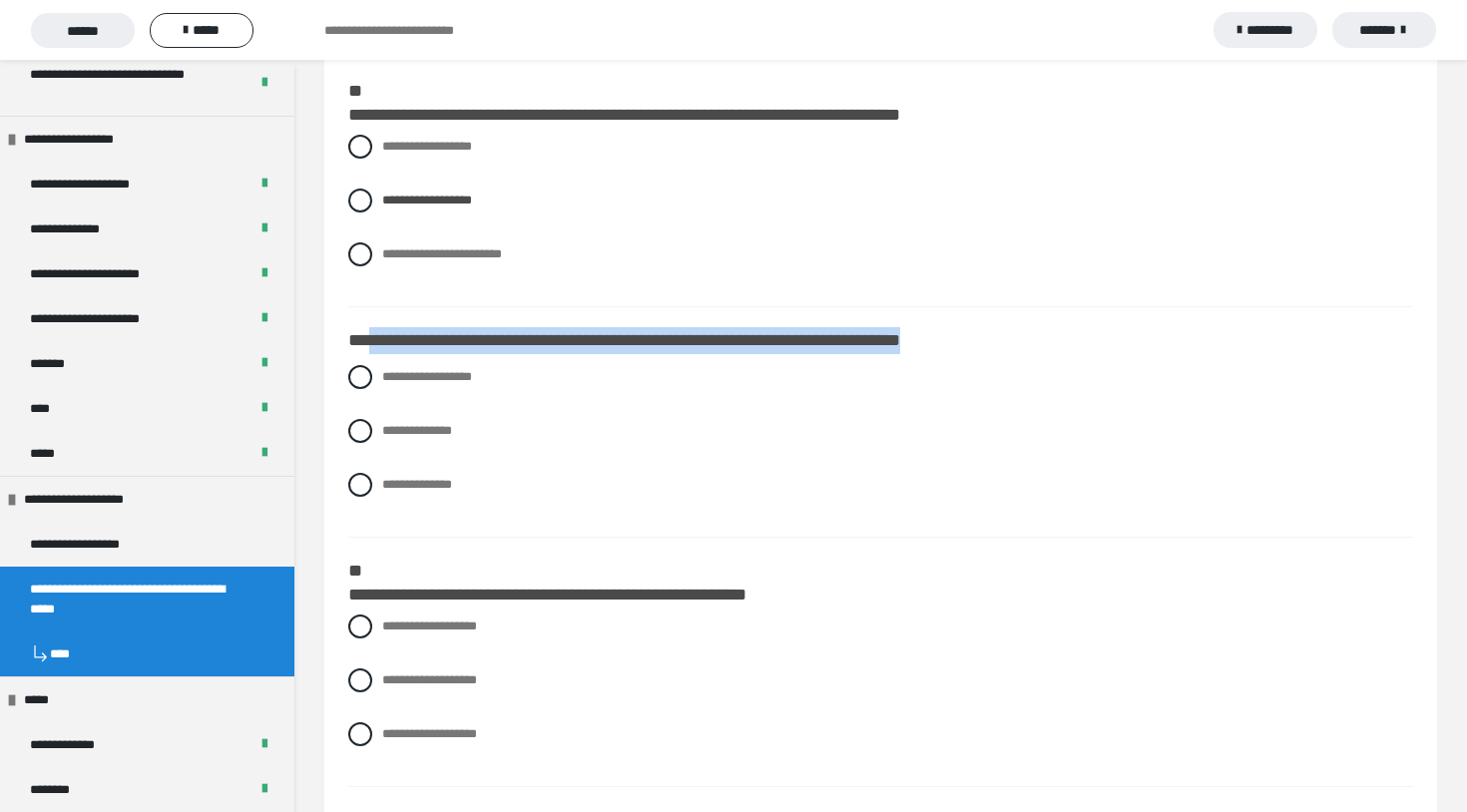 drag, startPoint x: 368, startPoint y: 361, endPoint x: 989, endPoint y: 366, distance: 621.0201 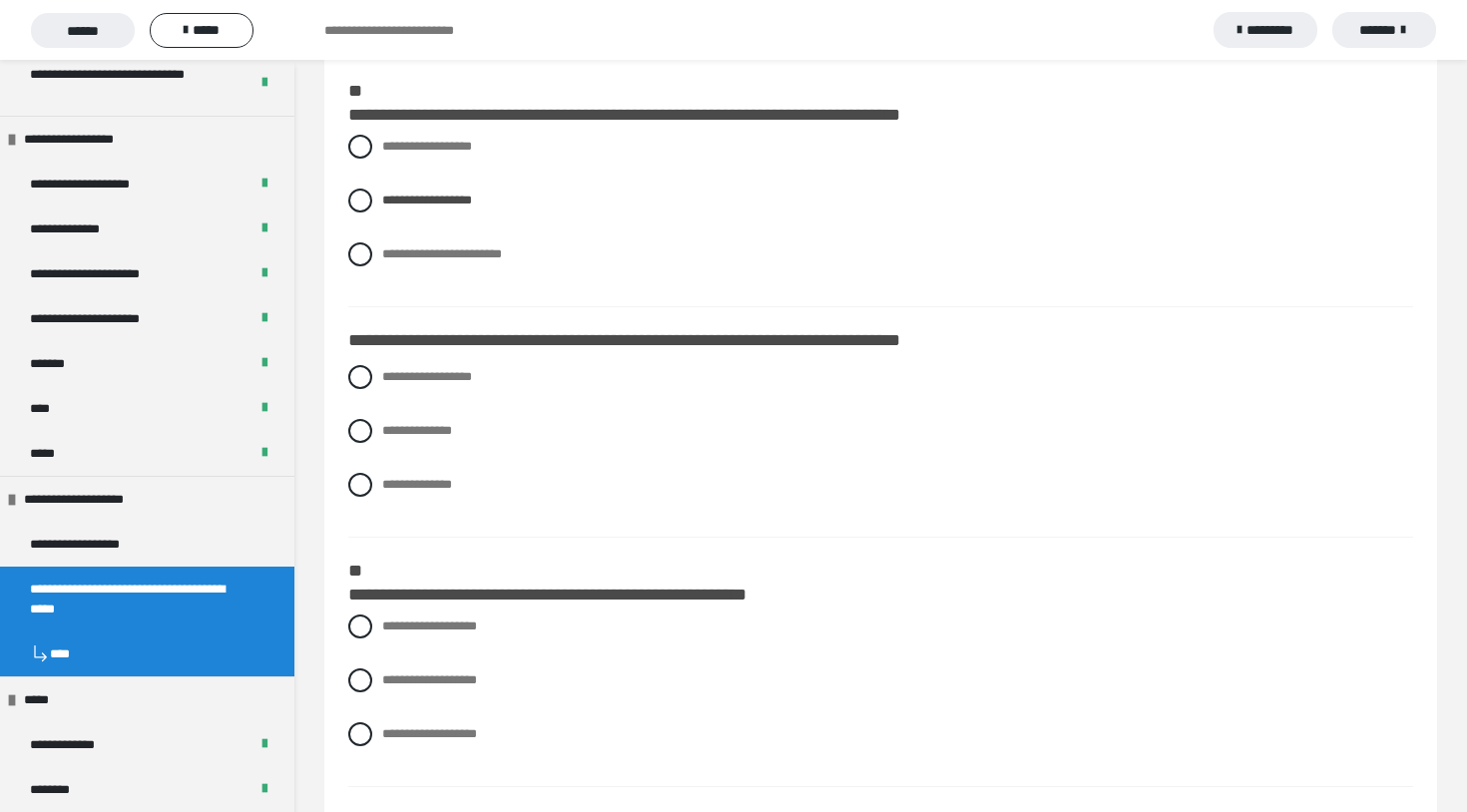 click on "**********" at bounding box center (880, 446) 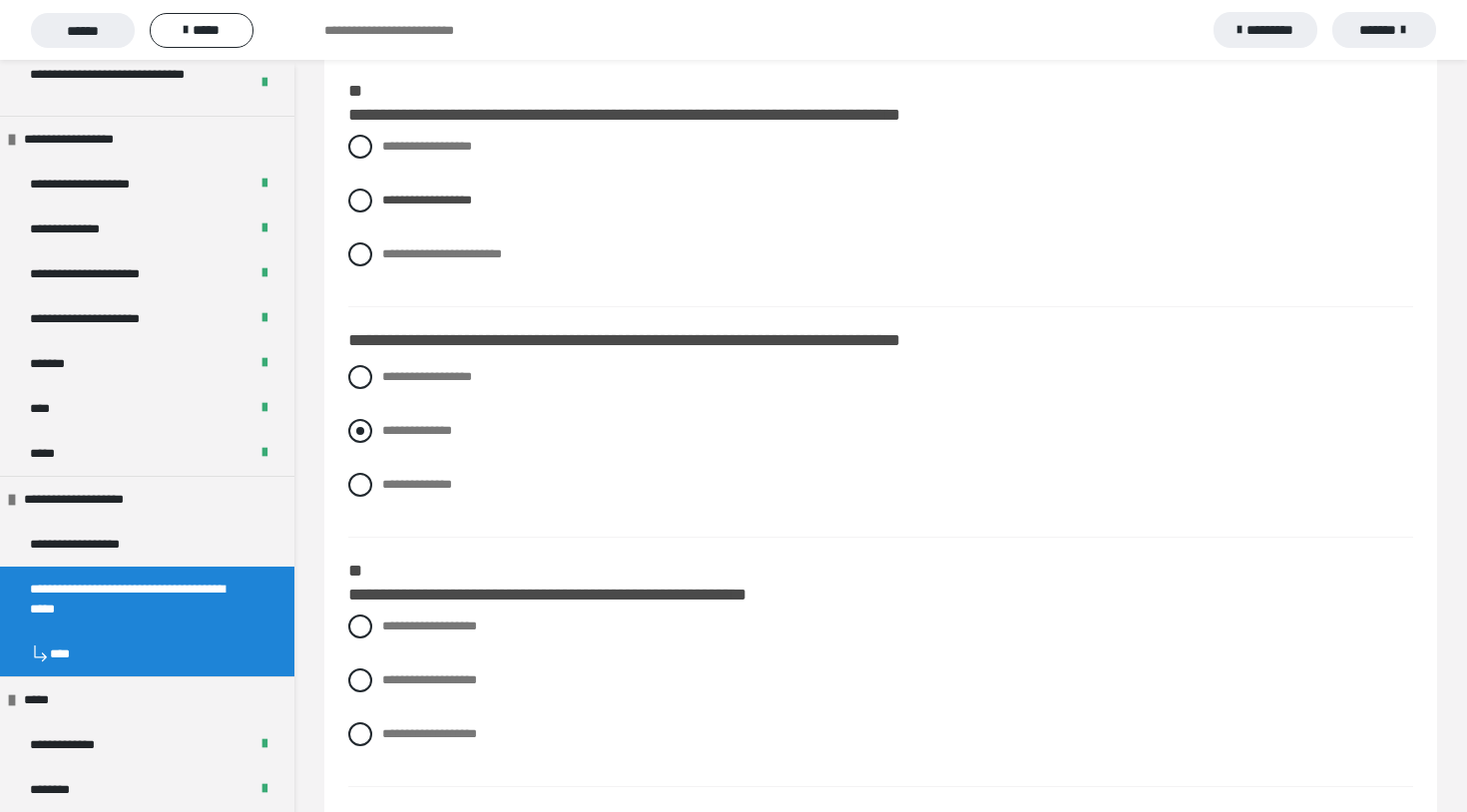 click at bounding box center [360, 431] 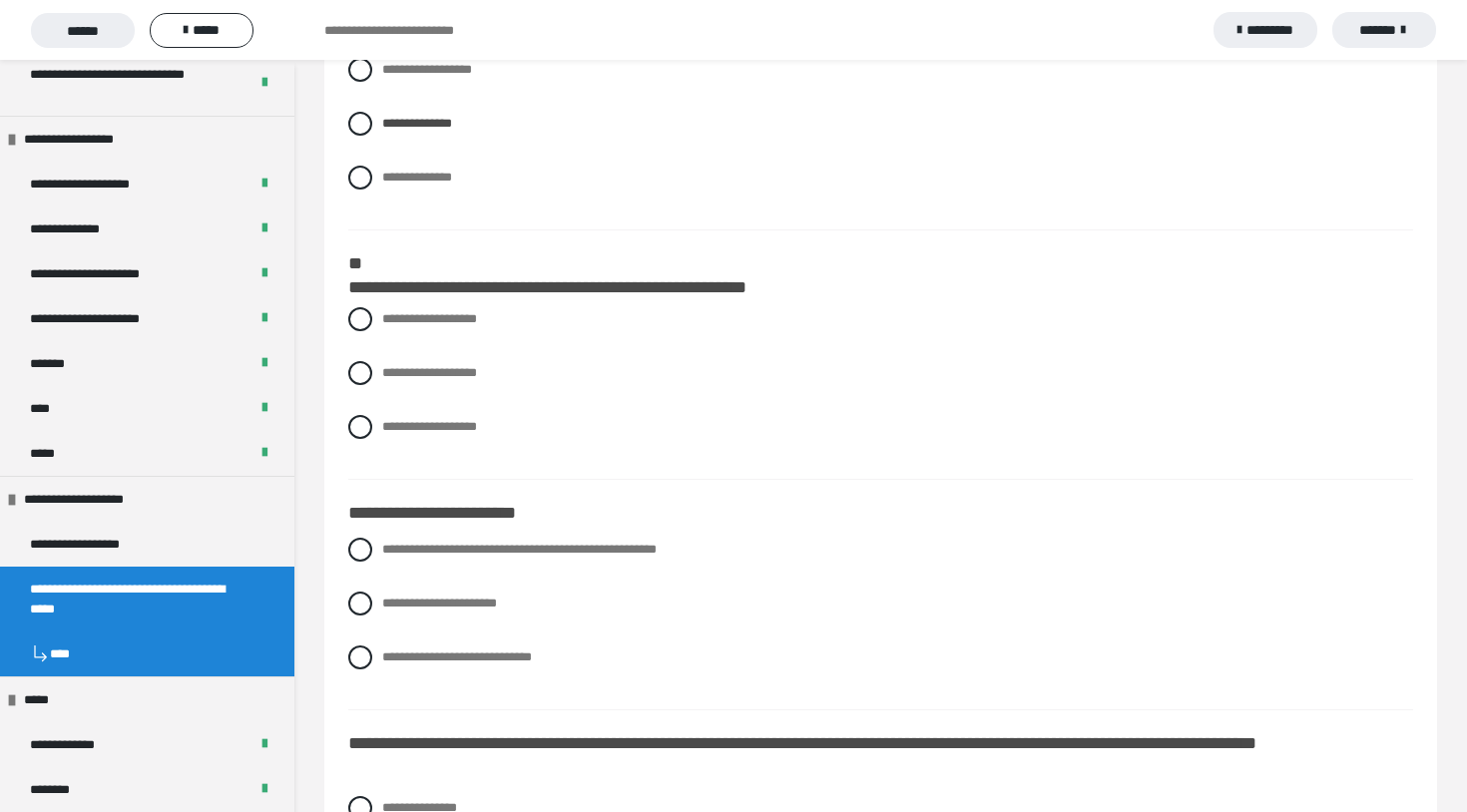 scroll, scrollTop: 619, scrollLeft: 0, axis: vertical 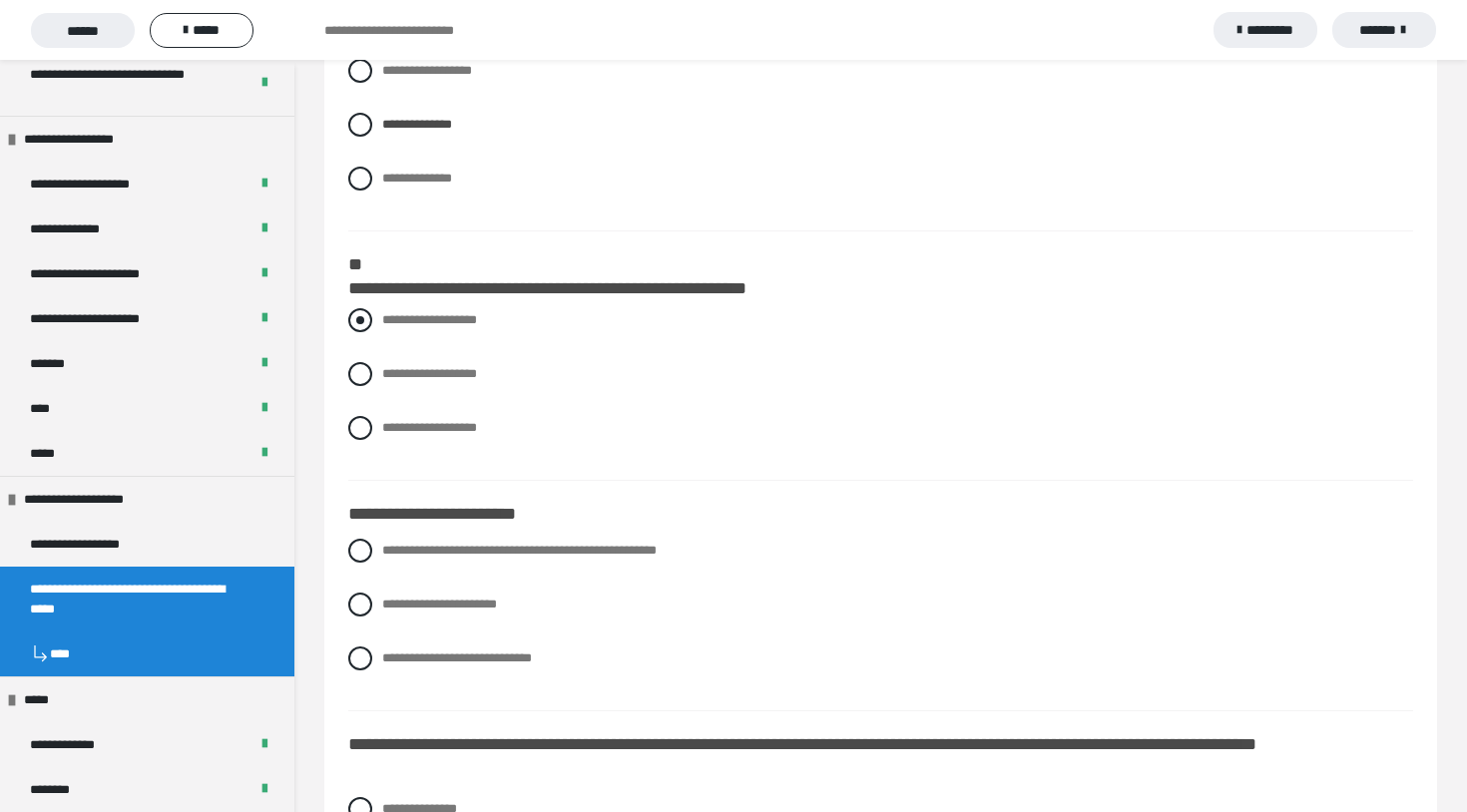 click at bounding box center (360, 320) 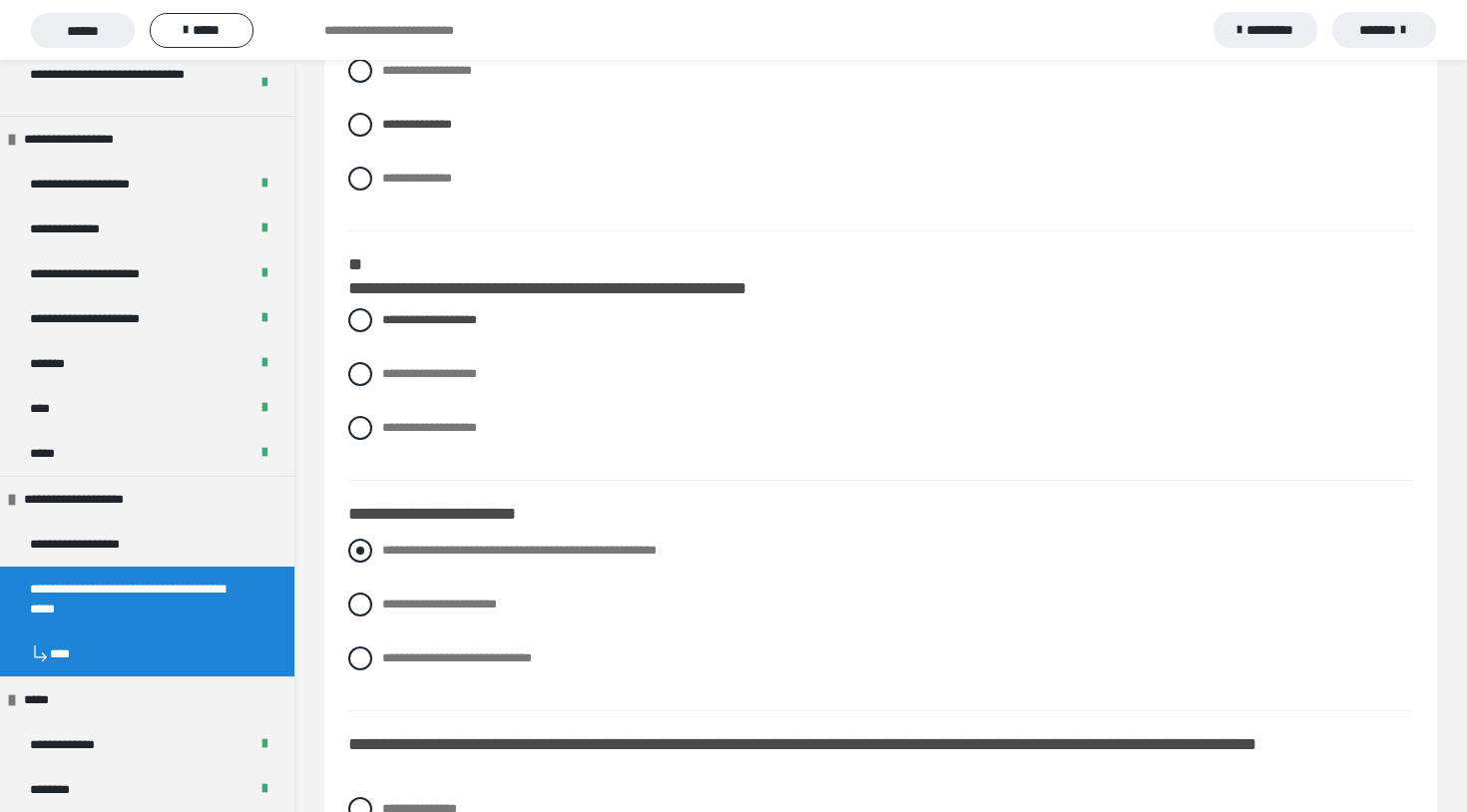 click at bounding box center (360, 551) 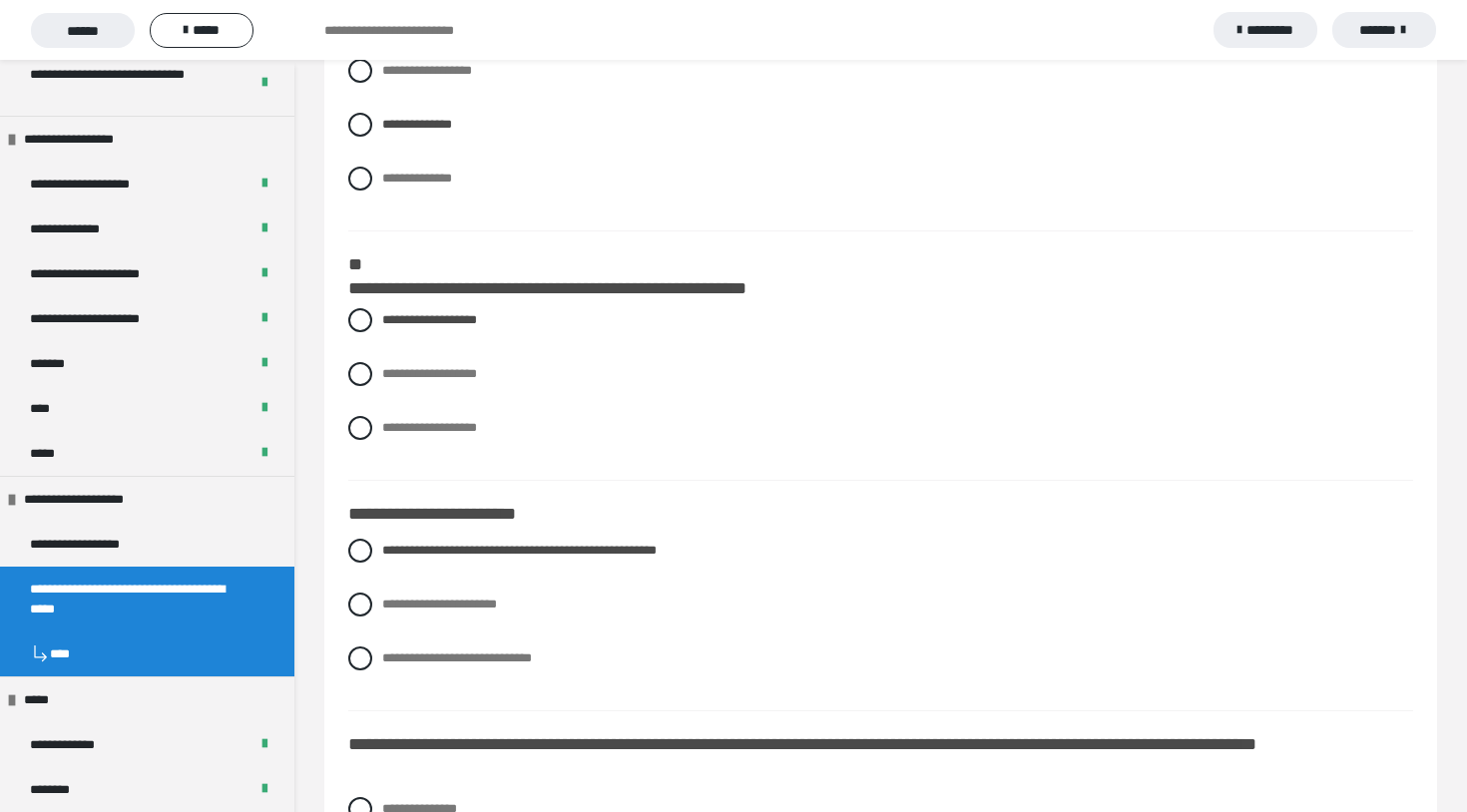 drag, startPoint x: 383, startPoint y: 572, endPoint x: 435, endPoint y: 661, distance: 103.07764 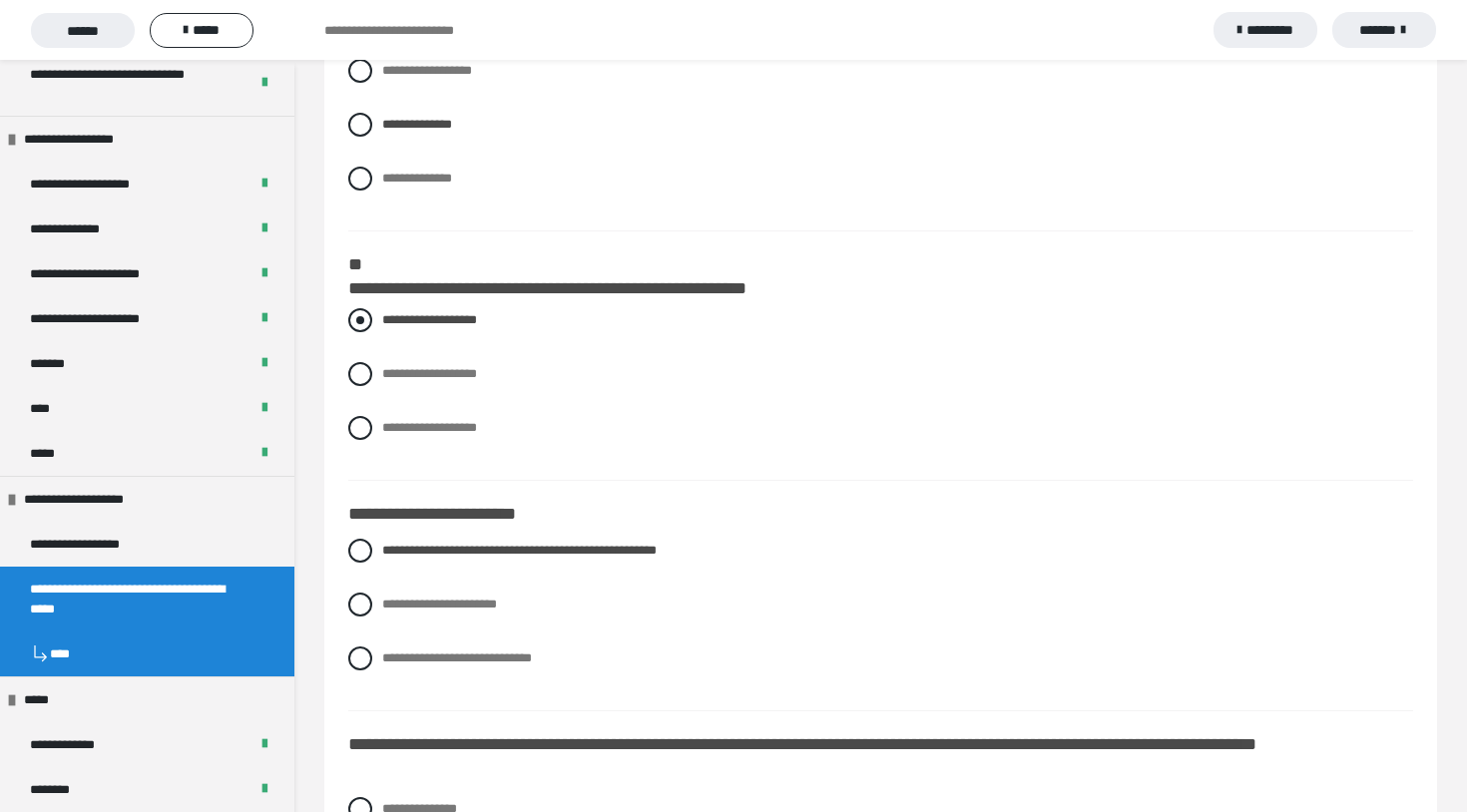 click on "**********" at bounding box center [880, 320] 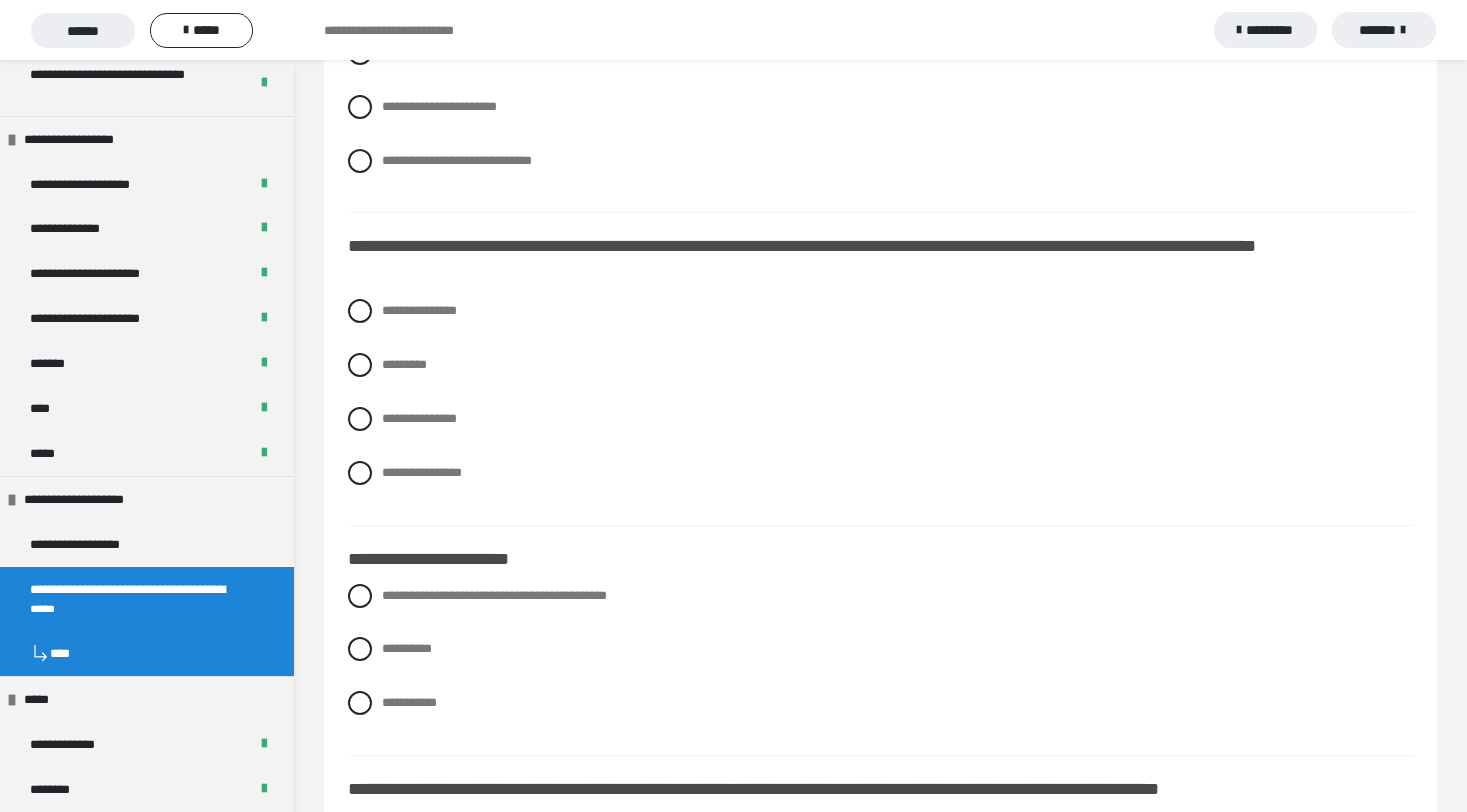 scroll, scrollTop: 1065, scrollLeft: 0, axis: vertical 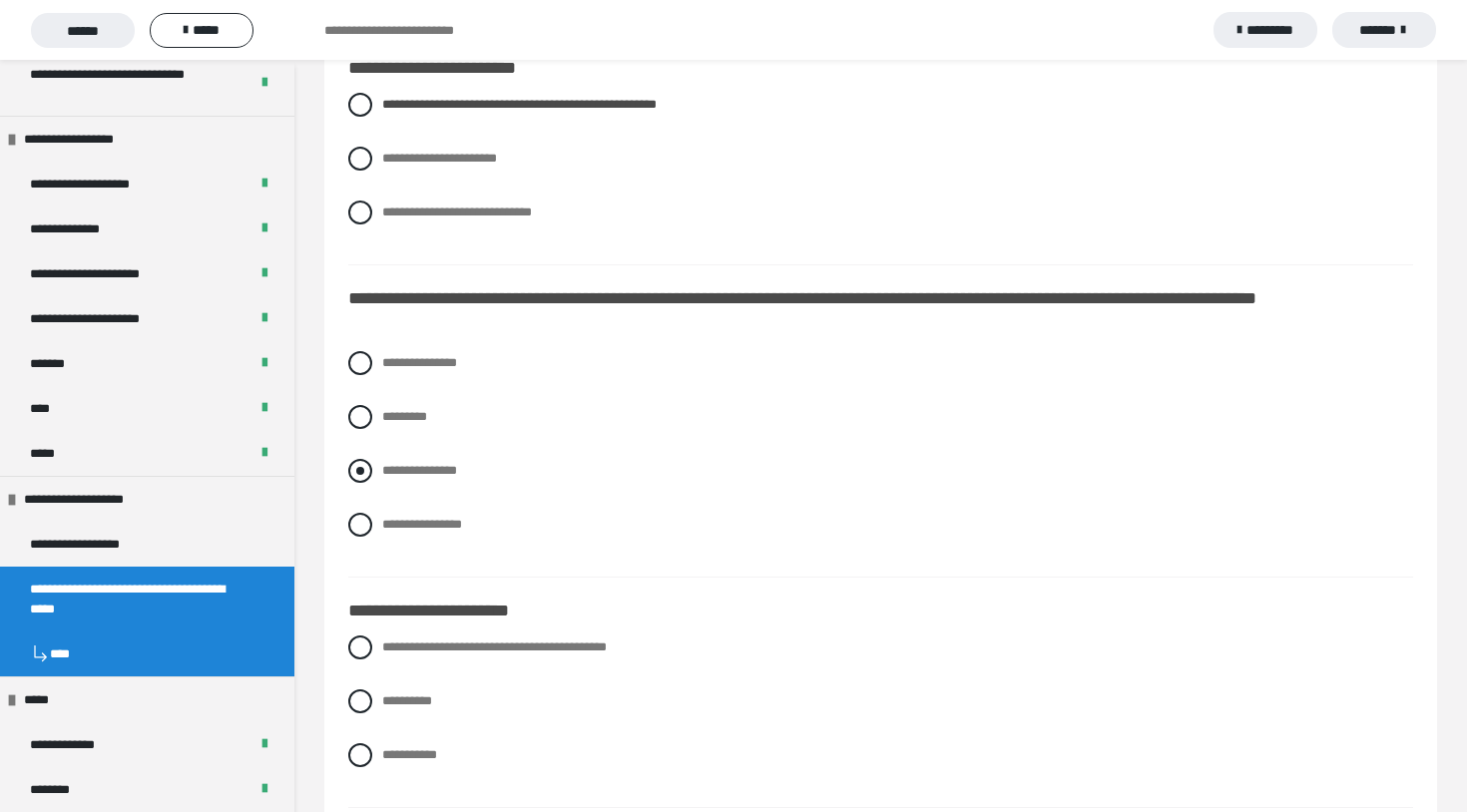 click at bounding box center [360, 471] 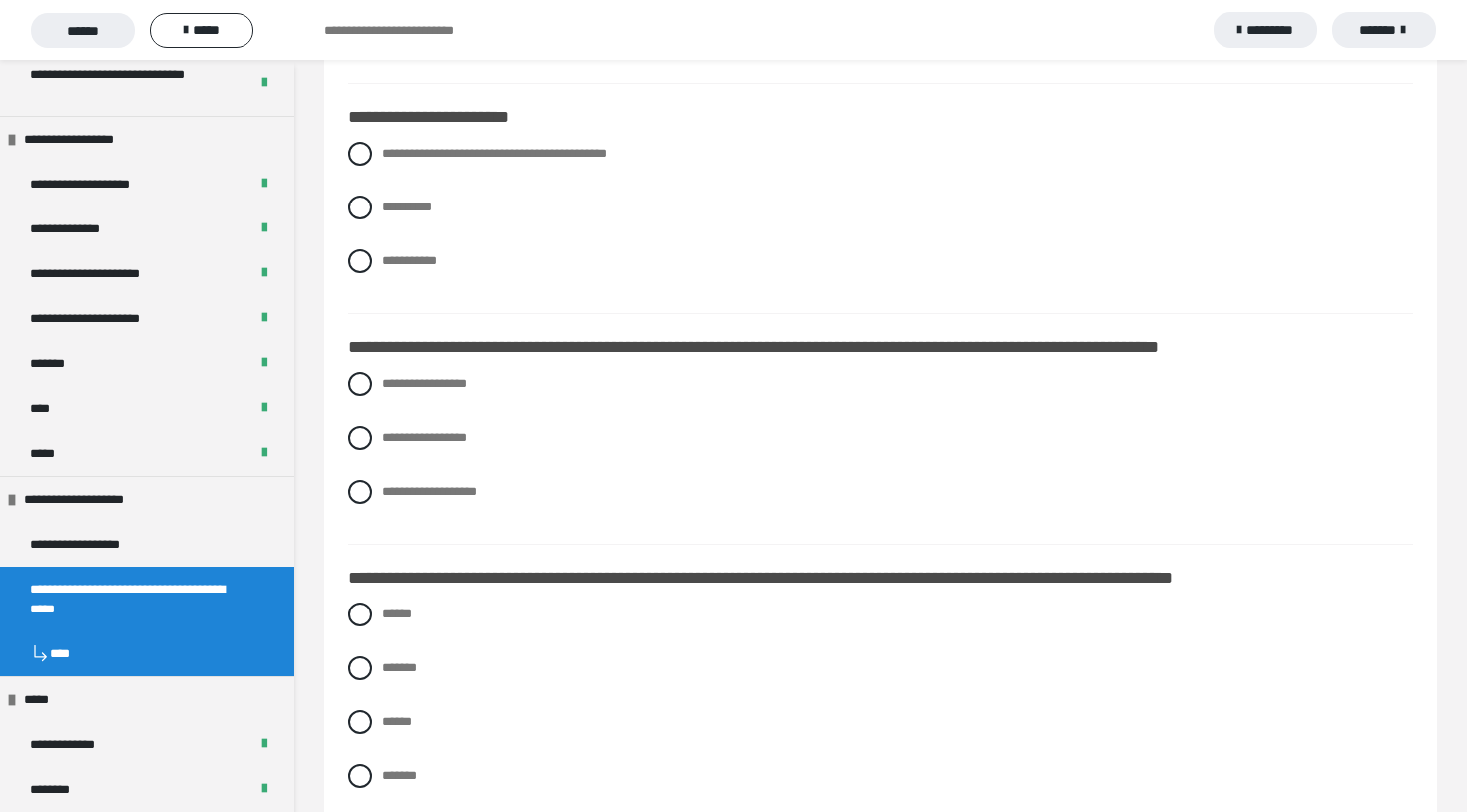 scroll, scrollTop: 1535, scrollLeft: 0, axis: vertical 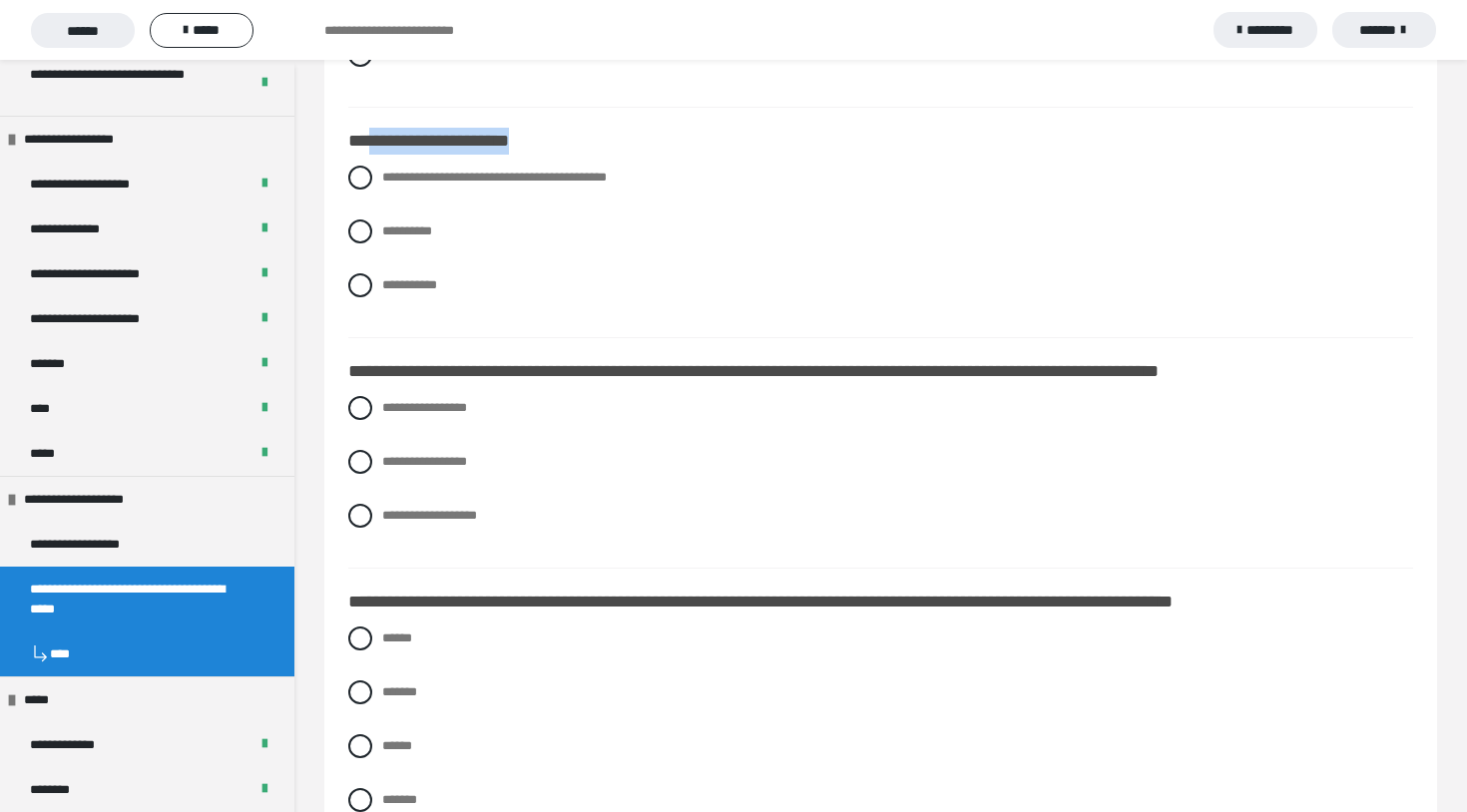 drag, startPoint x: 369, startPoint y: 174, endPoint x: 534, endPoint y: 173, distance: 165.00303 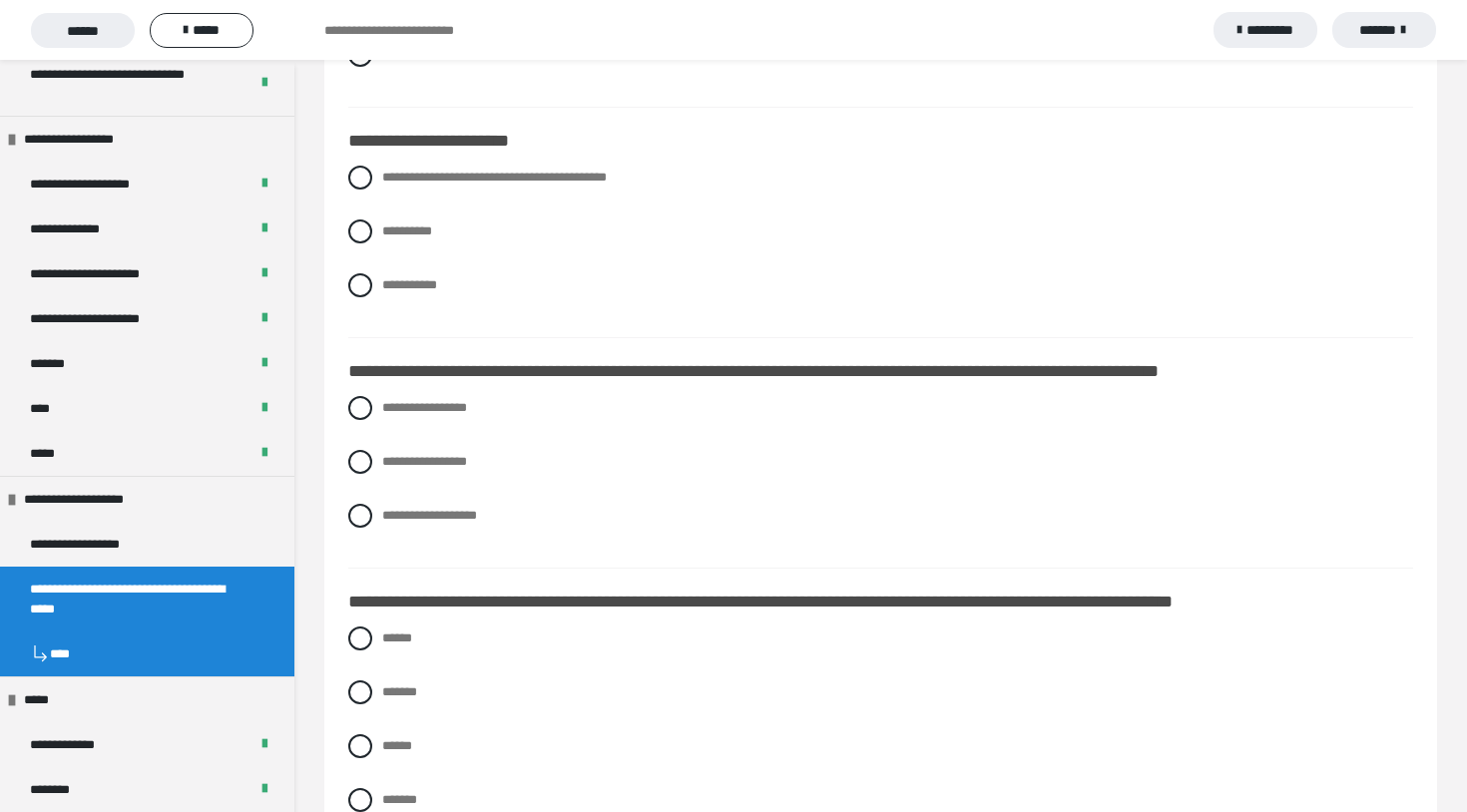 click on "**********" at bounding box center (880, 246) 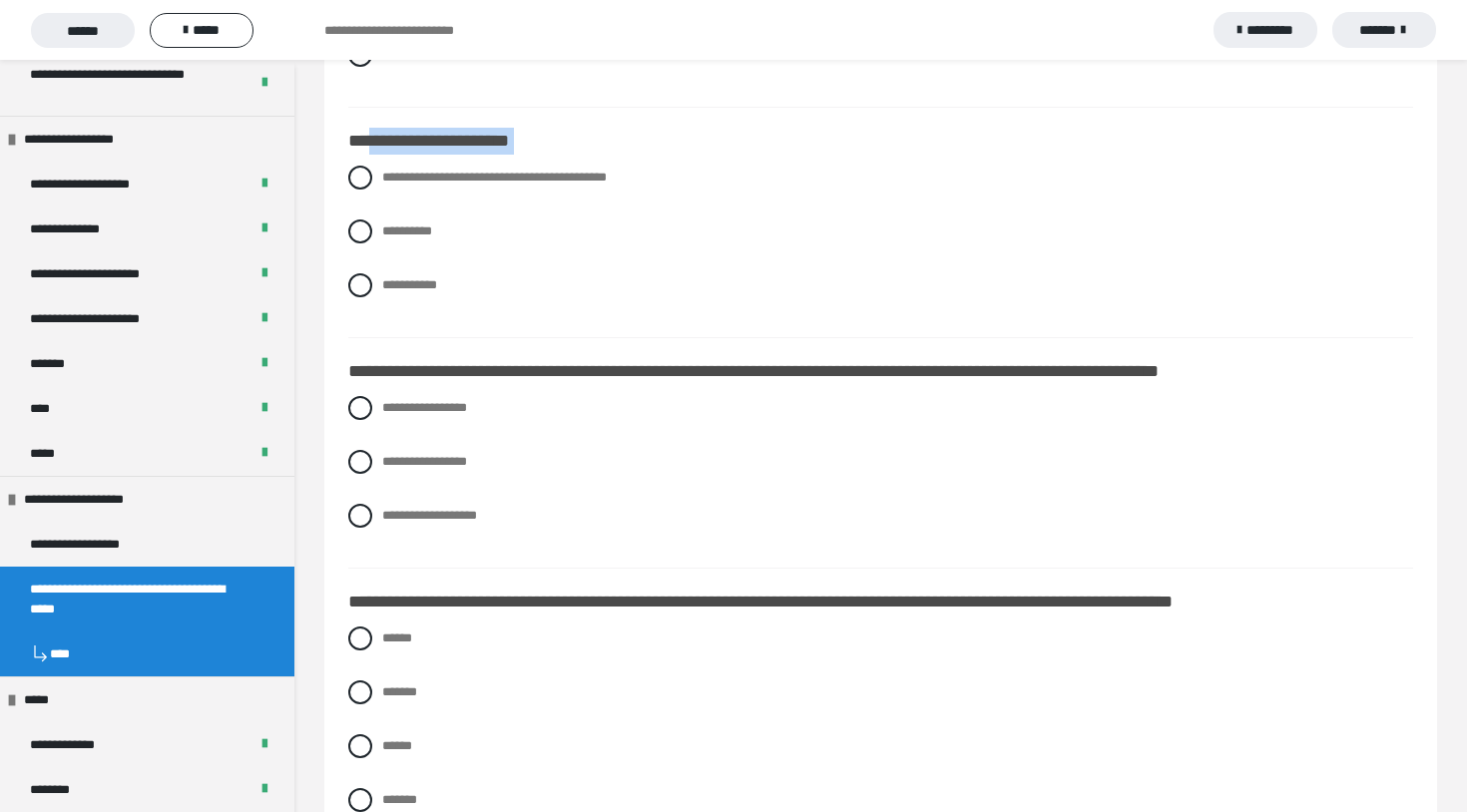 drag, startPoint x: 369, startPoint y: 170, endPoint x: 477, endPoint y: 333, distance: 195.533 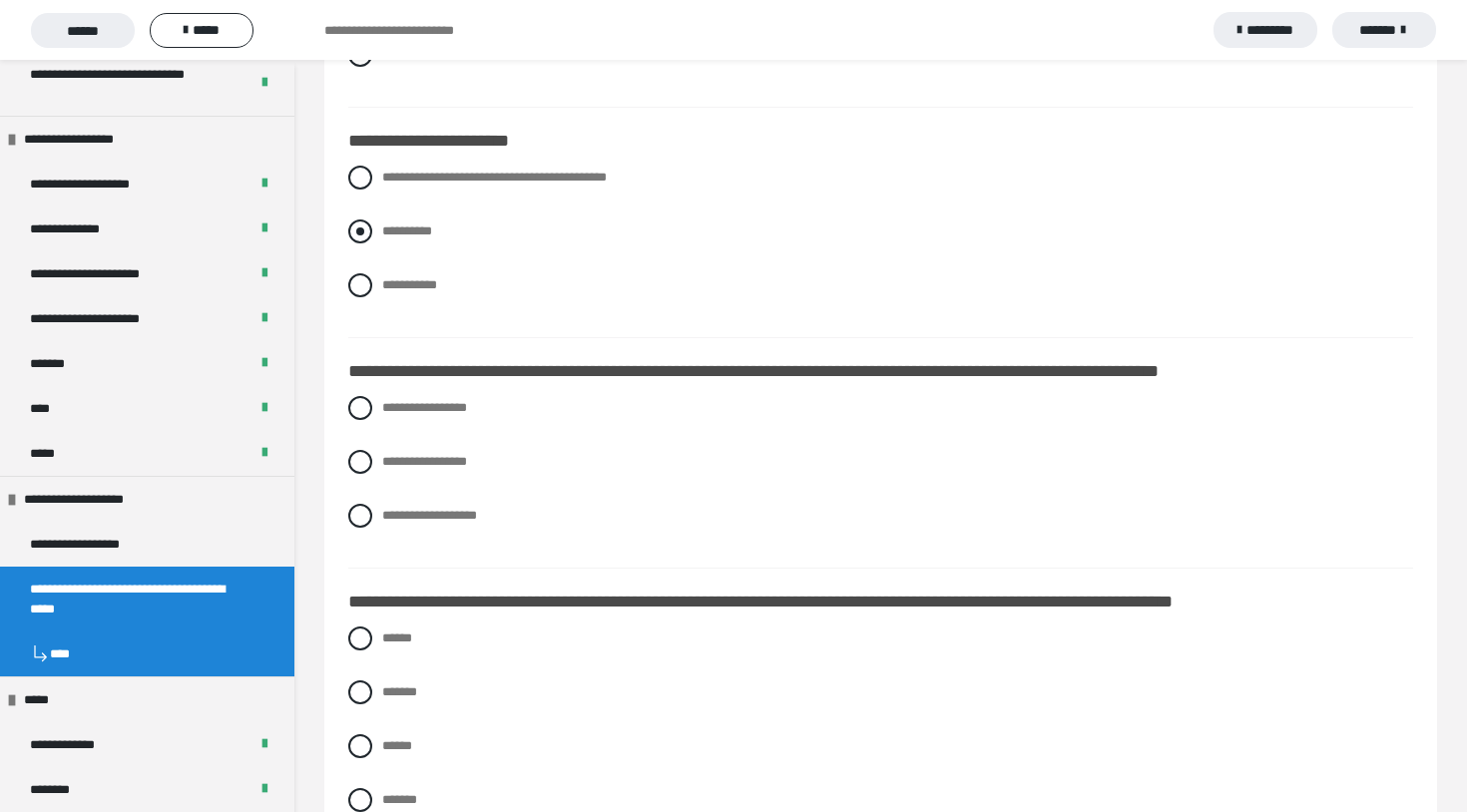 click at bounding box center [360, 231] 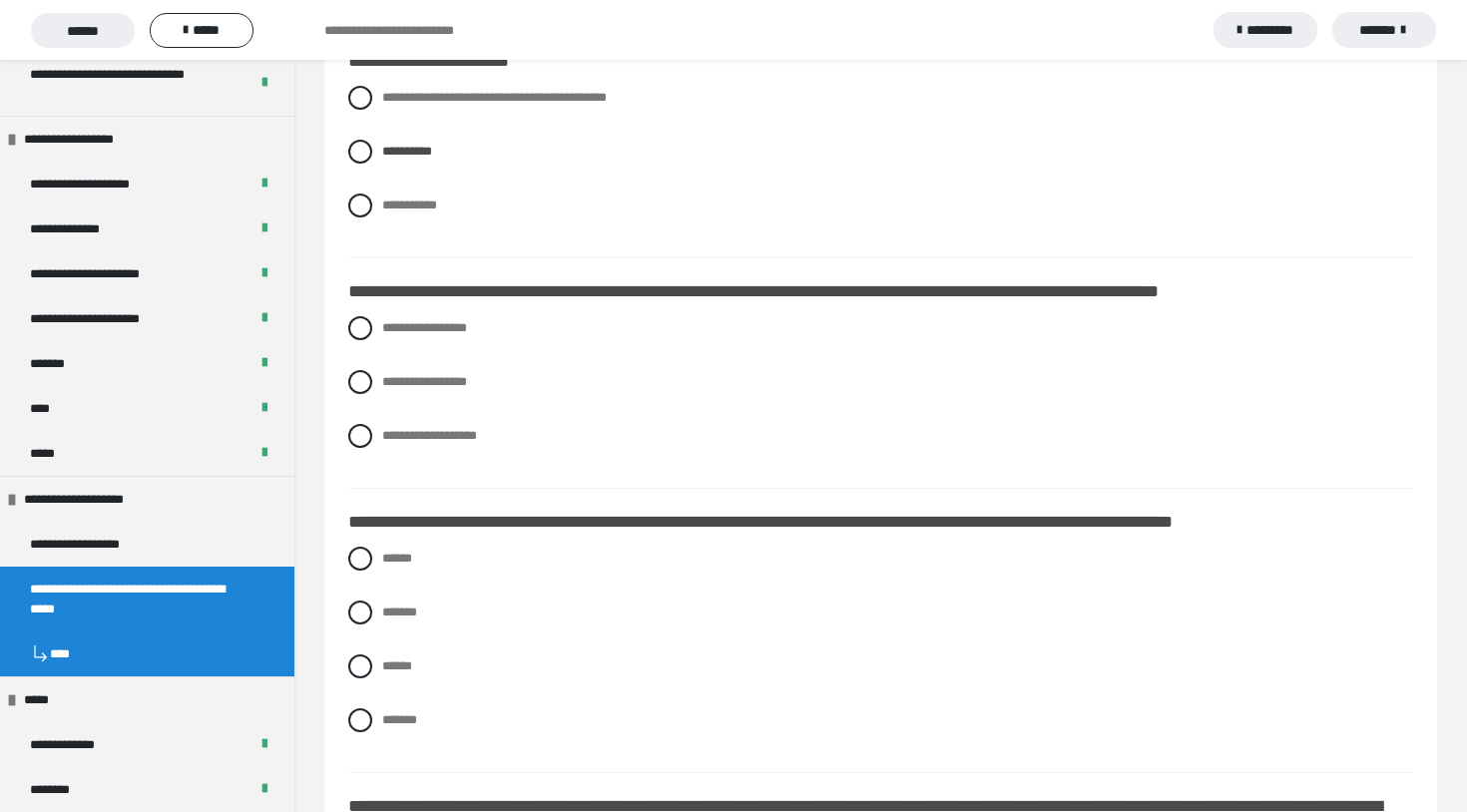 scroll, scrollTop: 1610, scrollLeft: 0, axis: vertical 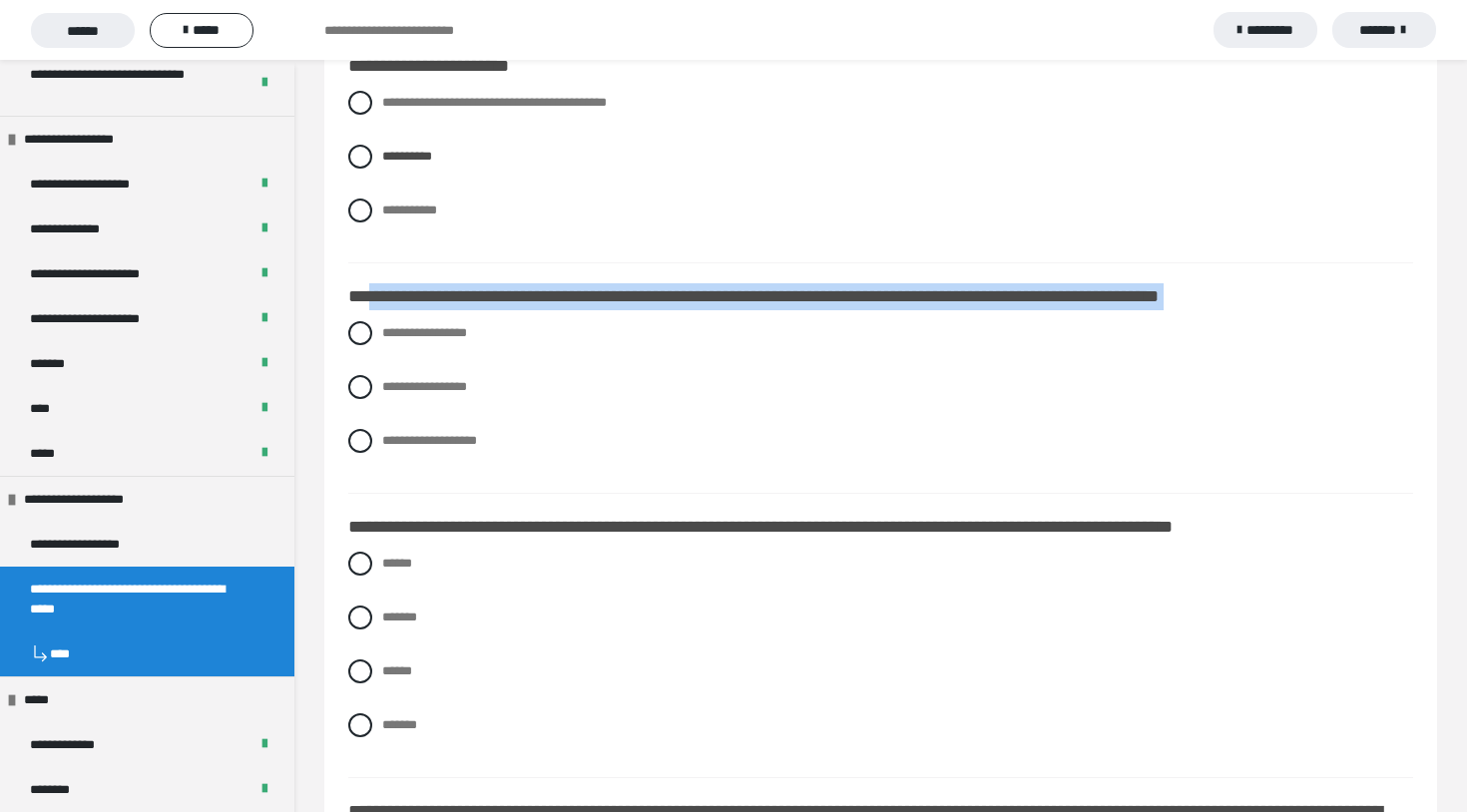 drag, startPoint x: 371, startPoint y: 330, endPoint x: 537, endPoint y: 487, distance: 228.48414 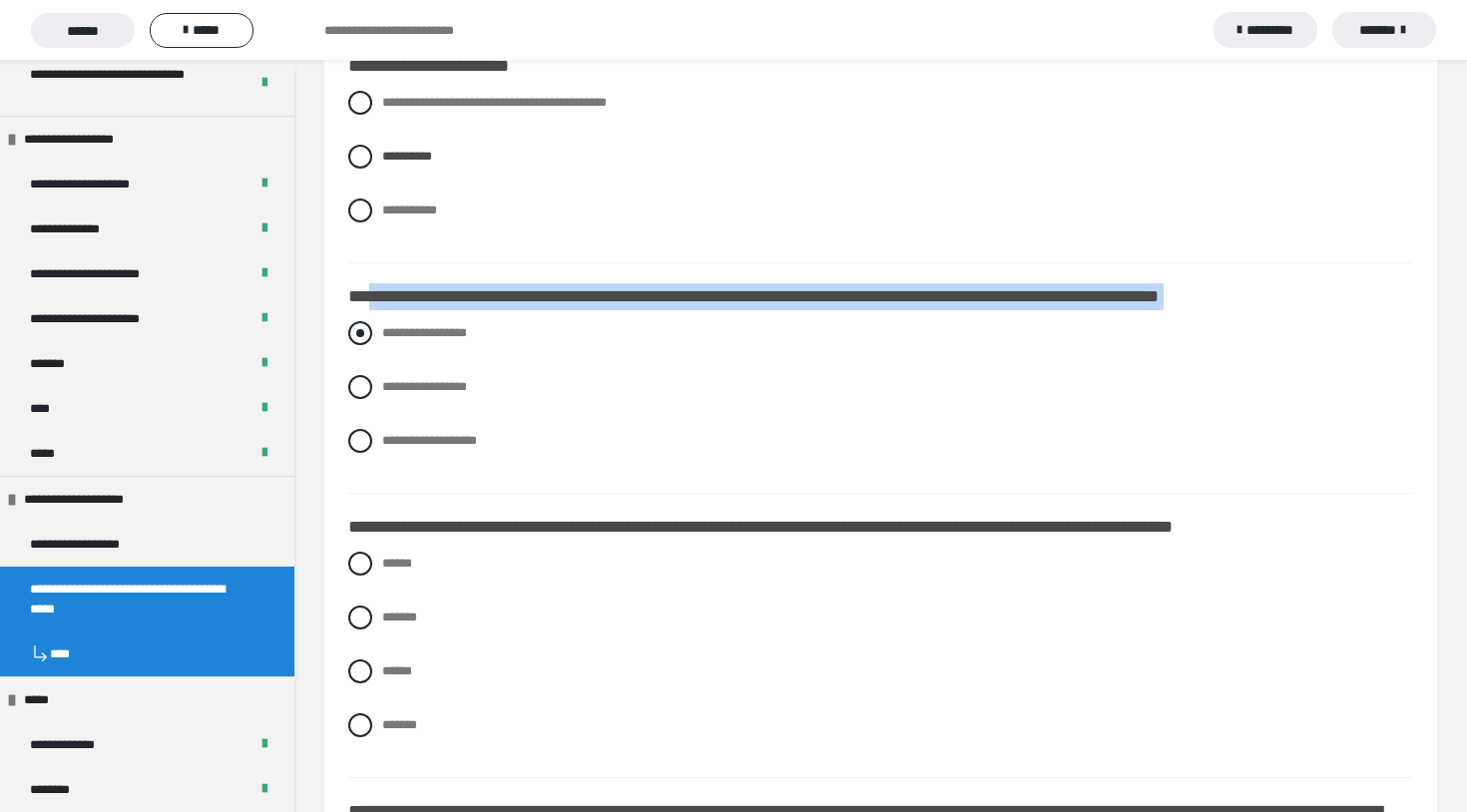 click at bounding box center (360, 333) 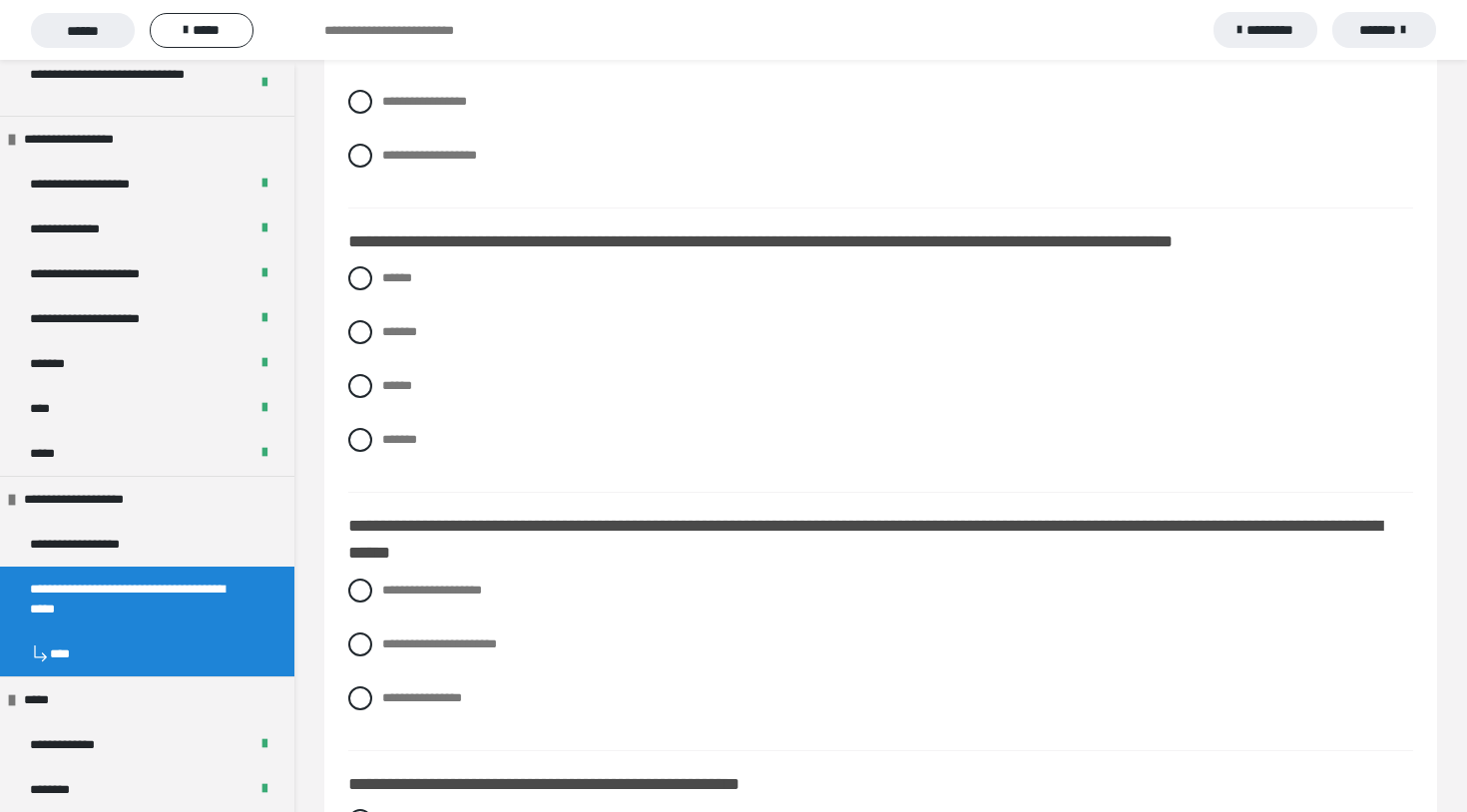 scroll, scrollTop: 1898, scrollLeft: 0, axis: vertical 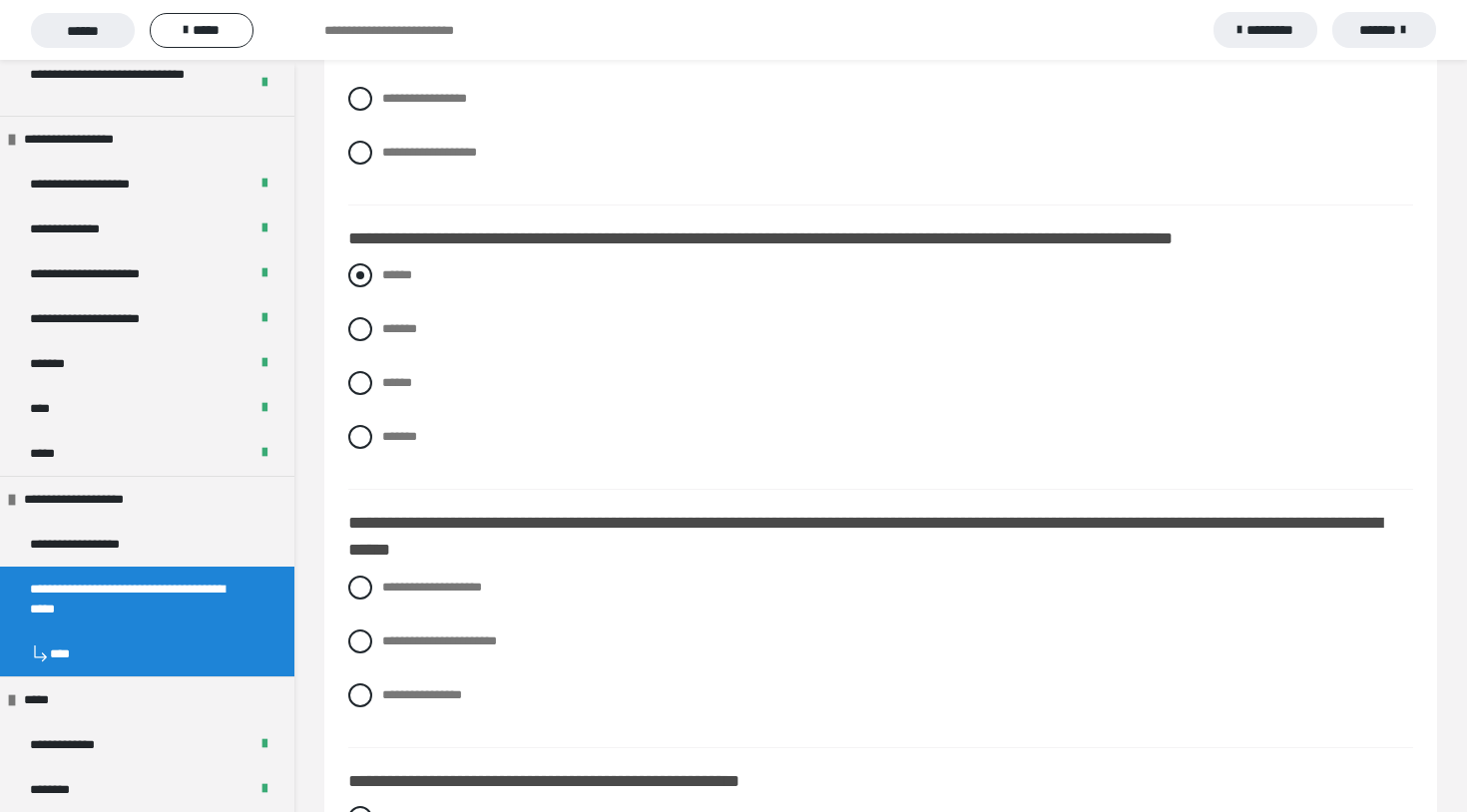 click at bounding box center [360, 275] 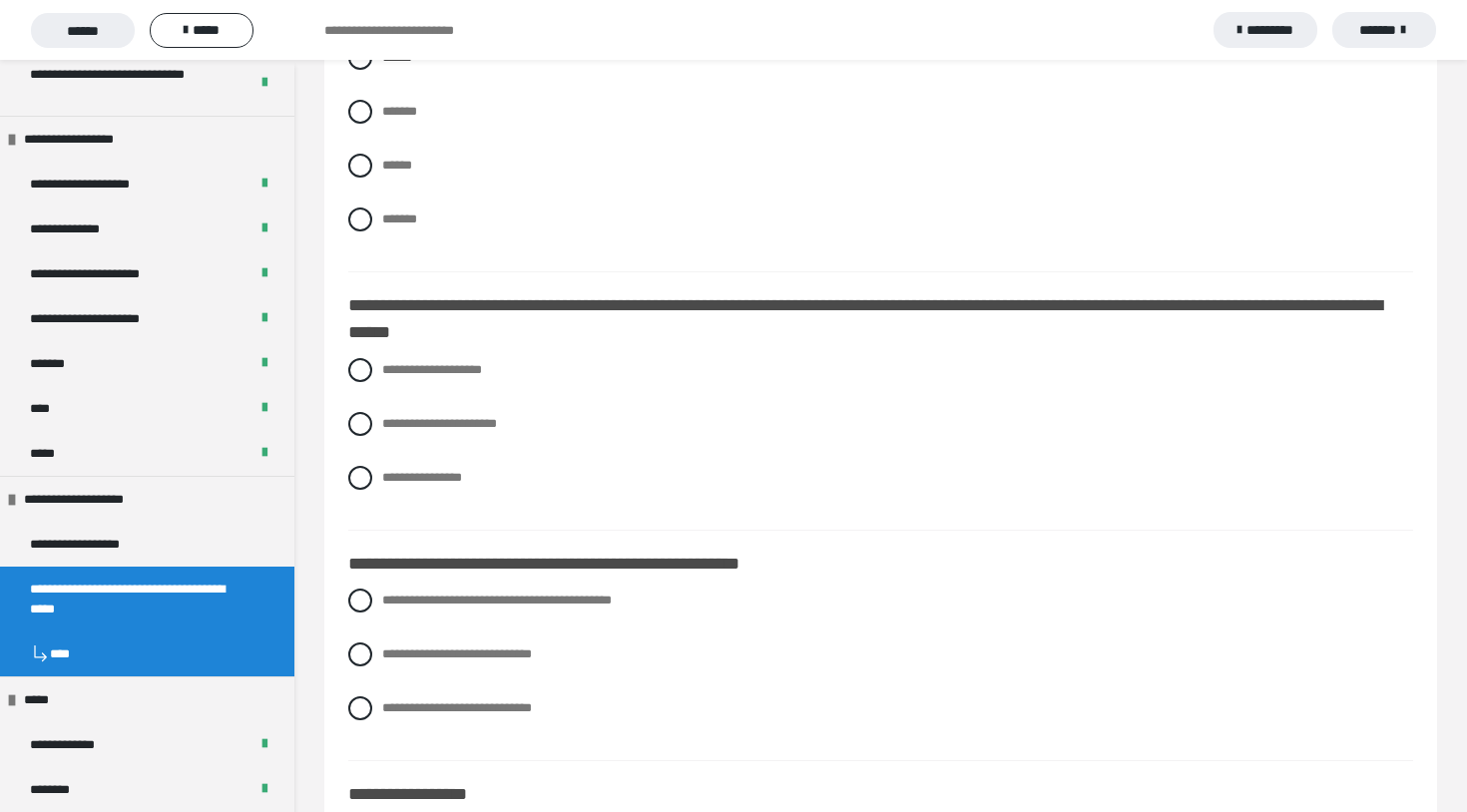 scroll, scrollTop: 2118, scrollLeft: 0, axis: vertical 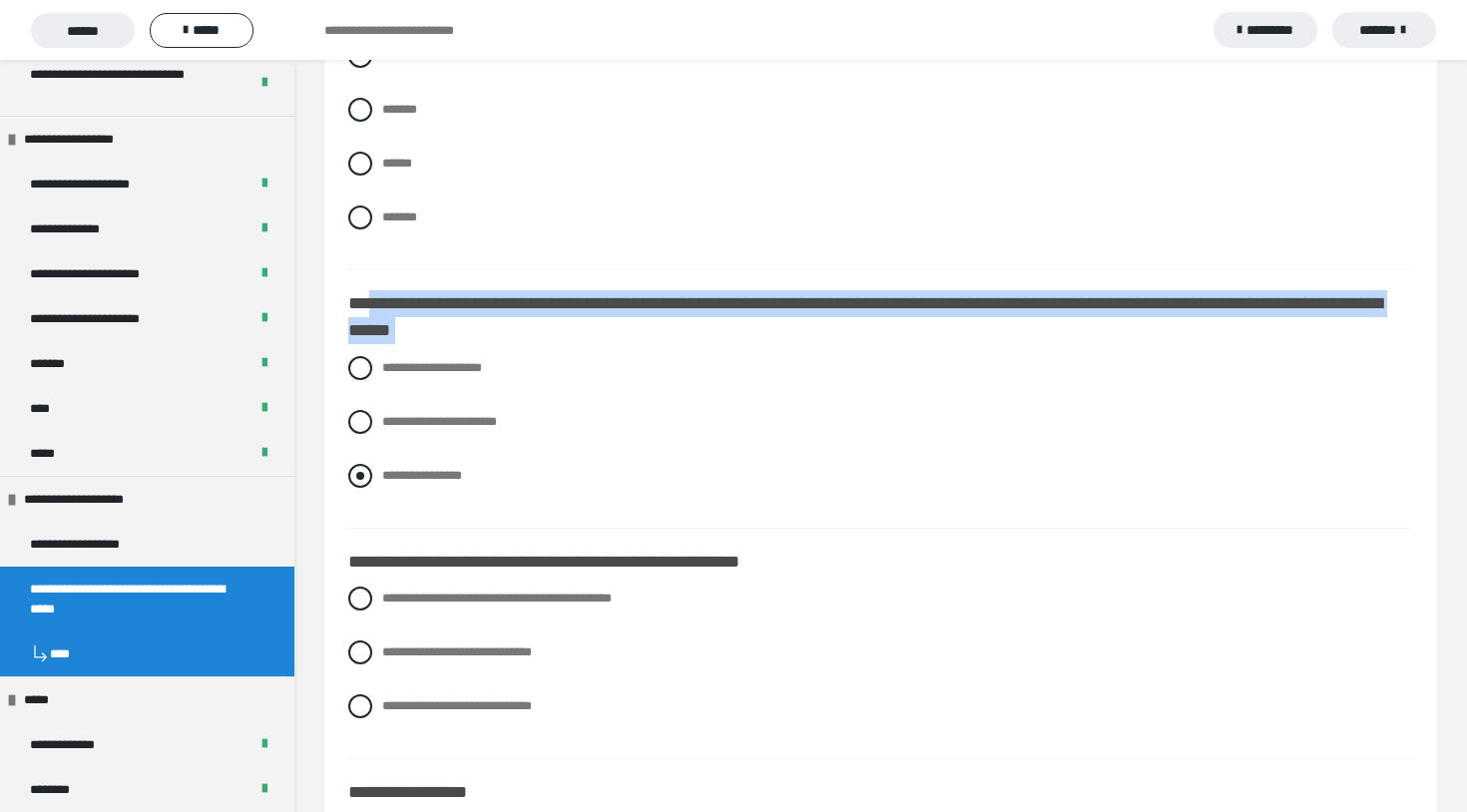 drag, startPoint x: 373, startPoint y: 341, endPoint x: 488, endPoint y: 512, distance: 206.0728 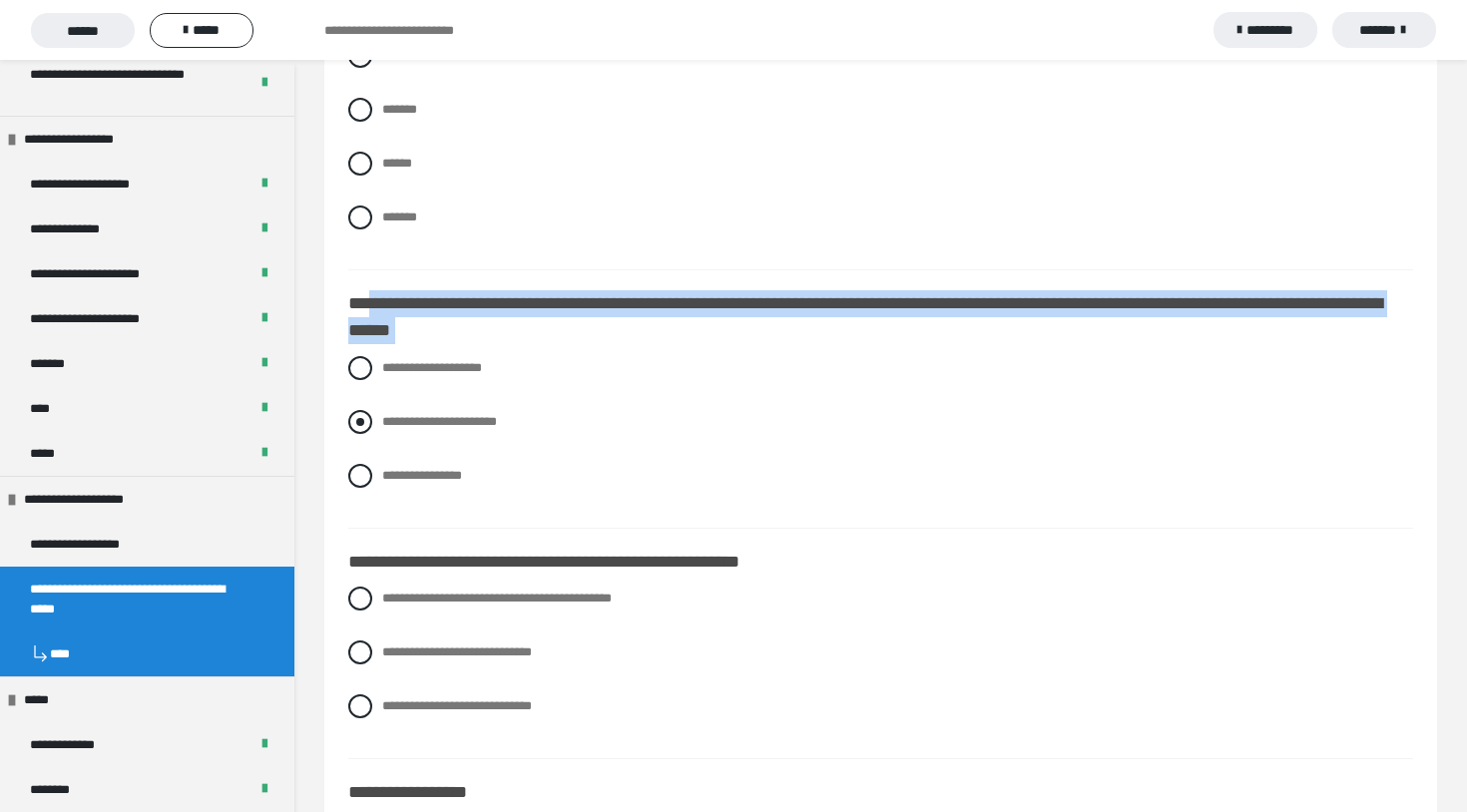 click at bounding box center [360, 422] 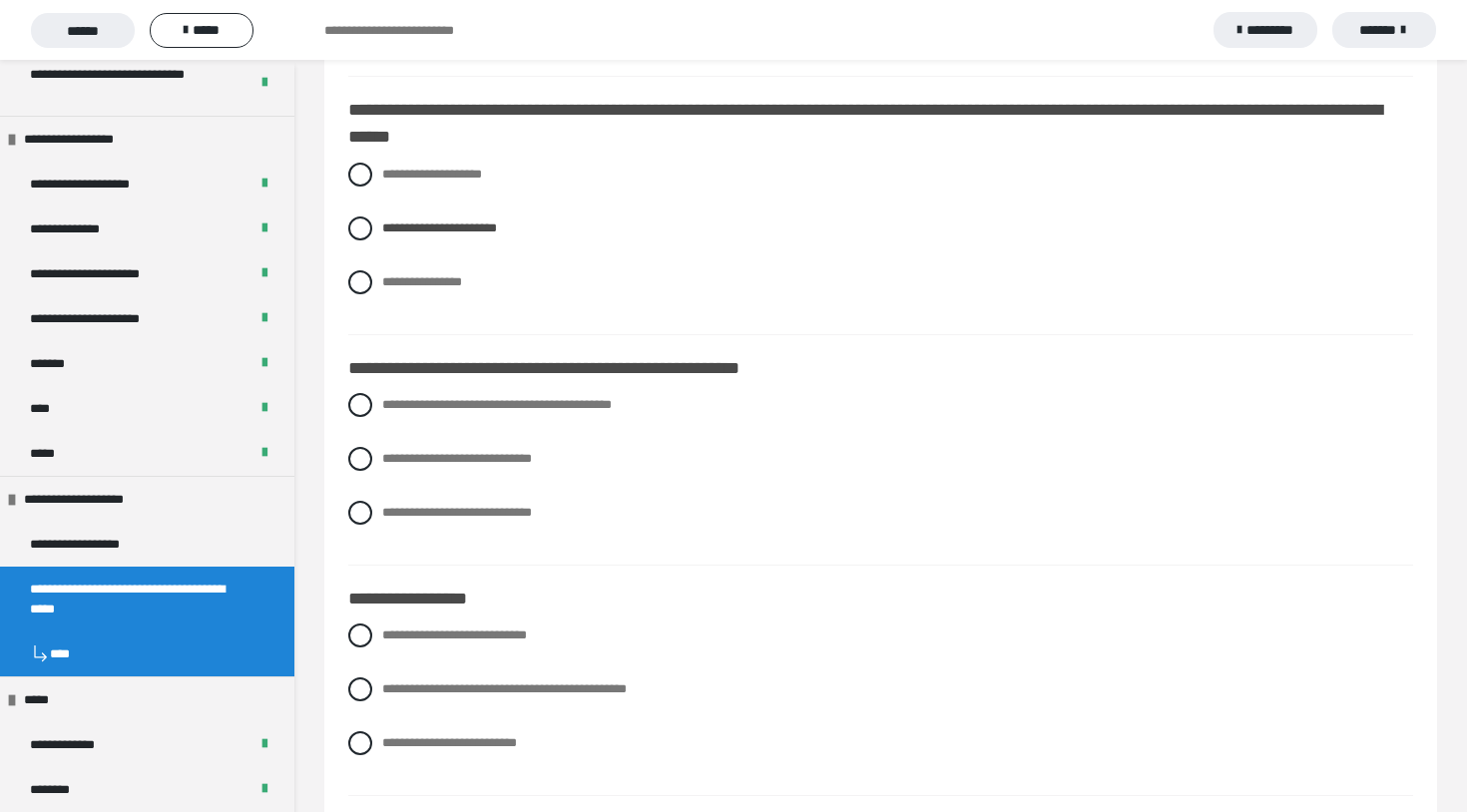 scroll, scrollTop: 2312, scrollLeft: 0, axis: vertical 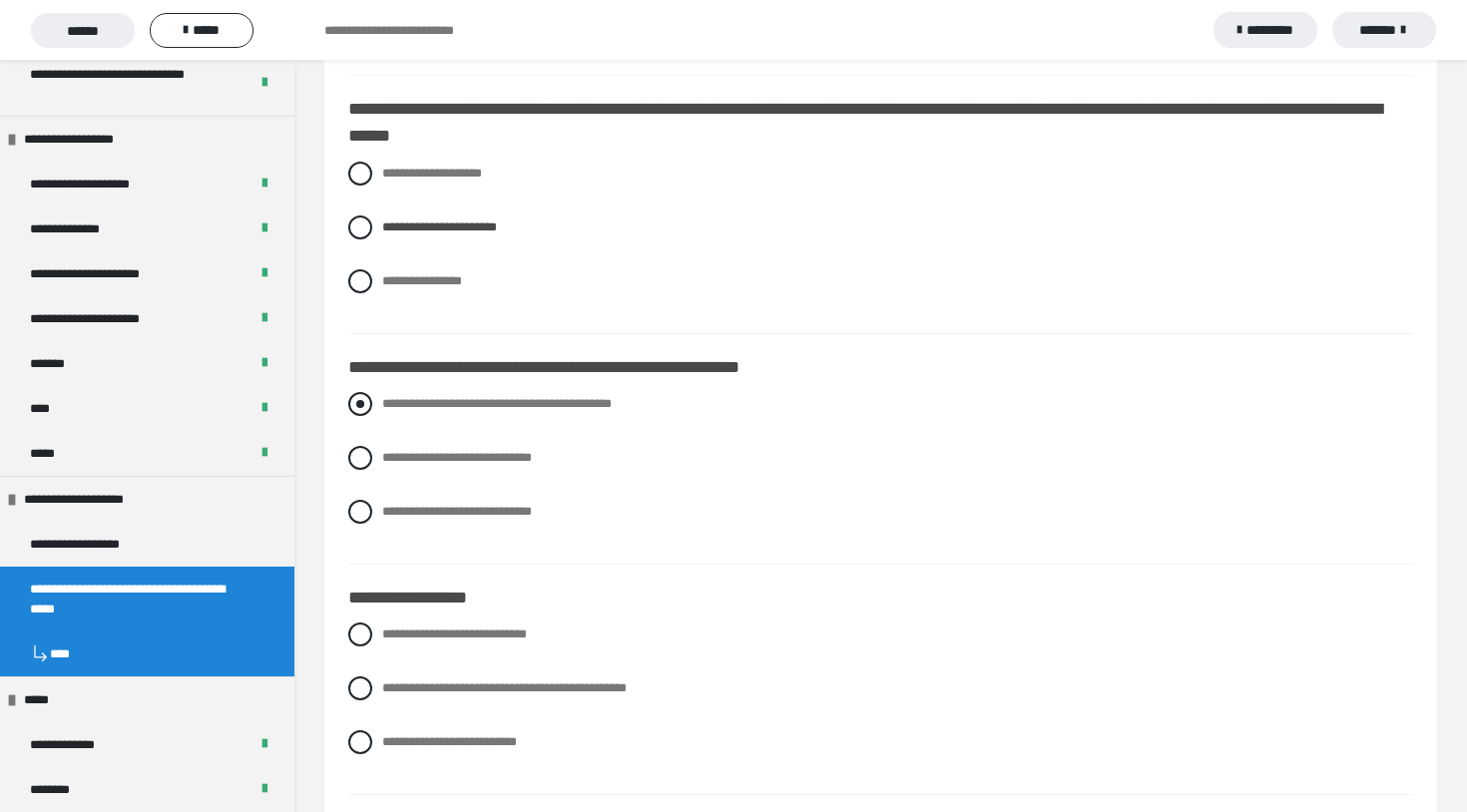 click at bounding box center (360, 404) 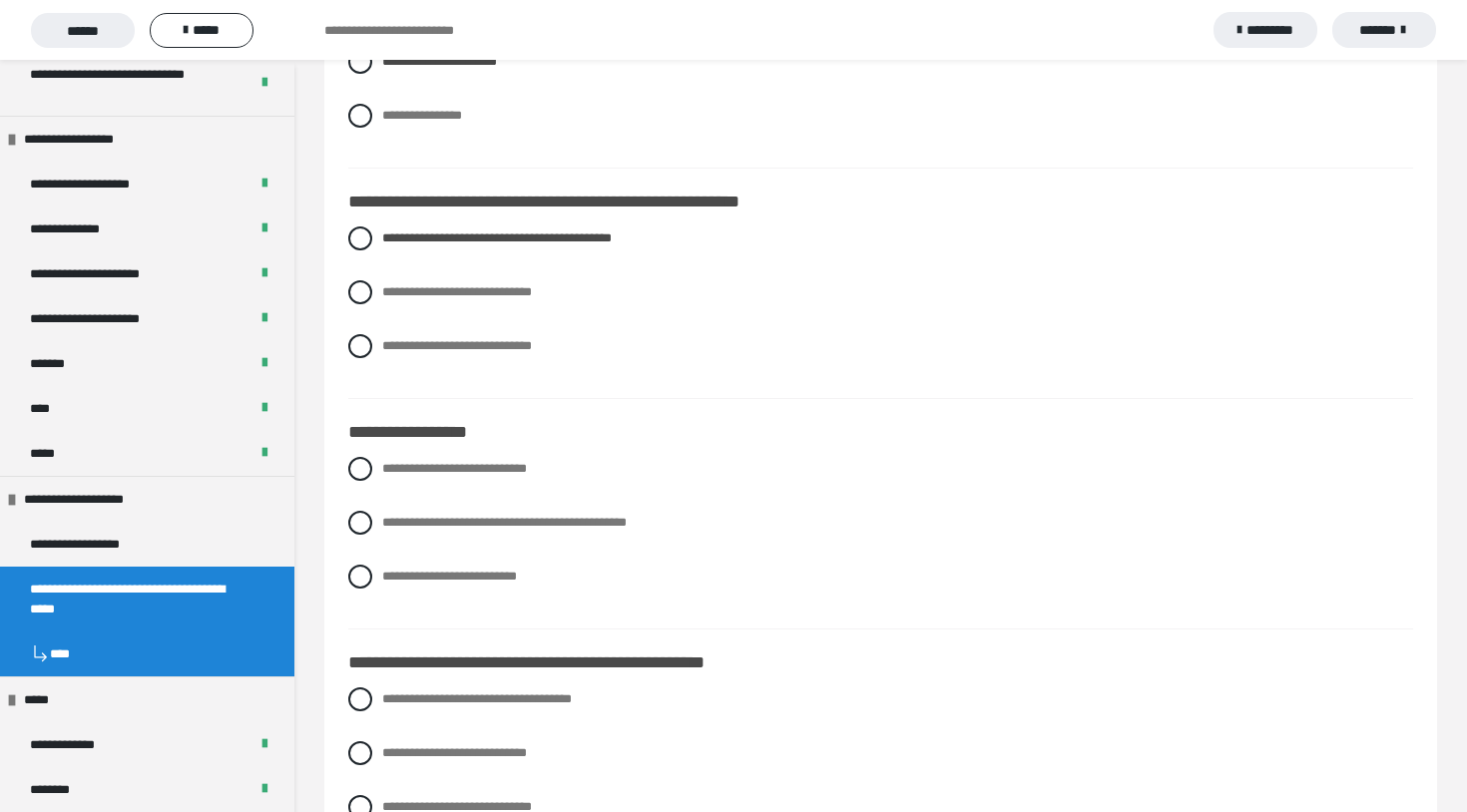 scroll, scrollTop: 2480, scrollLeft: 0, axis: vertical 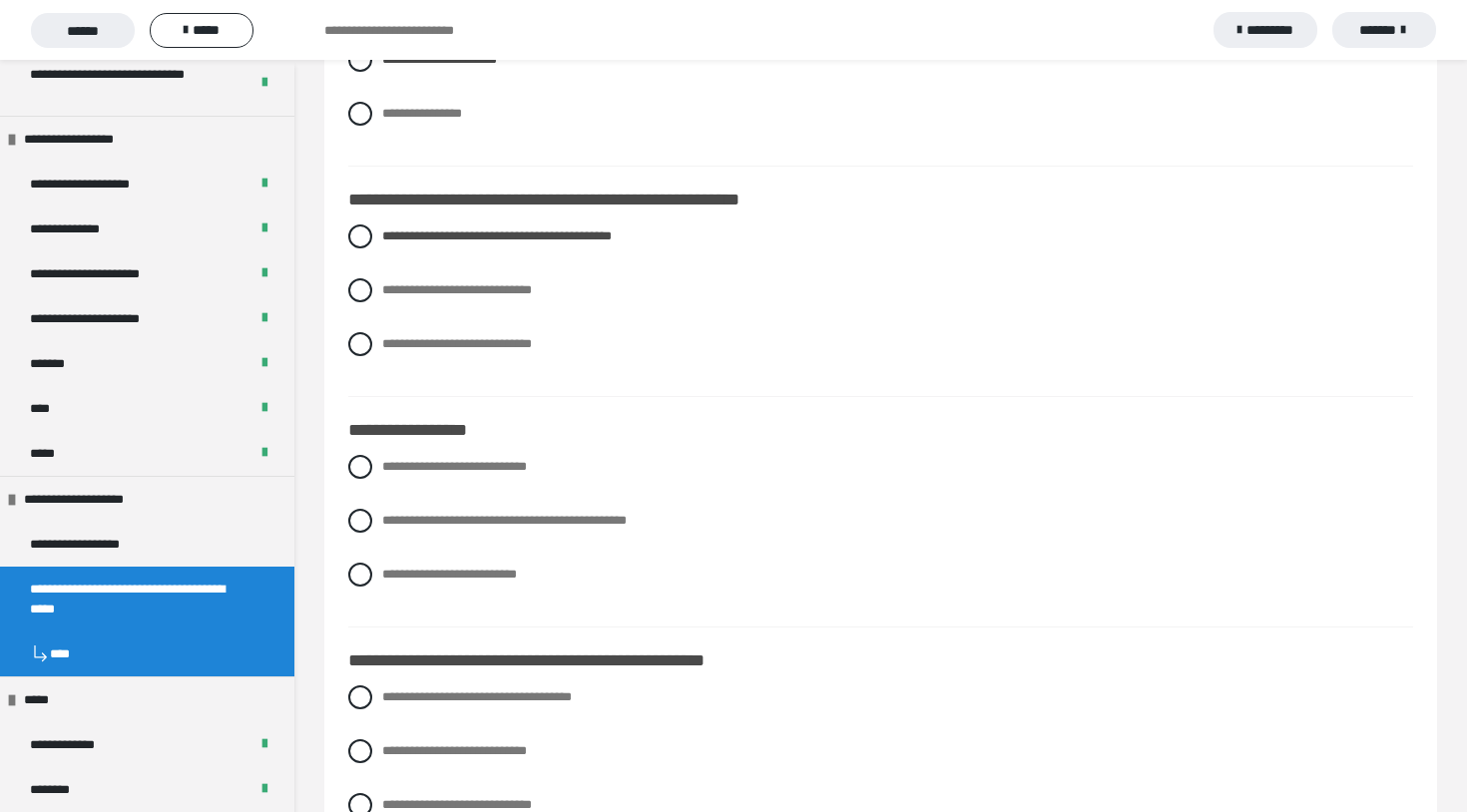 drag, startPoint x: 386, startPoint y: 487, endPoint x: 529, endPoint y: 626, distance: 199.42417 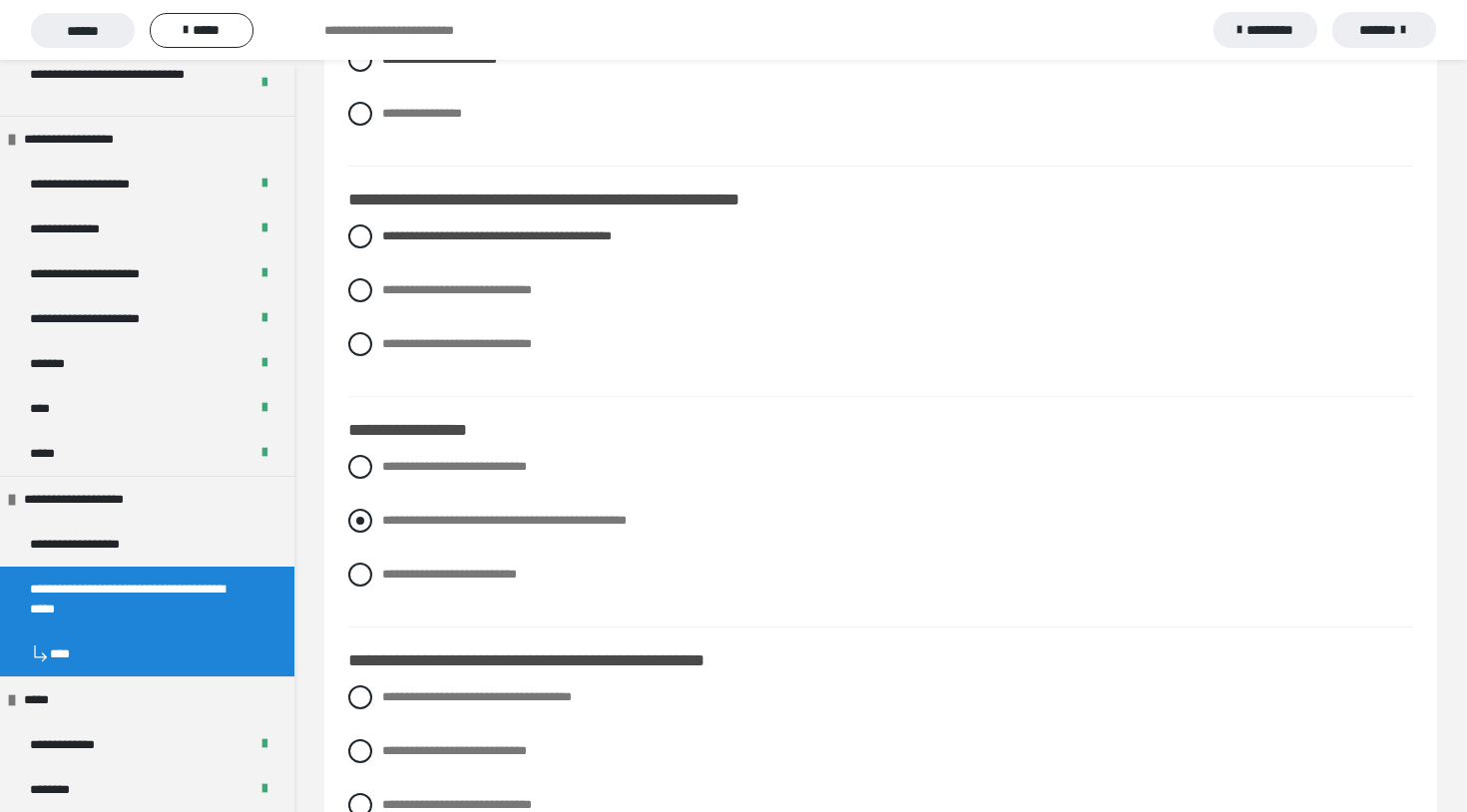 click at bounding box center (360, 521) 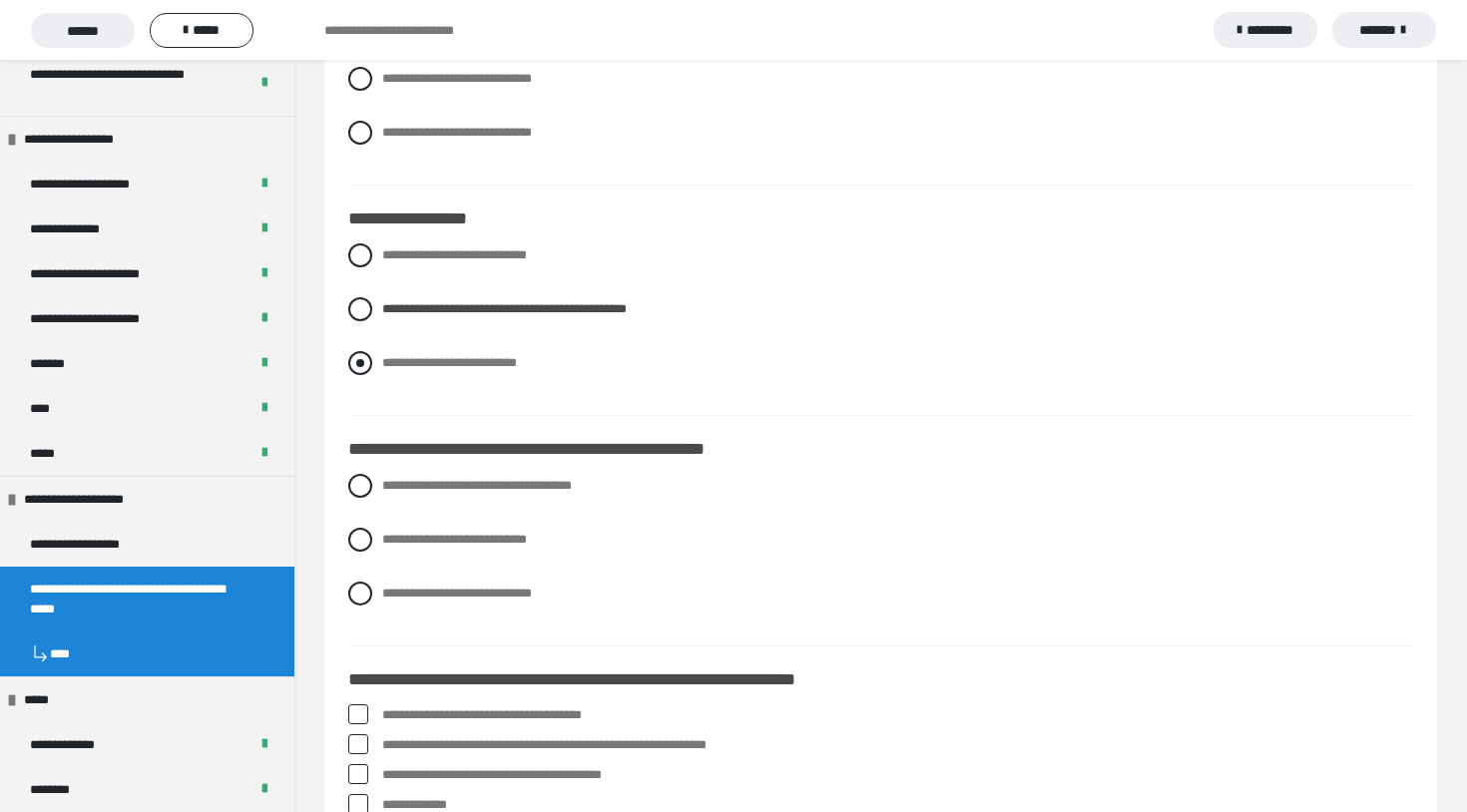 scroll, scrollTop: 2737, scrollLeft: 0, axis: vertical 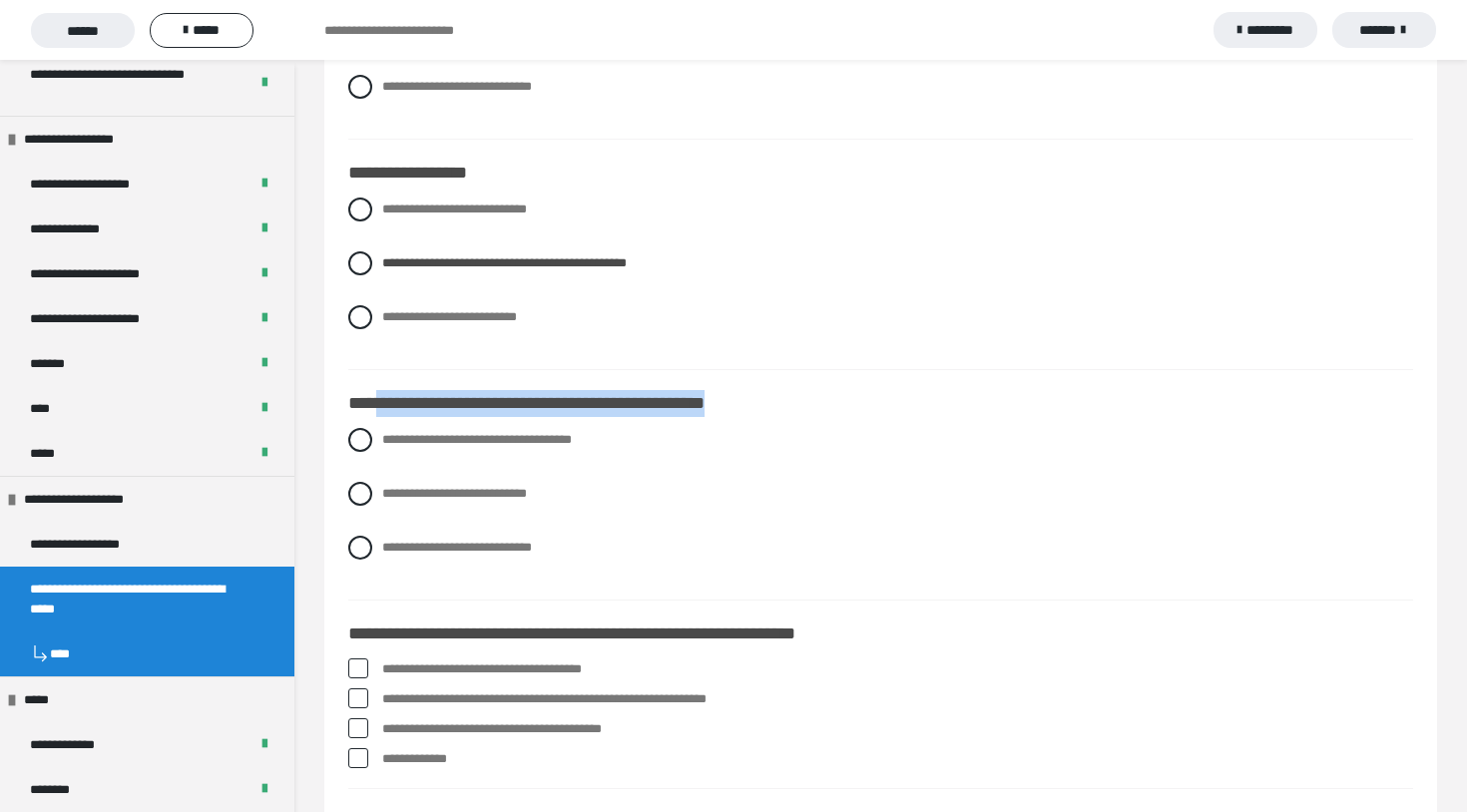 drag, startPoint x: 380, startPoint y: 436, endPoint x: 819, endPoint y: 432, distance: 439.0182 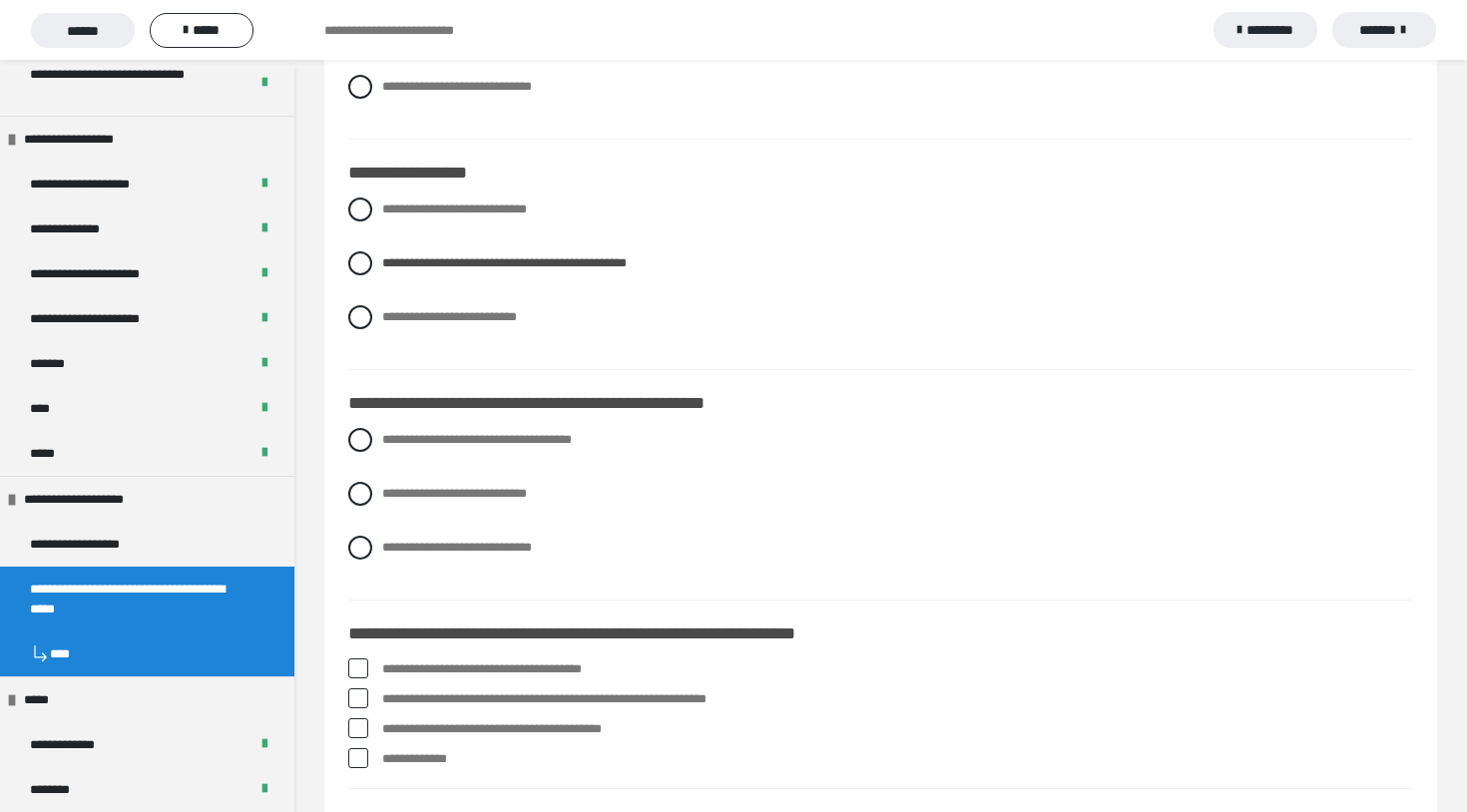 click on "**********" at bounding box center (880, 509) 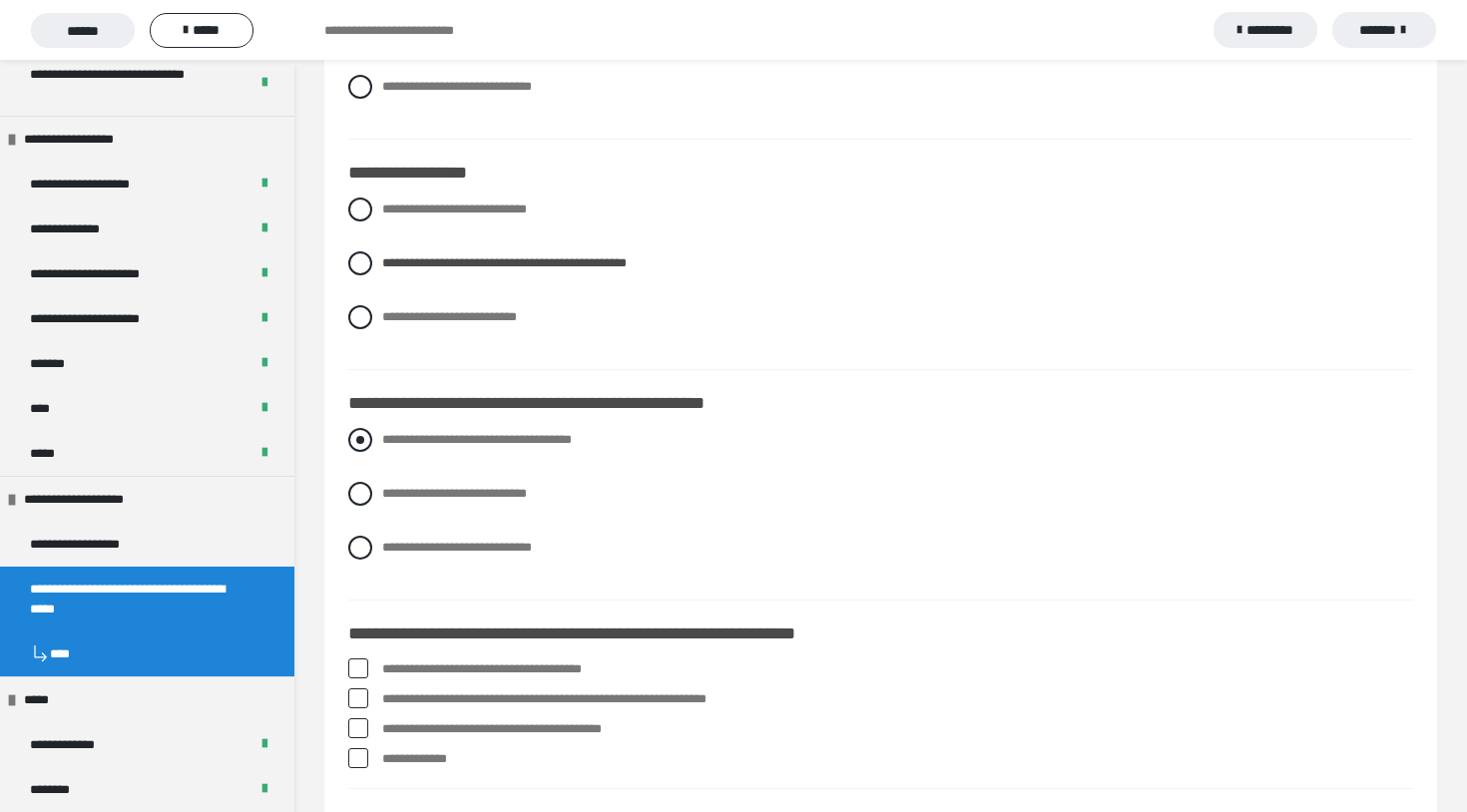 click at bounding box center [360, 440] 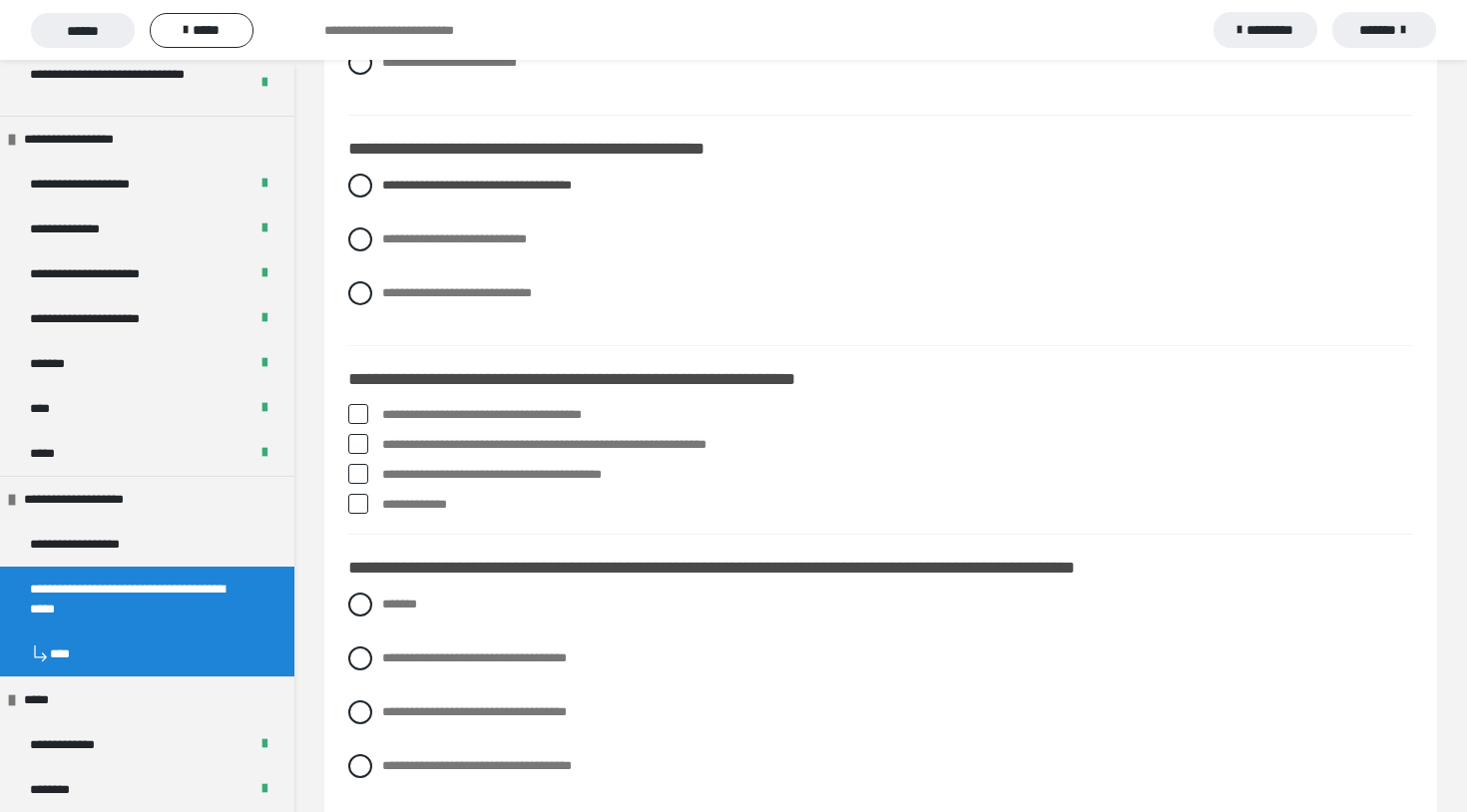 scroll, scrollTop: 2991, scrollLeft: 0, axis: vertical 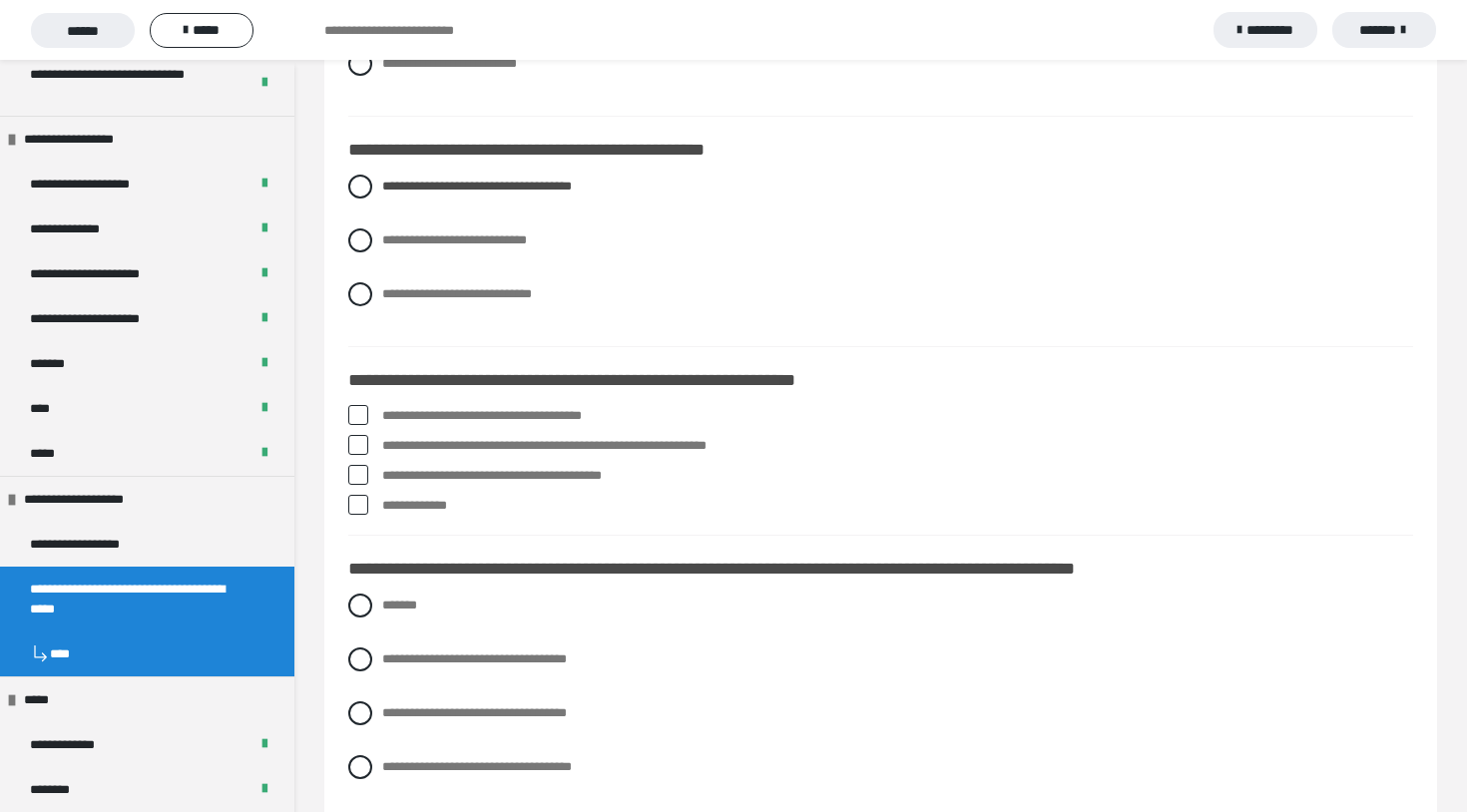 drag, startPoint x: 376, startPoint y: 432, endPoint x: 443, endPoint y: 560, distance: 144.47491 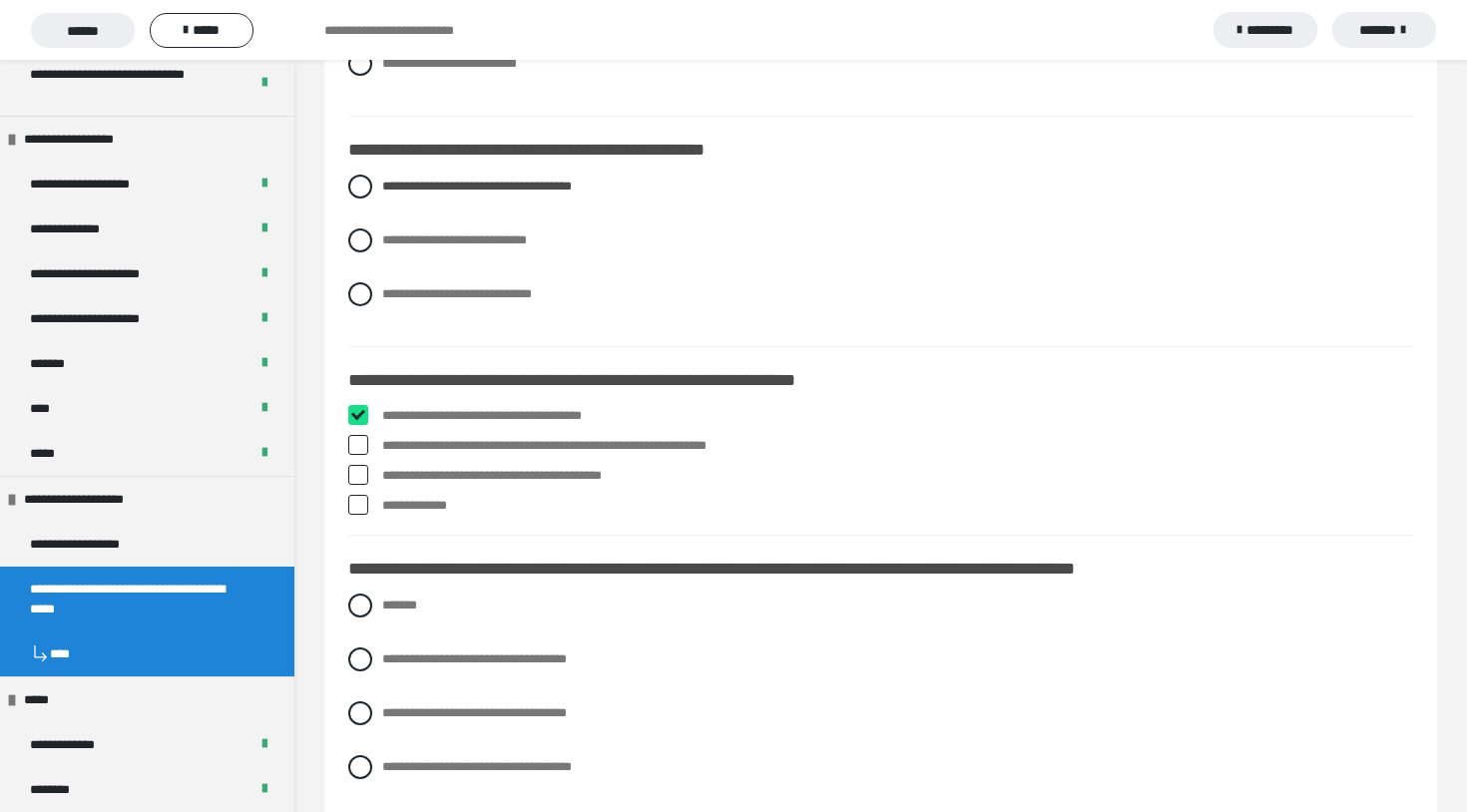 checkbox on "****" 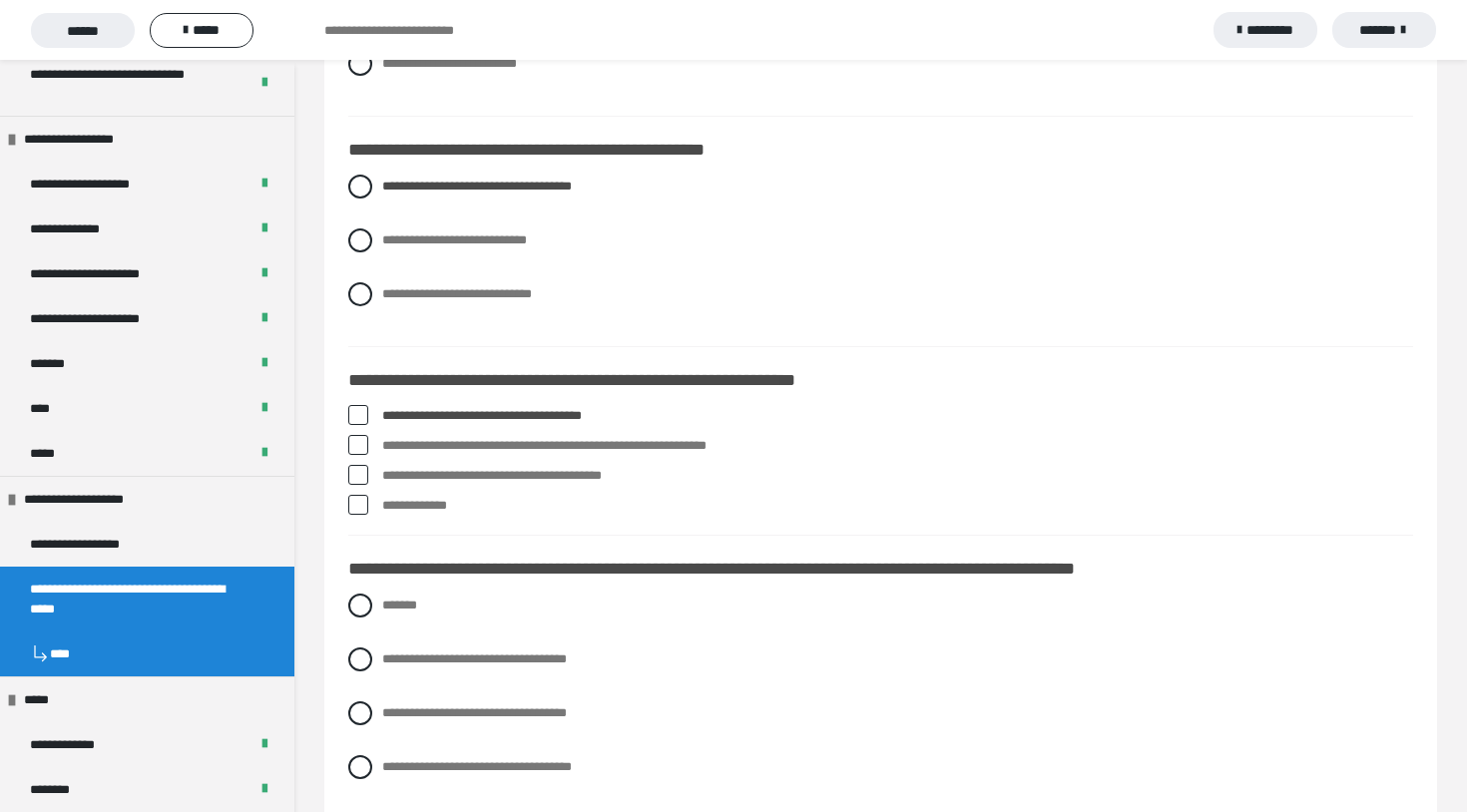 click at bounding box center [358, 505] 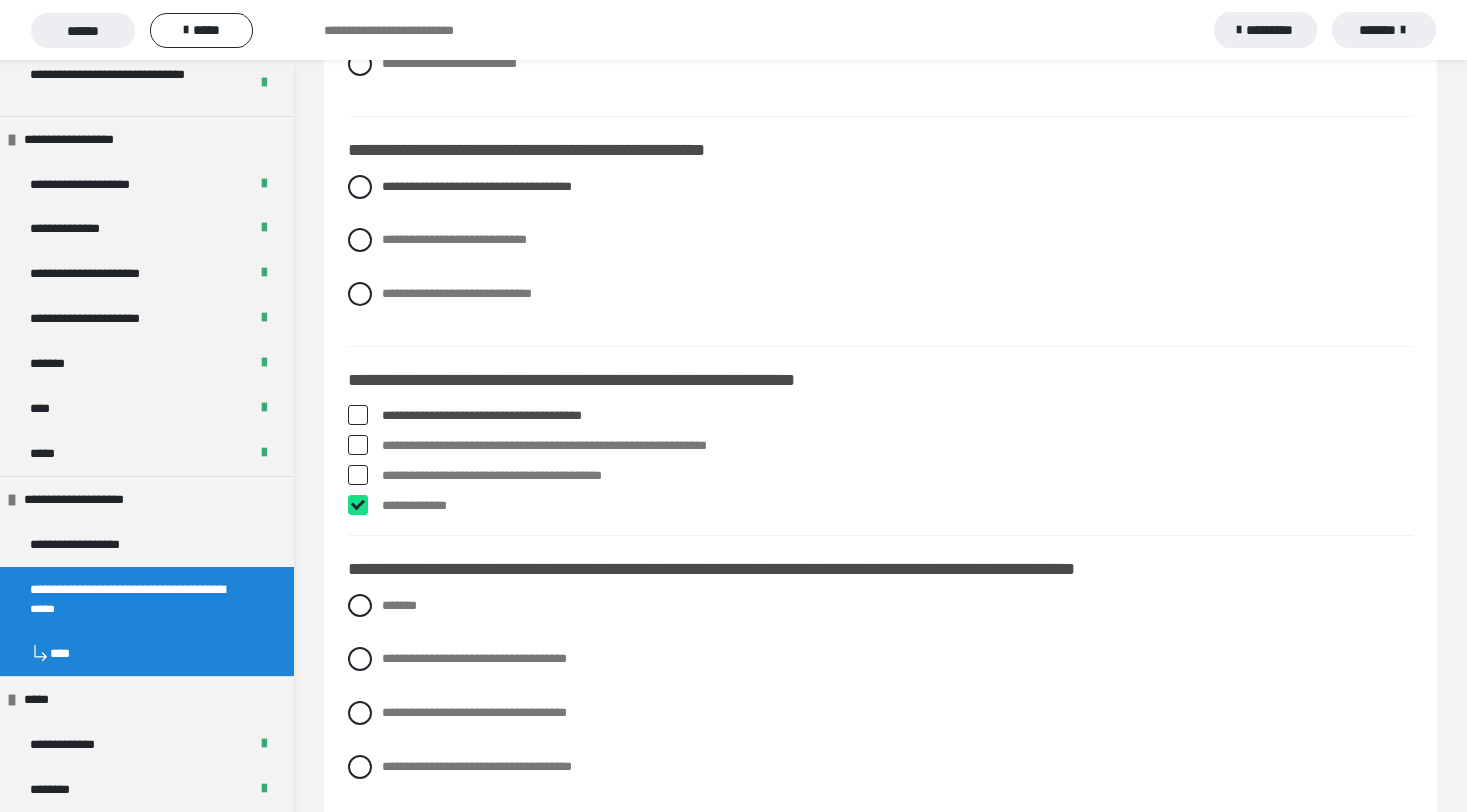 checkbox on "****" 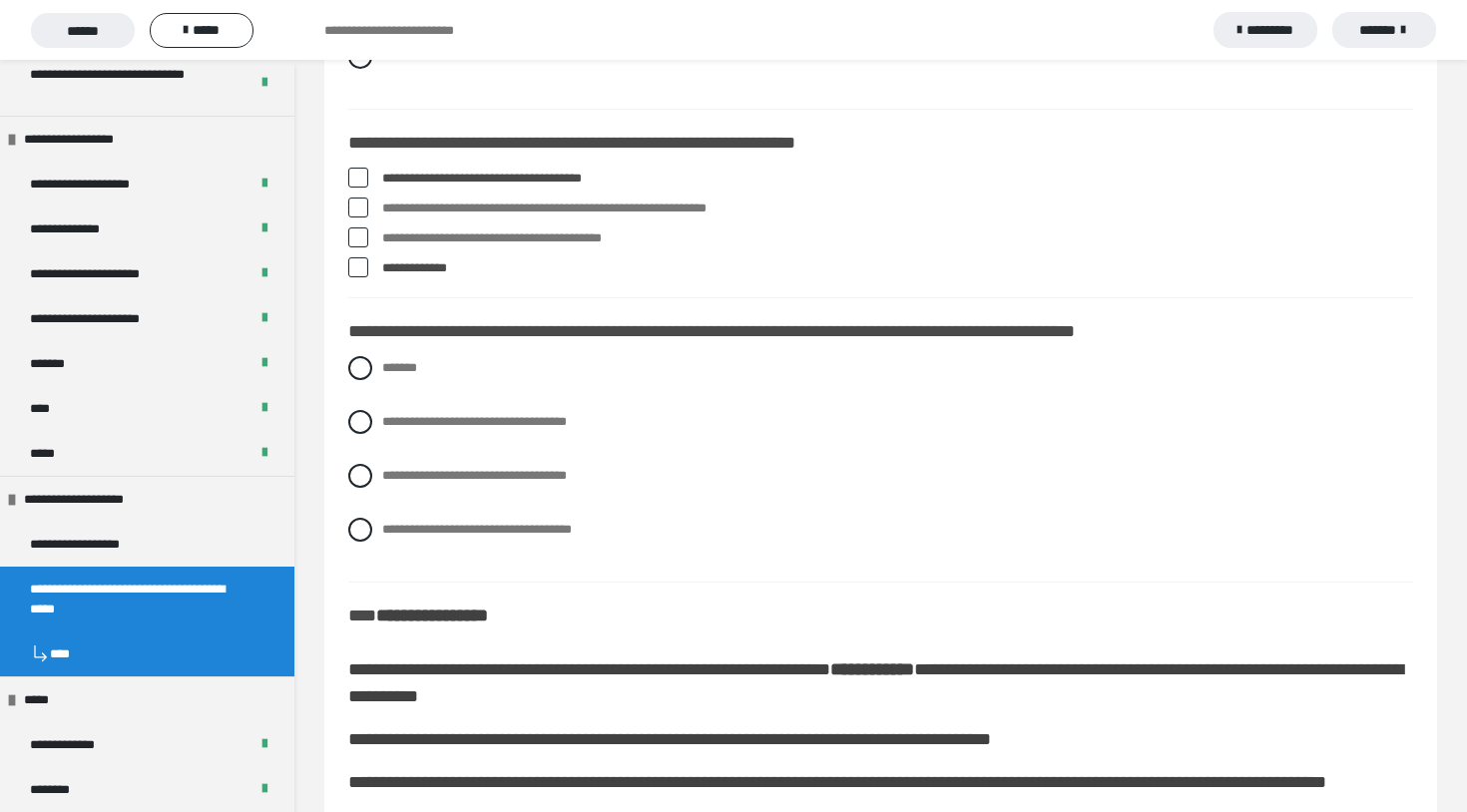 scroll, scrollTop: 3229, scrollLeft: 0, axis: vertical 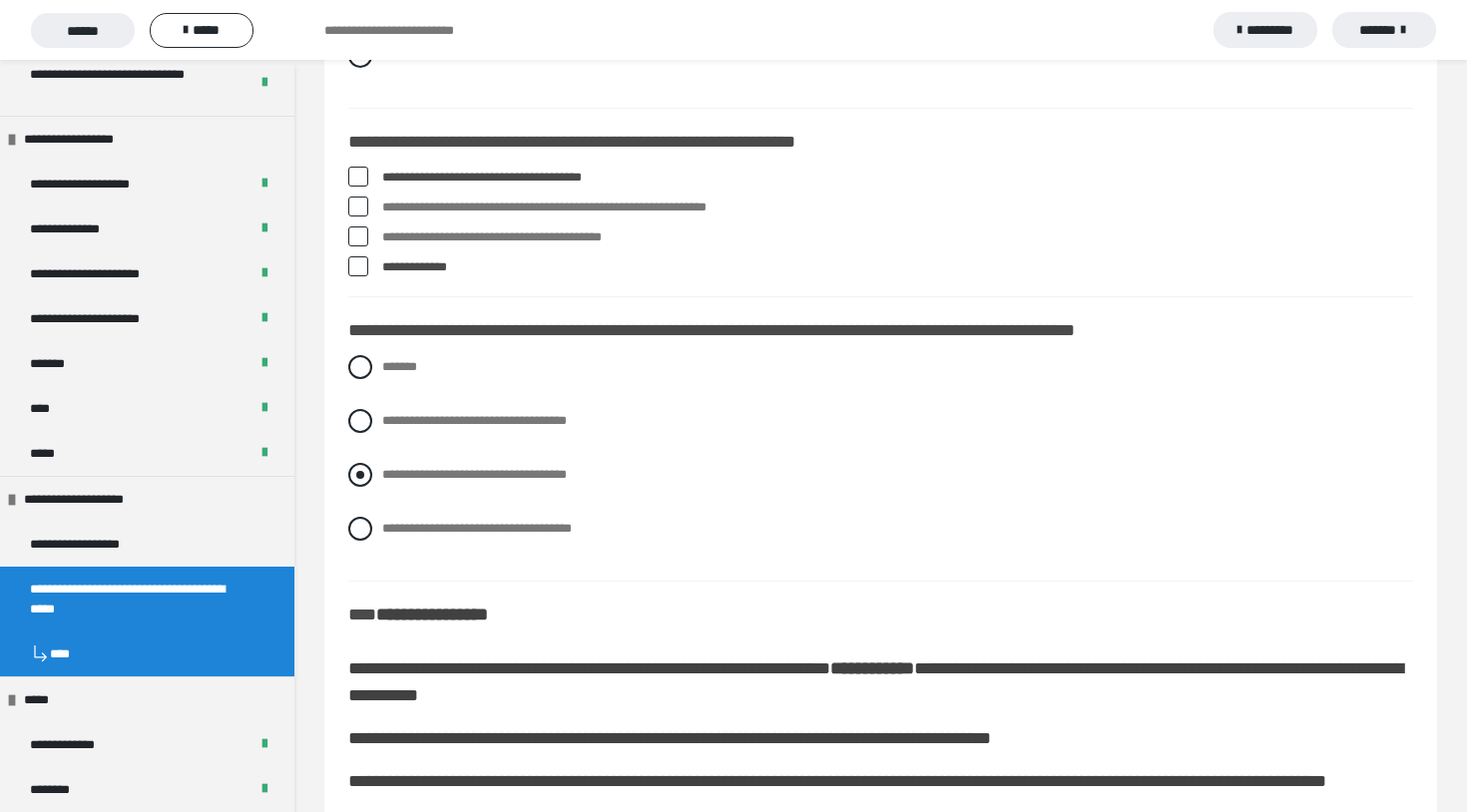 click at bounding box center (360, 475) 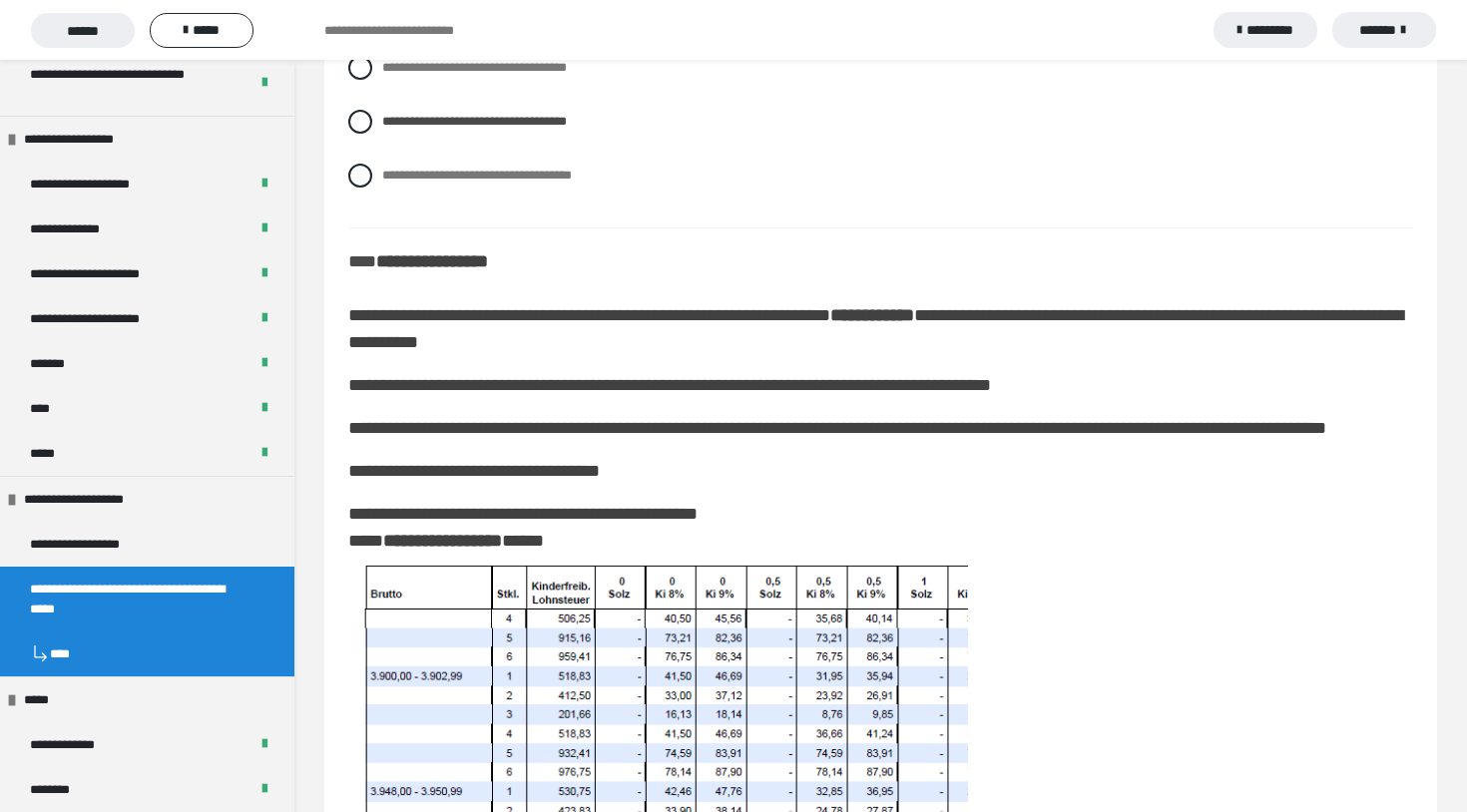 scroll, scrollTop: 3619, scrollLeft: 0, axis: vertical 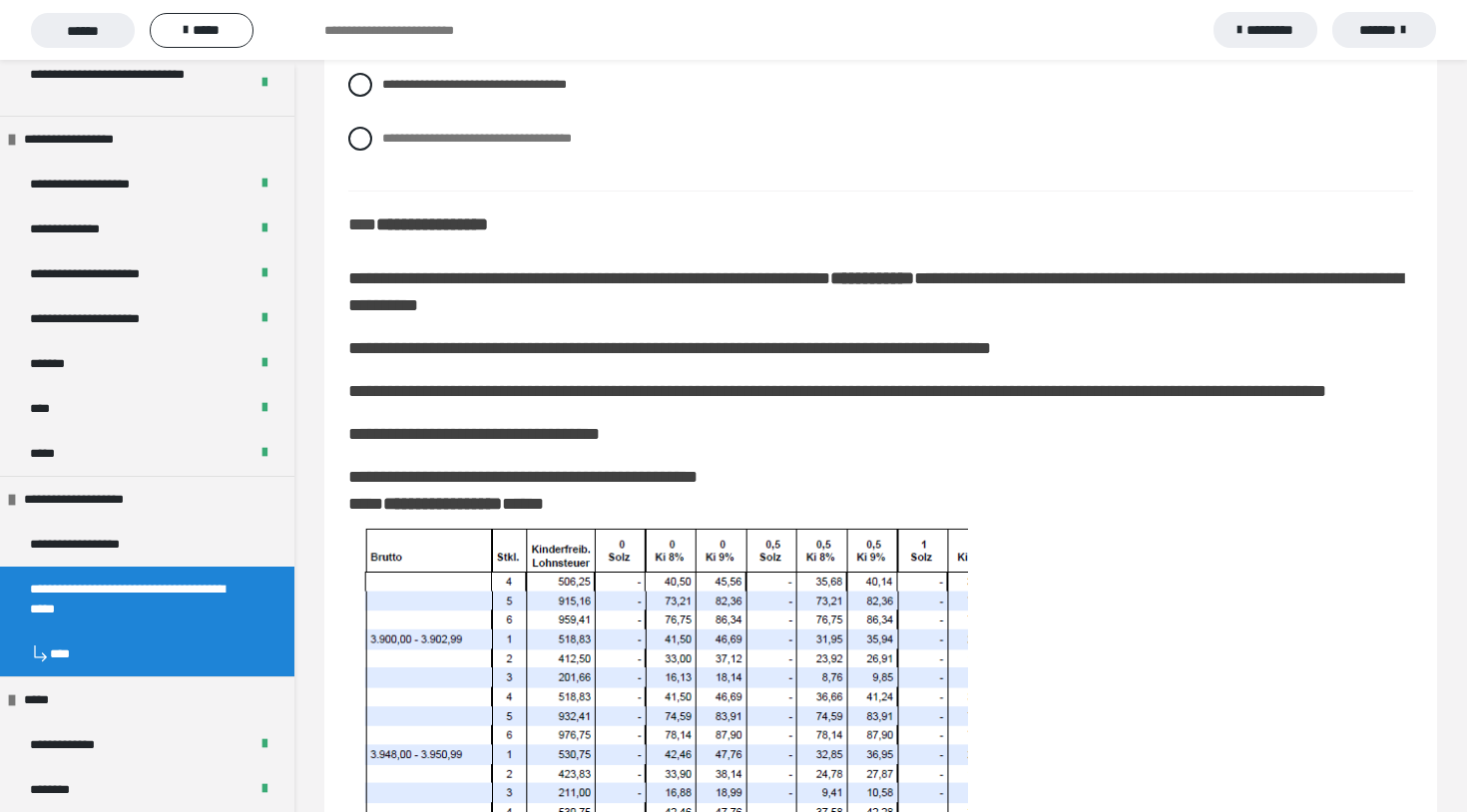 click on "**********" at bounding box center (875, 291) 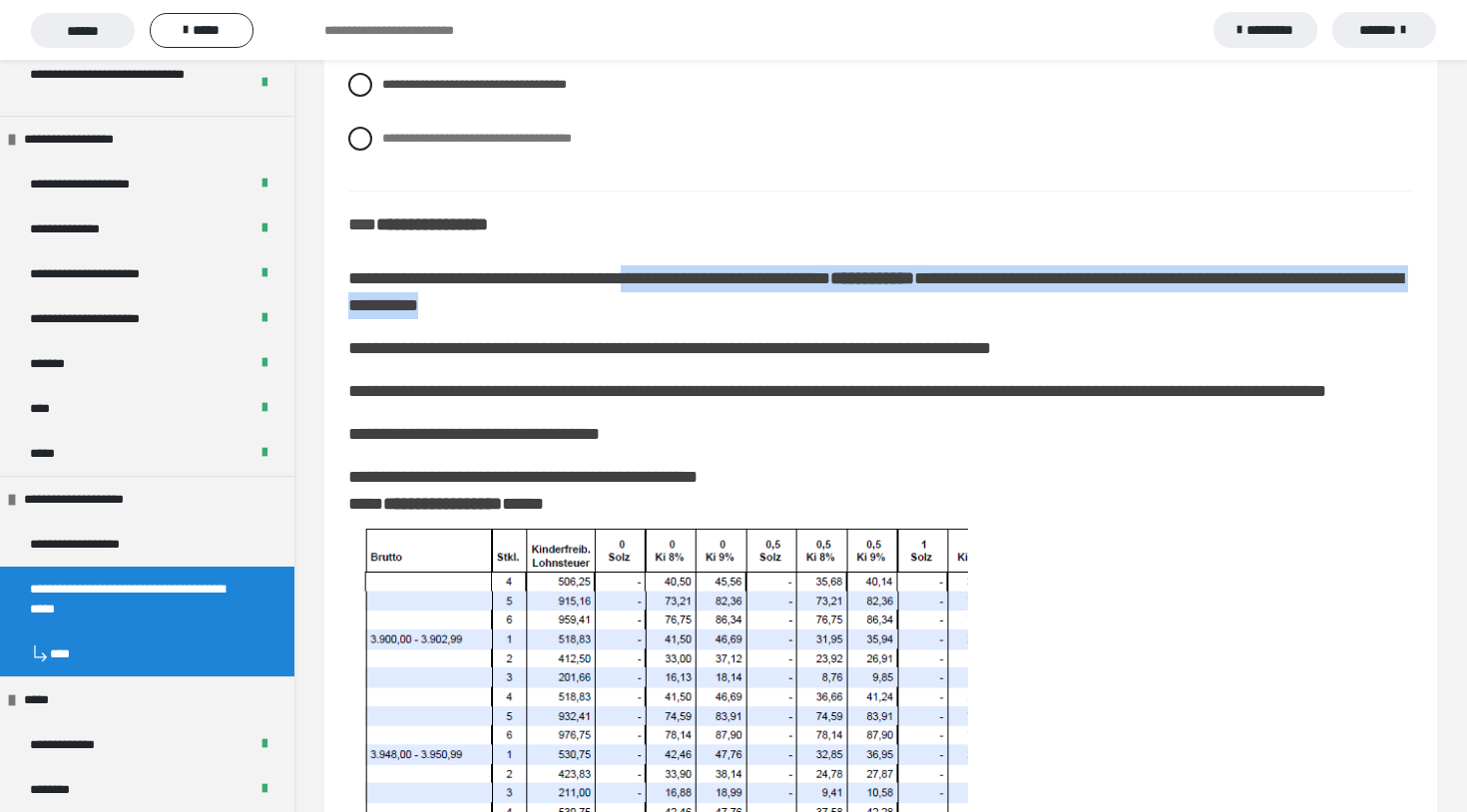 drag, startPoint x: 683, startPoint y: 316, endPoint x: 817, endPoint y: 325, distance: 134.3019 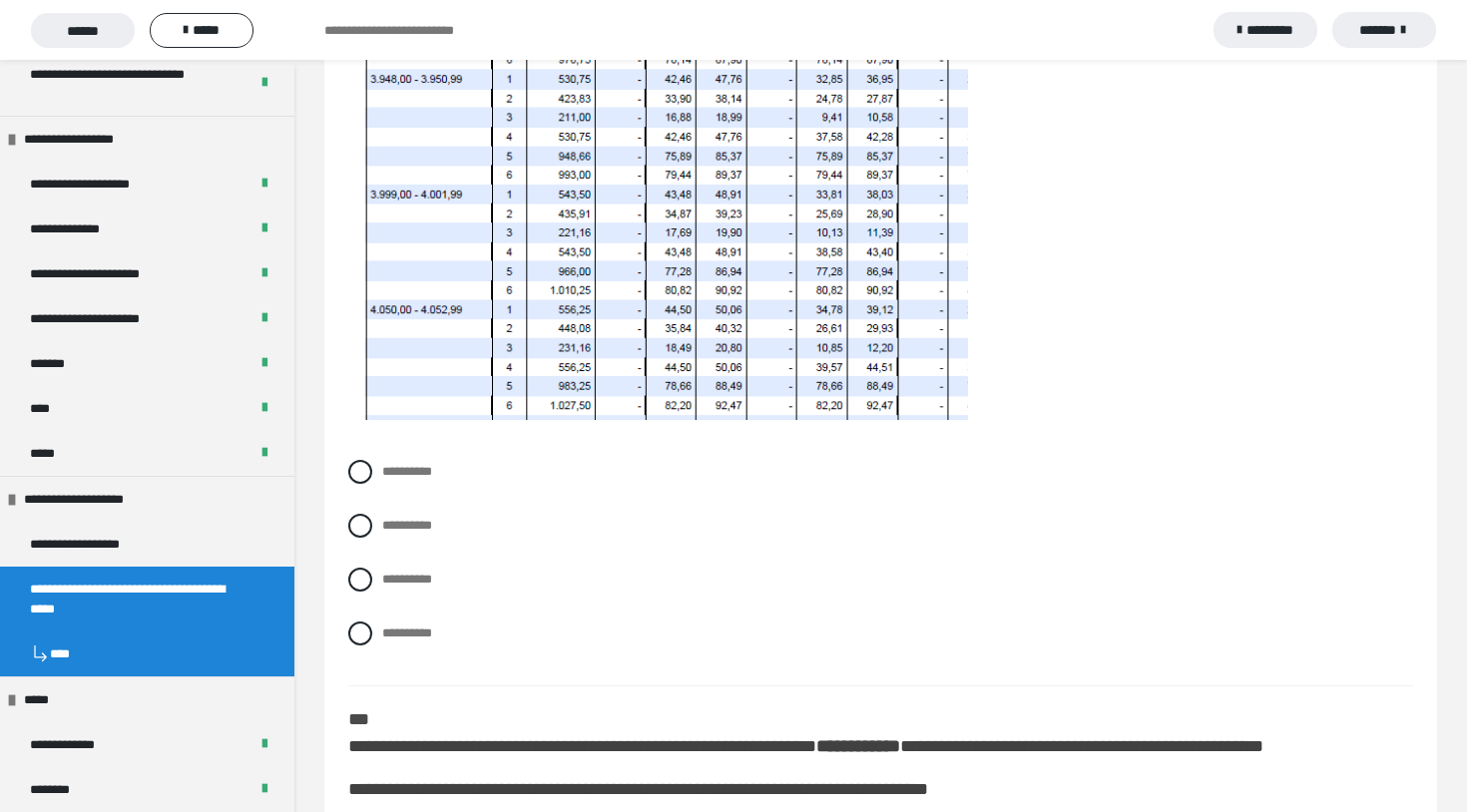 scroll, scrollTop: 4295, scrollLeft: 0, axis: vertical 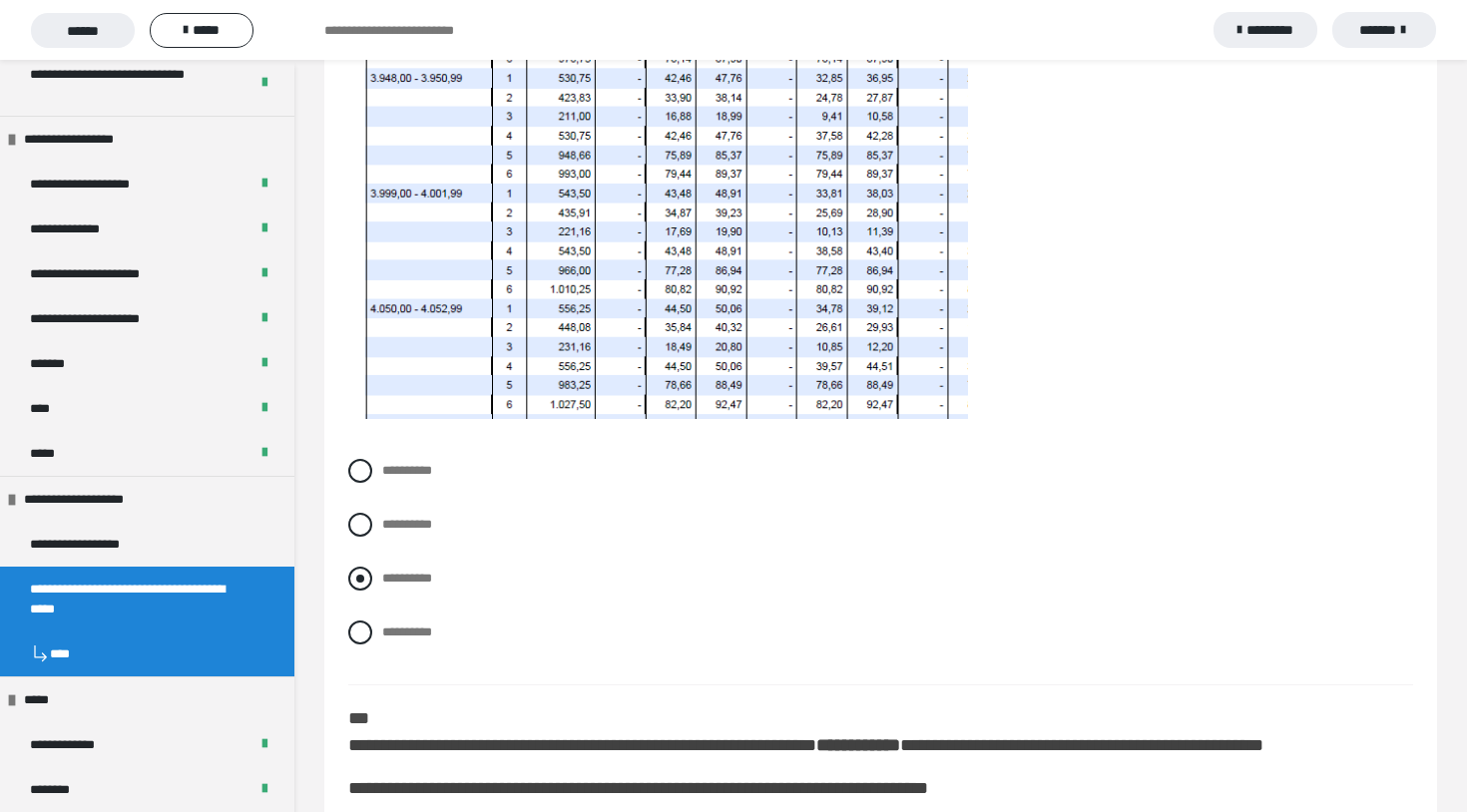 click at bounding box center [360, 579] 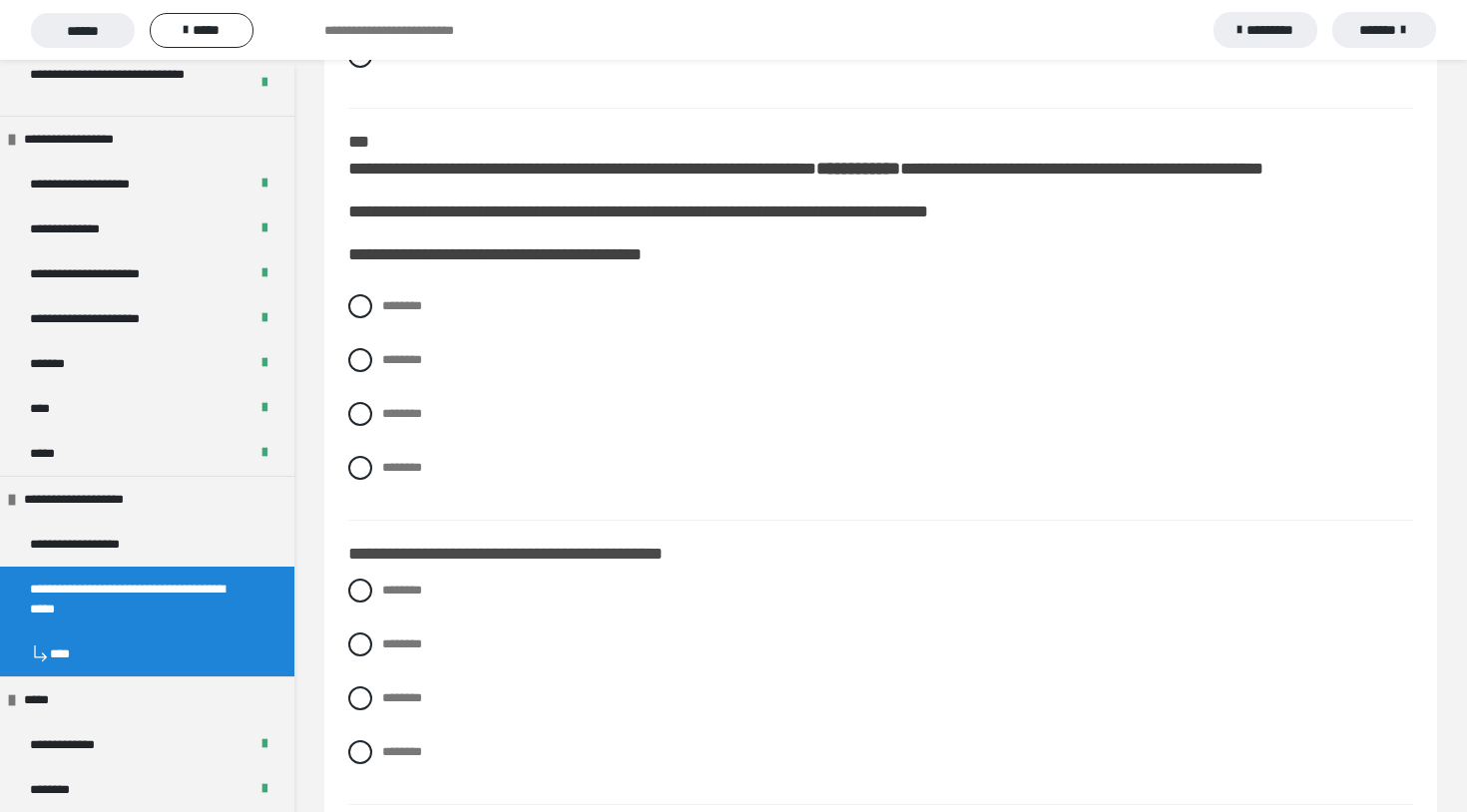 scroll, scrollTop: 4873, scrollLeft: 0, axis: vertical 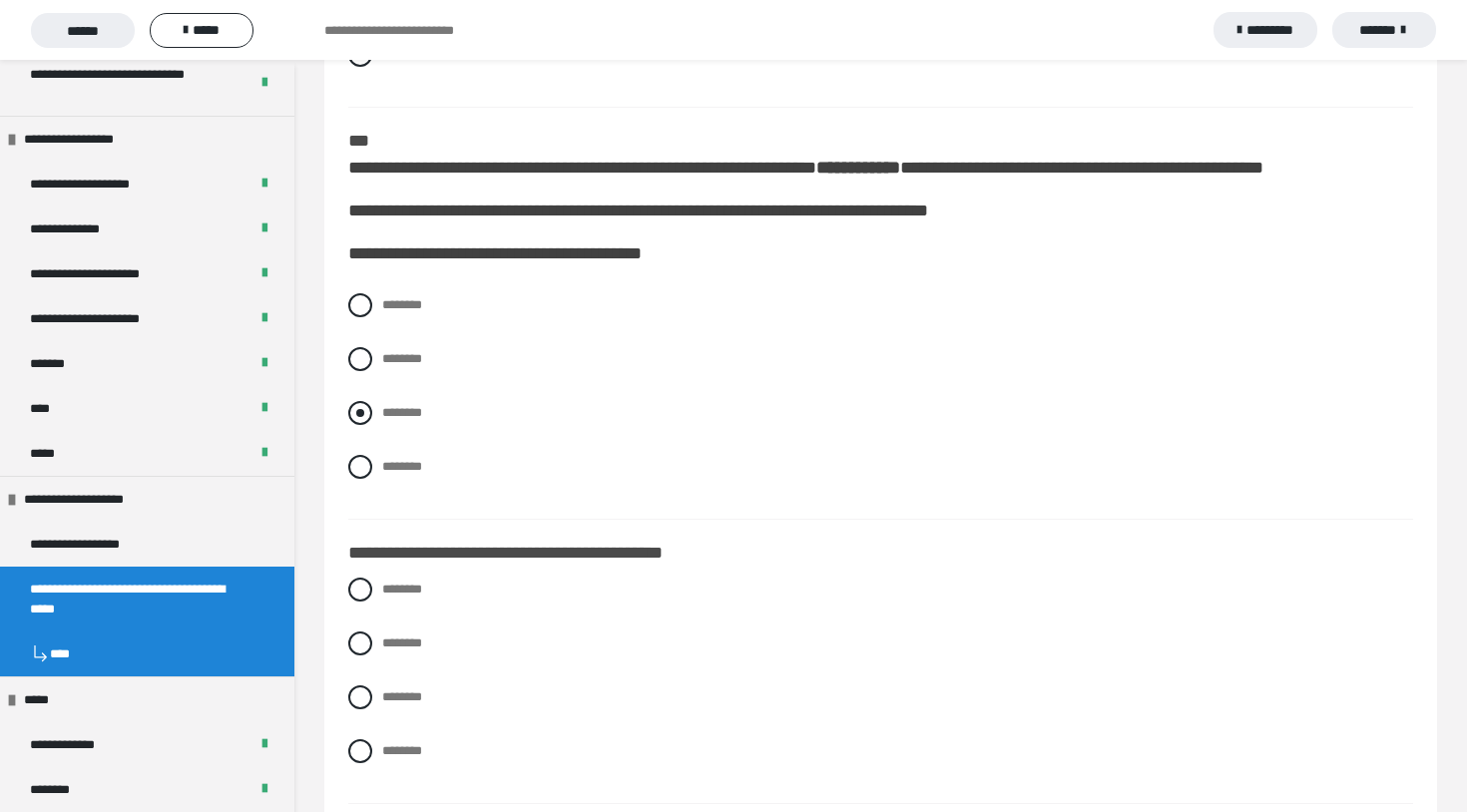 click at bounding box center [360, 413] 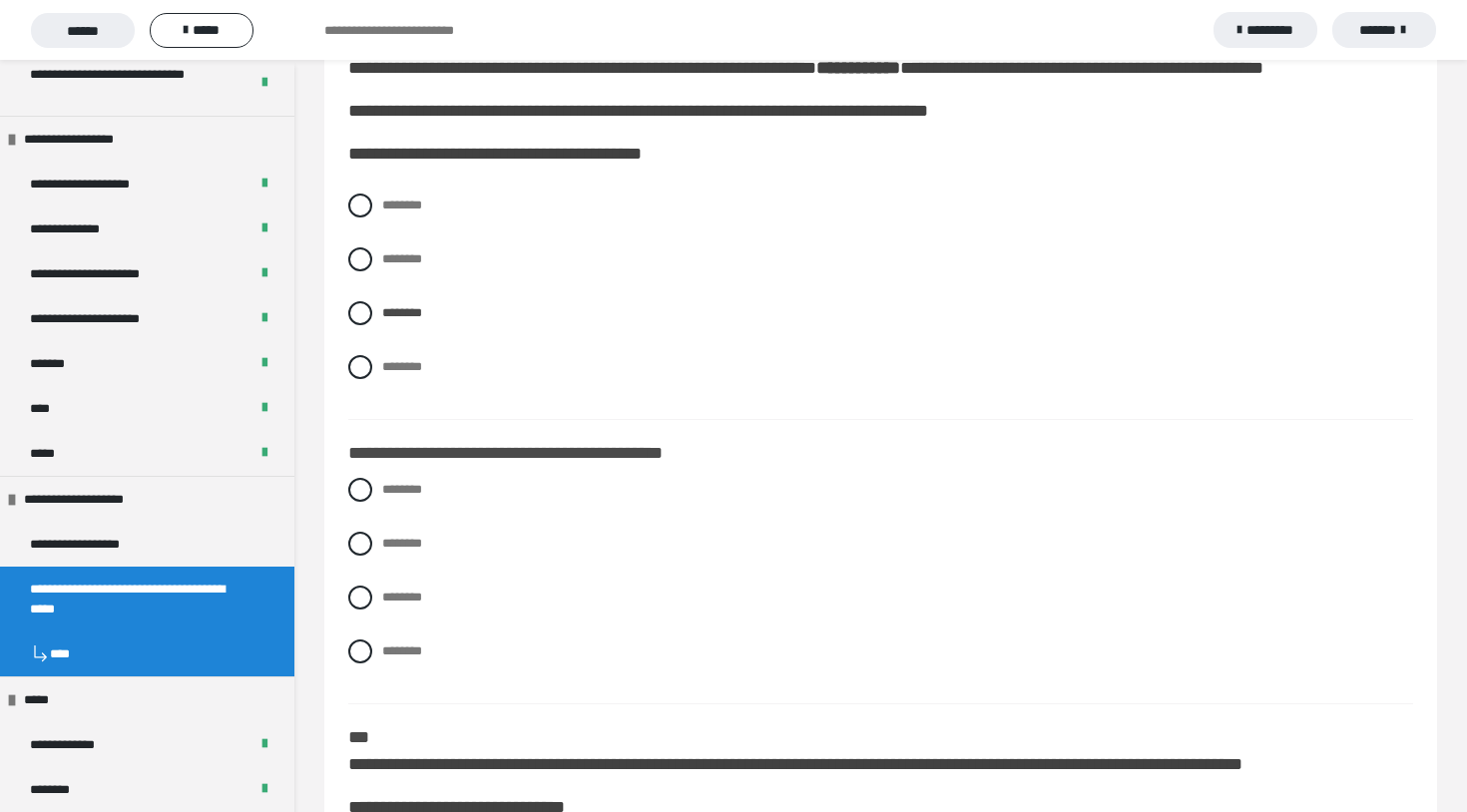 scroll, scrollTop: 4967, scrollLeft: 0, axis: vertical 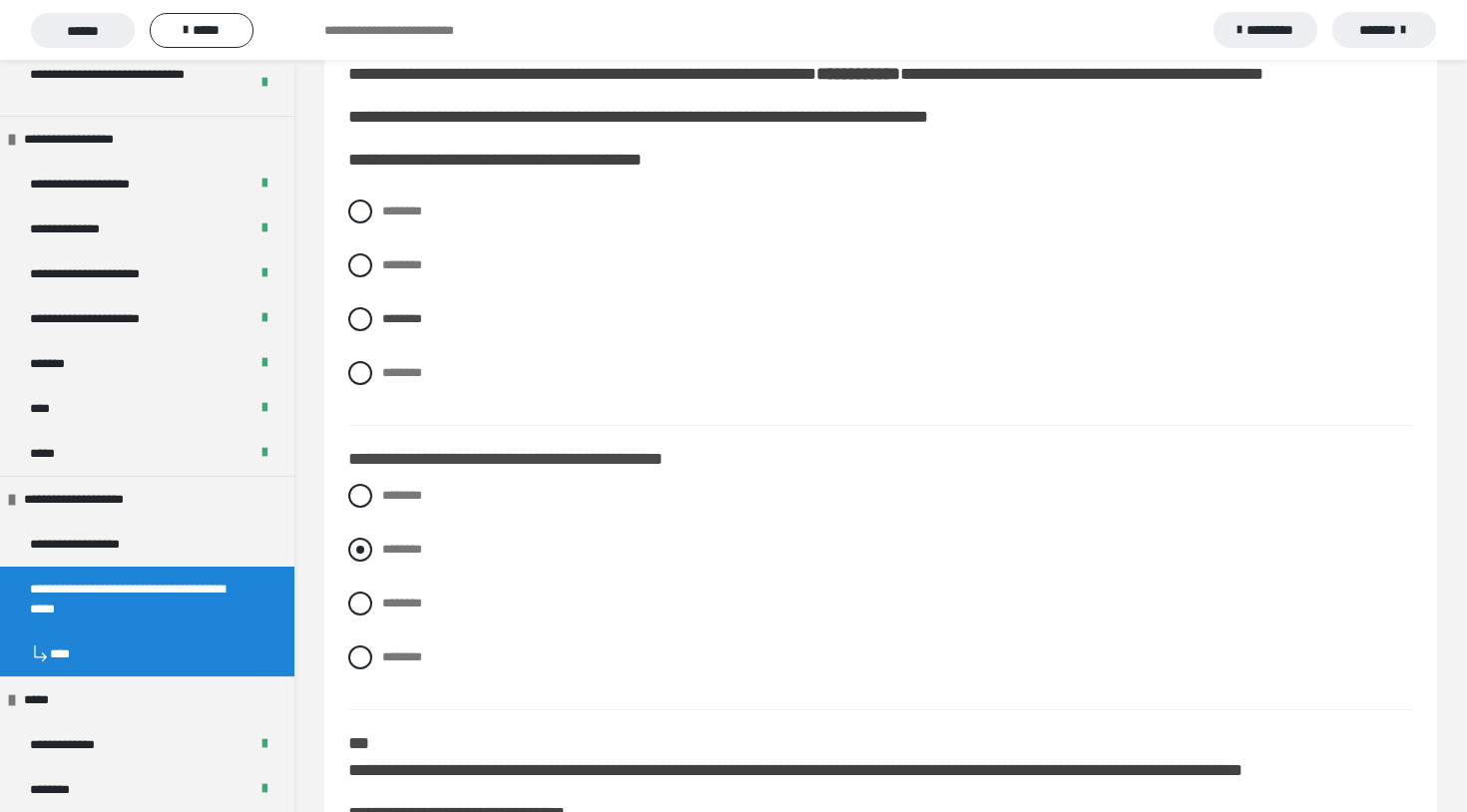 click at bounding box center (360, 550) 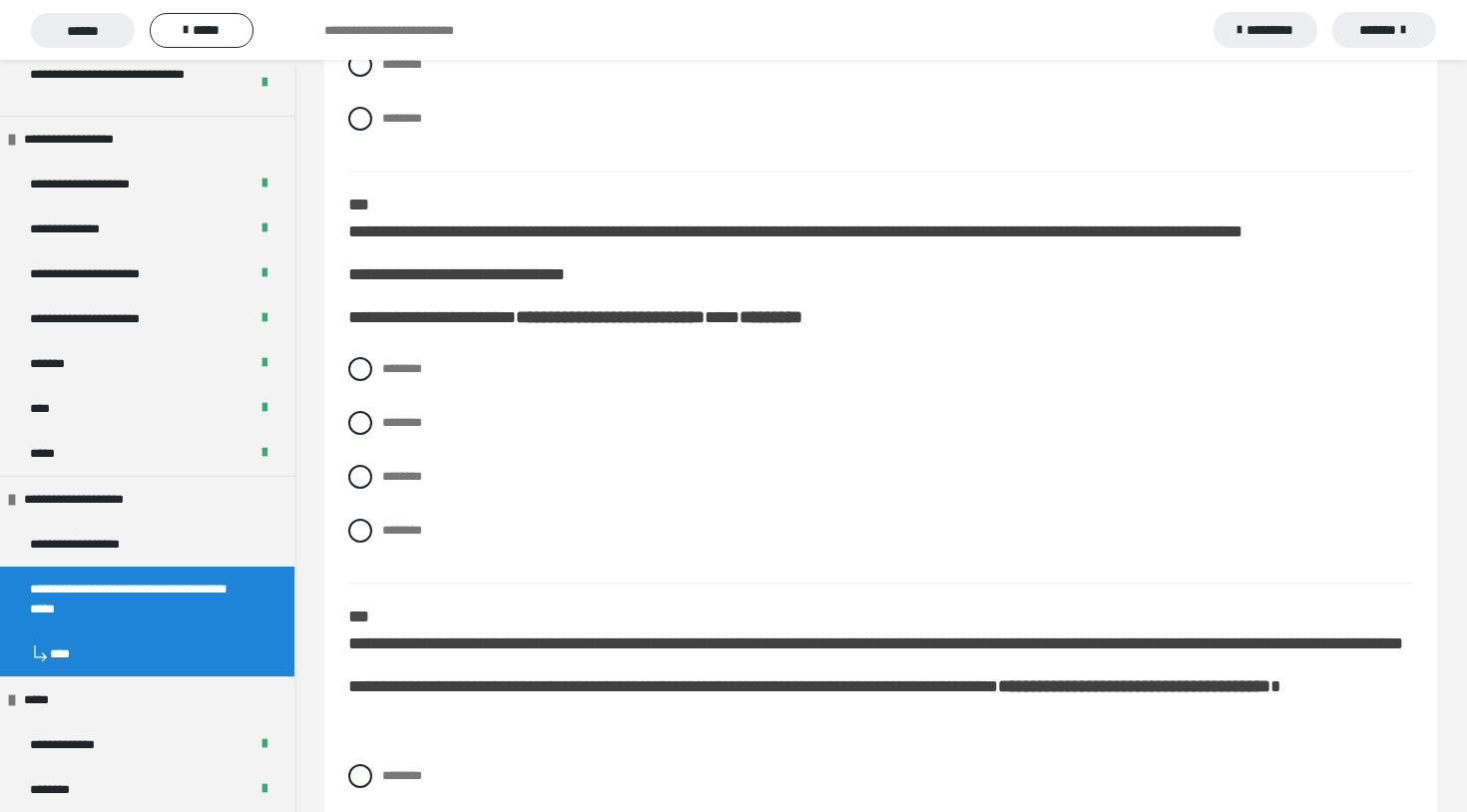 scroll, scrollTop: 5504, scrollLeft: 0, axis: vertical 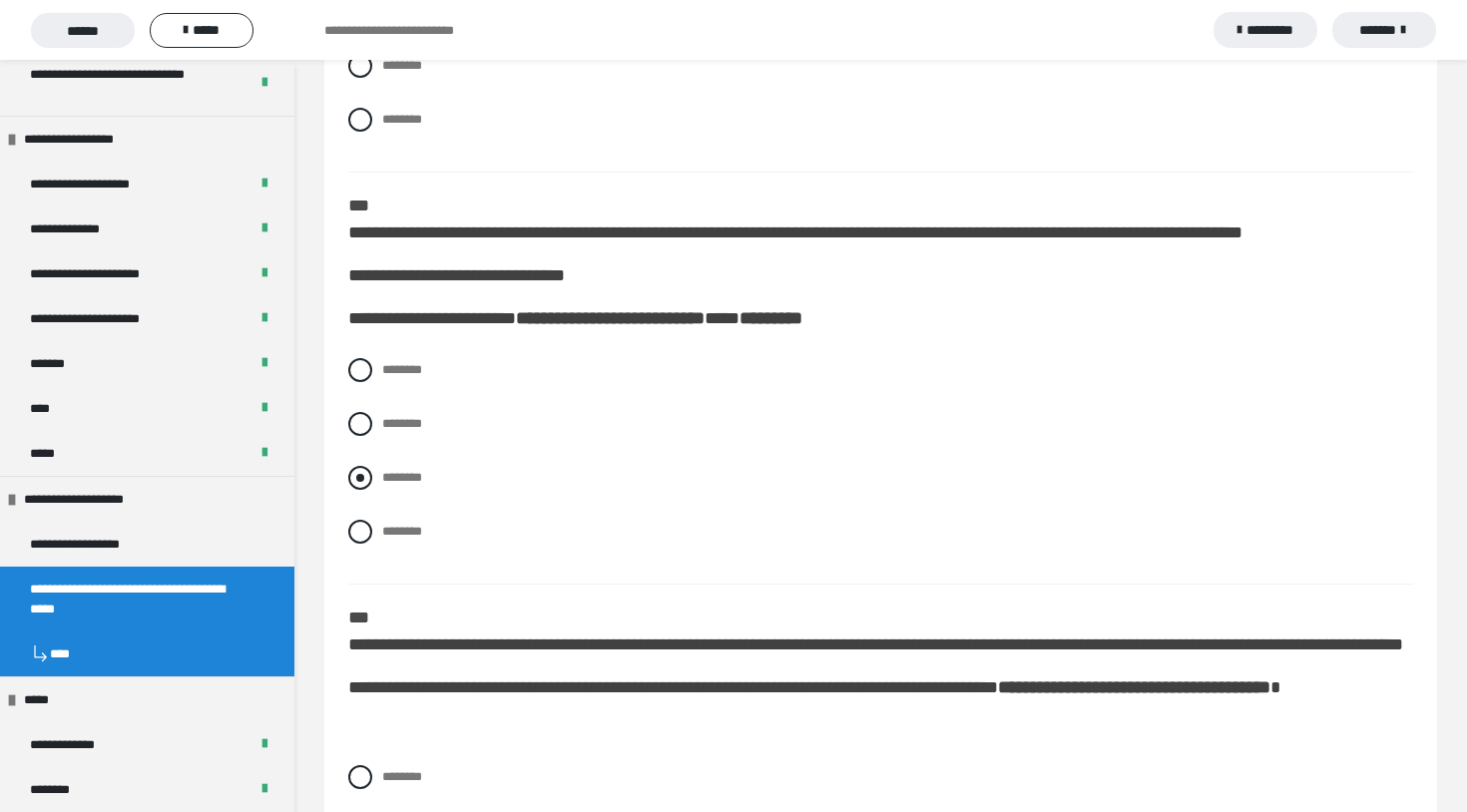 click at bounding box center (360, 478) 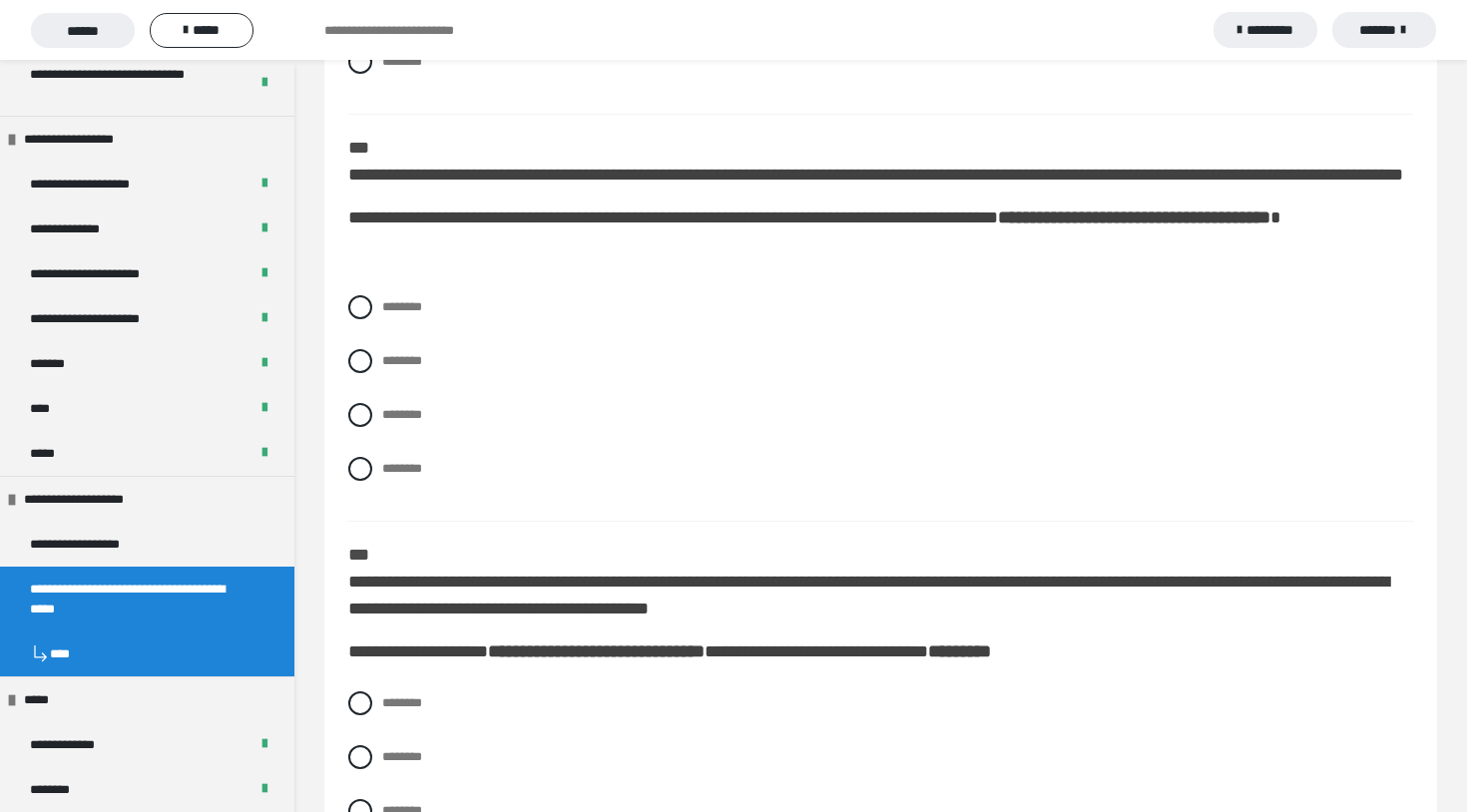 scroll, scrollTop: 5966, scrollLeft: 0, axis: vertical 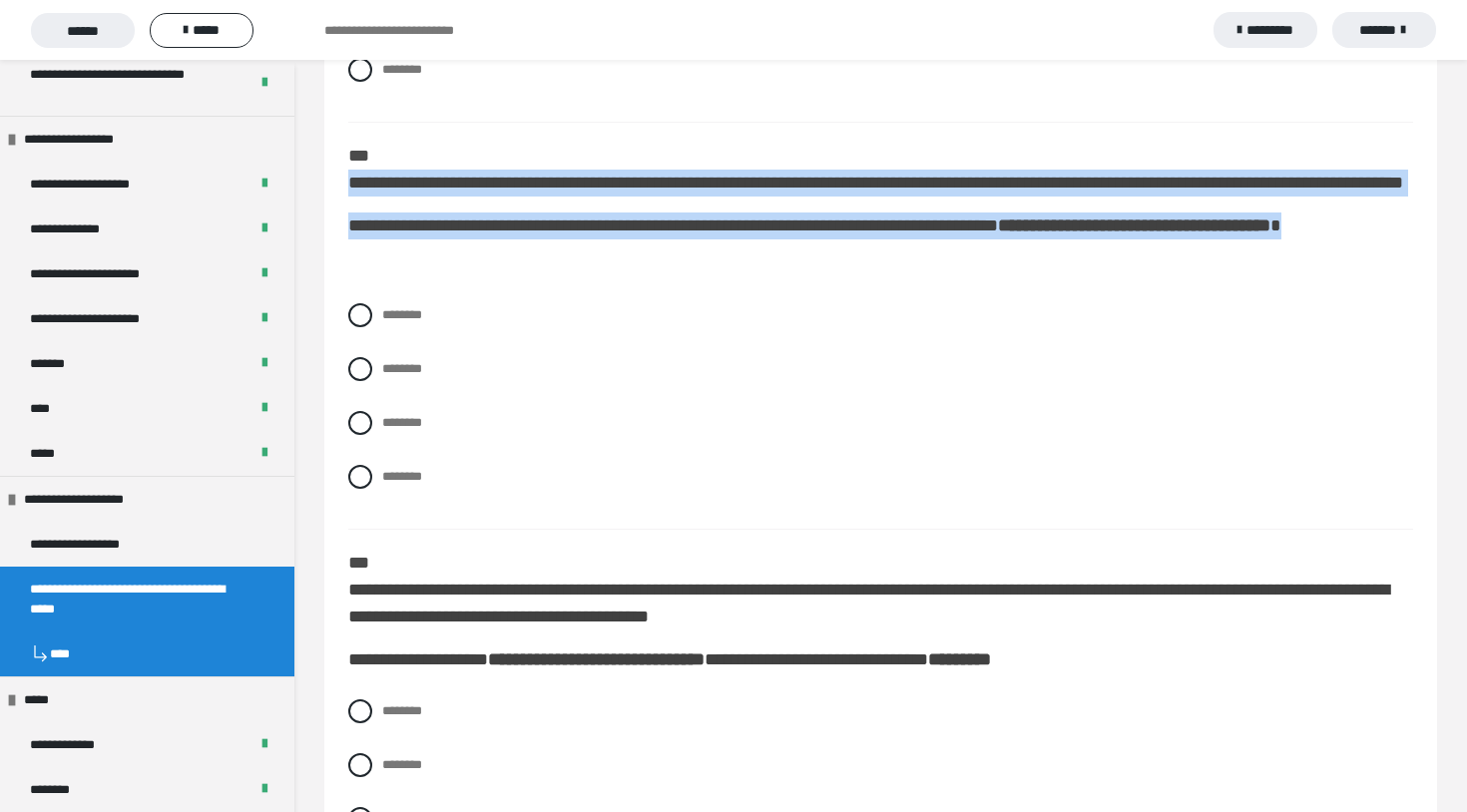 drag, startPoint x: 350, startPoint y: 218, endPoint x: 475, endPoint y: 325, distance: 164.5418 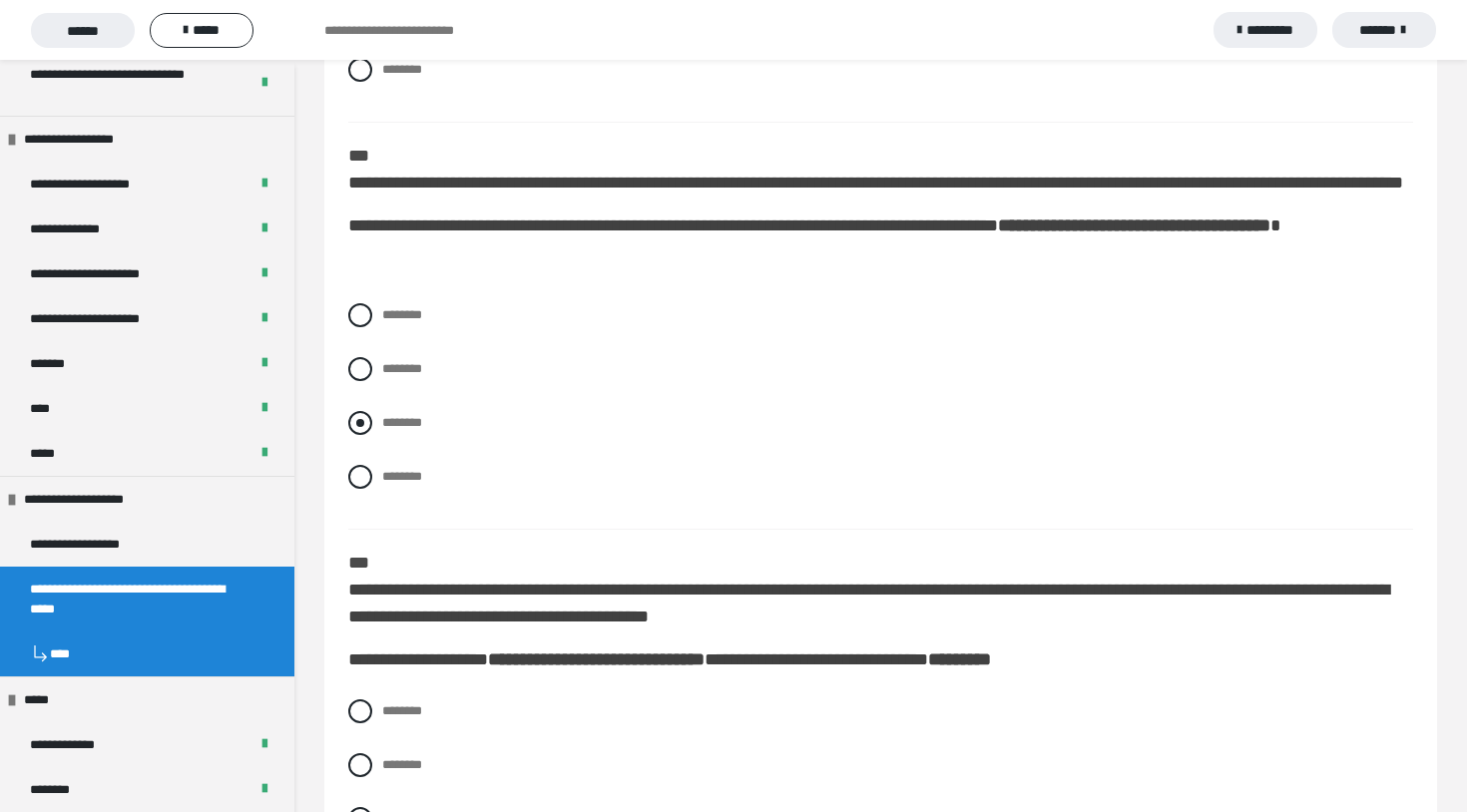 click on "********" at bounding box center (880, 423) 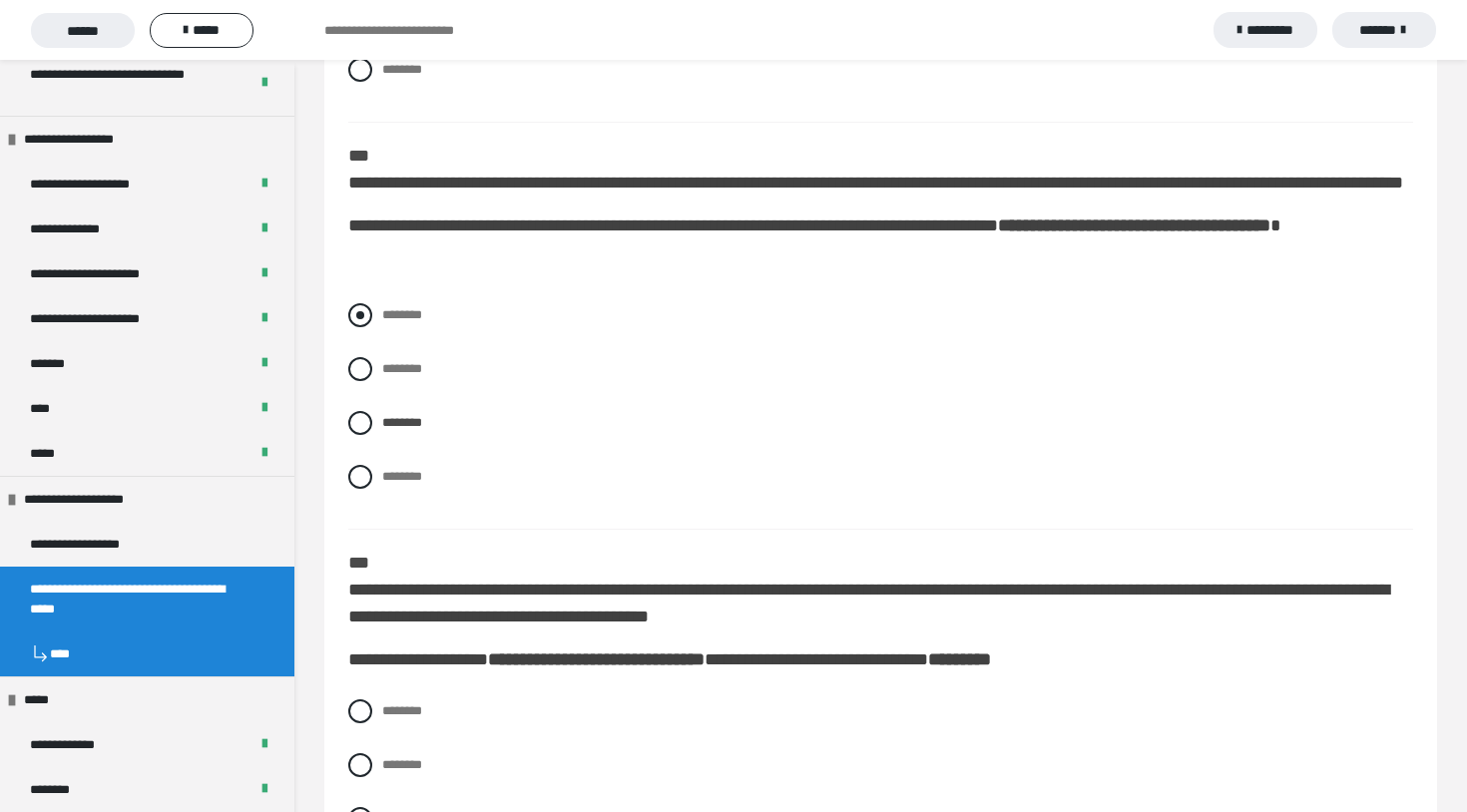 click at bounding box center [360, 315] 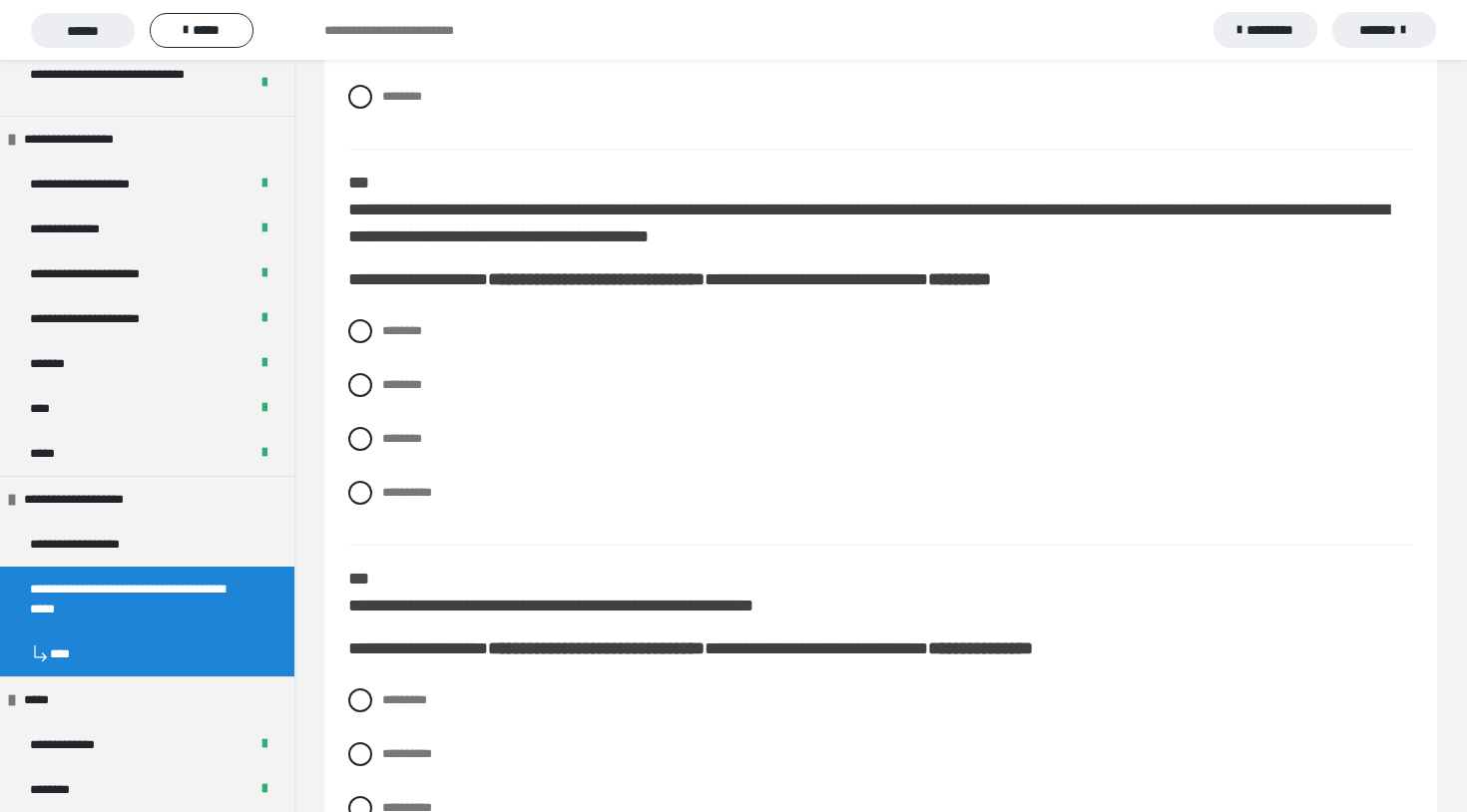 scroll, scrollTop: 6345, scrollLeft: 0, axis: vertical 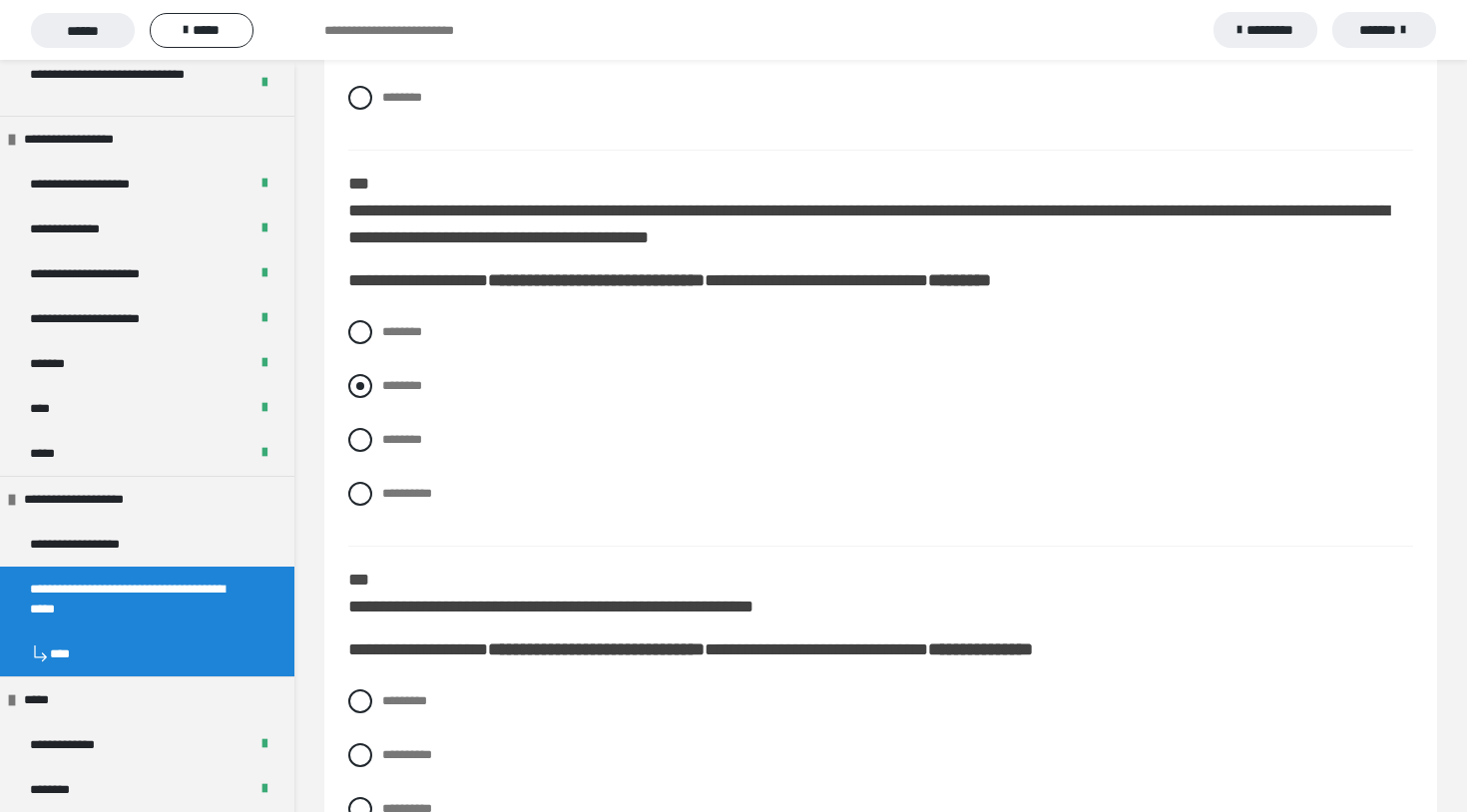 click at bounding box center [360, 386] 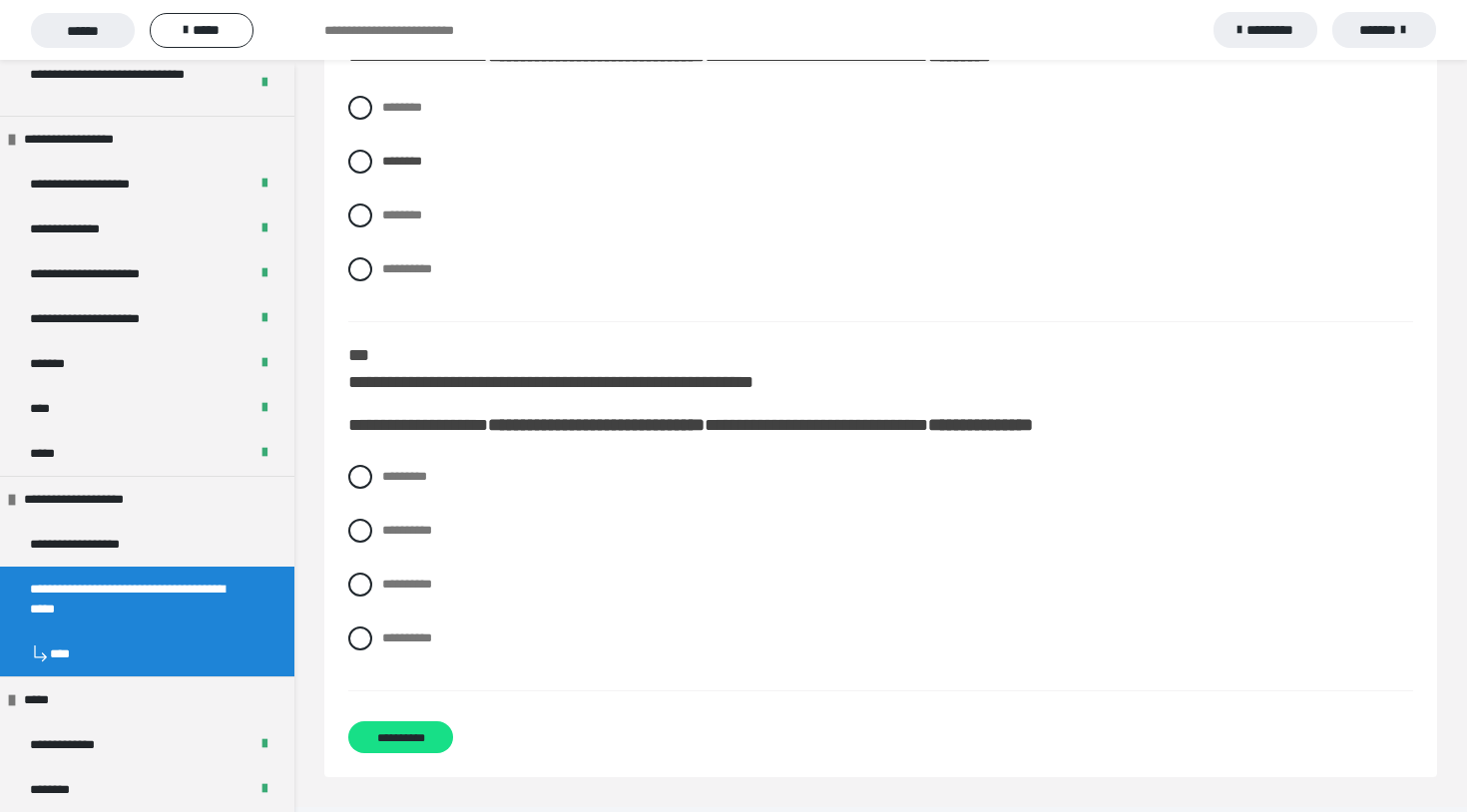 scroll, scrollTop: 6619, scrollLeft: 0, axis: vertical 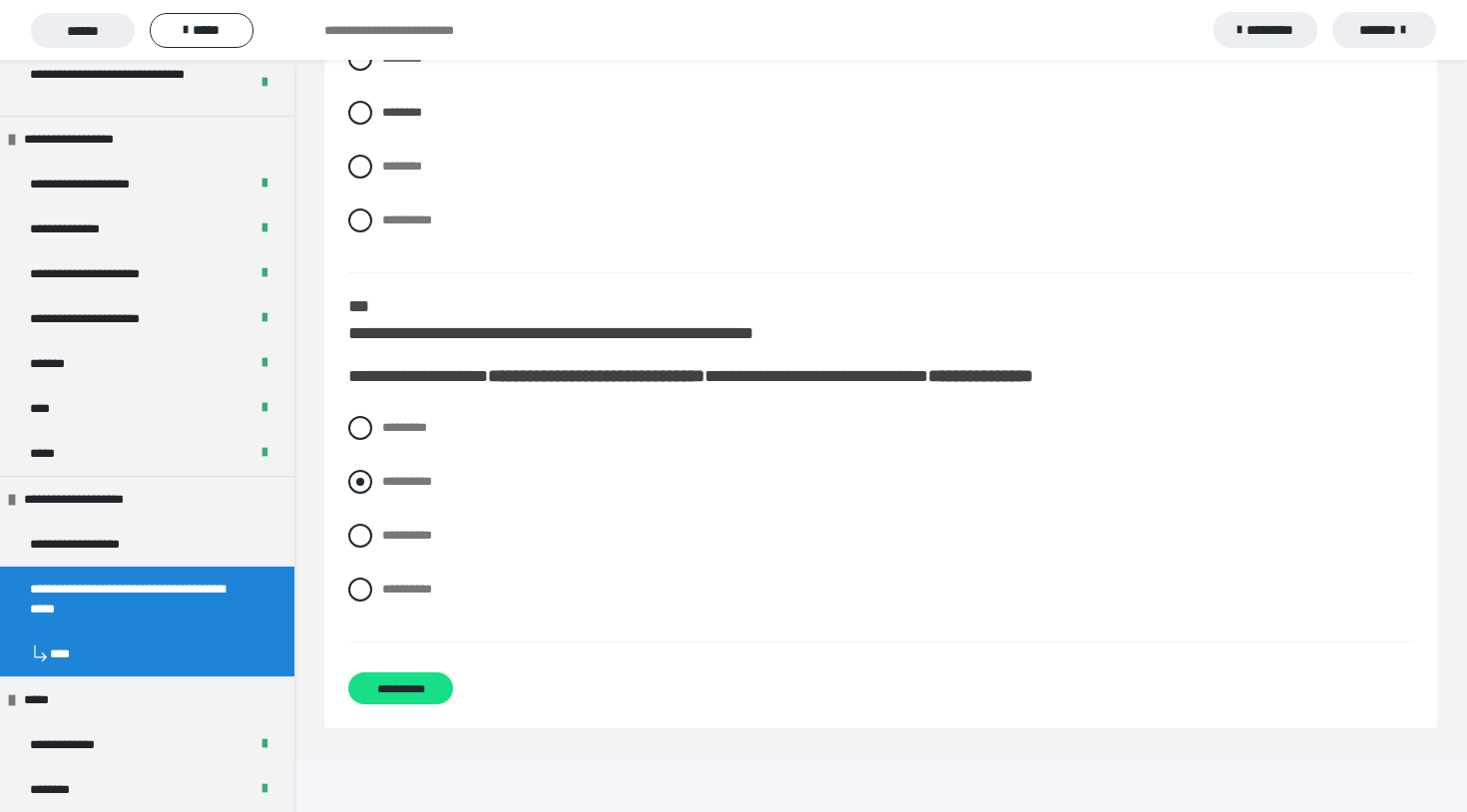 click at bounding box center [360, 482] 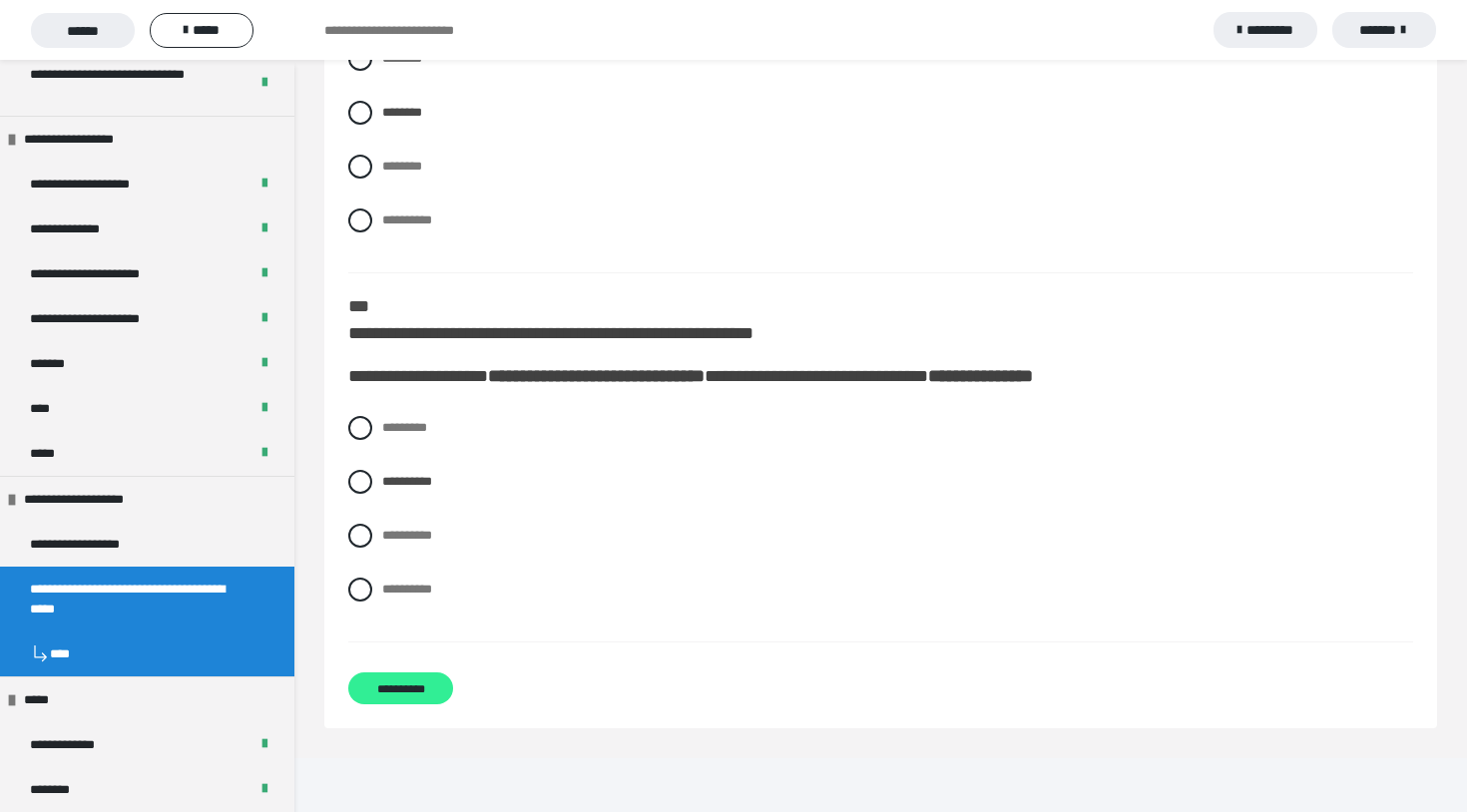 click on "**********" at bounding box center (400, 688) 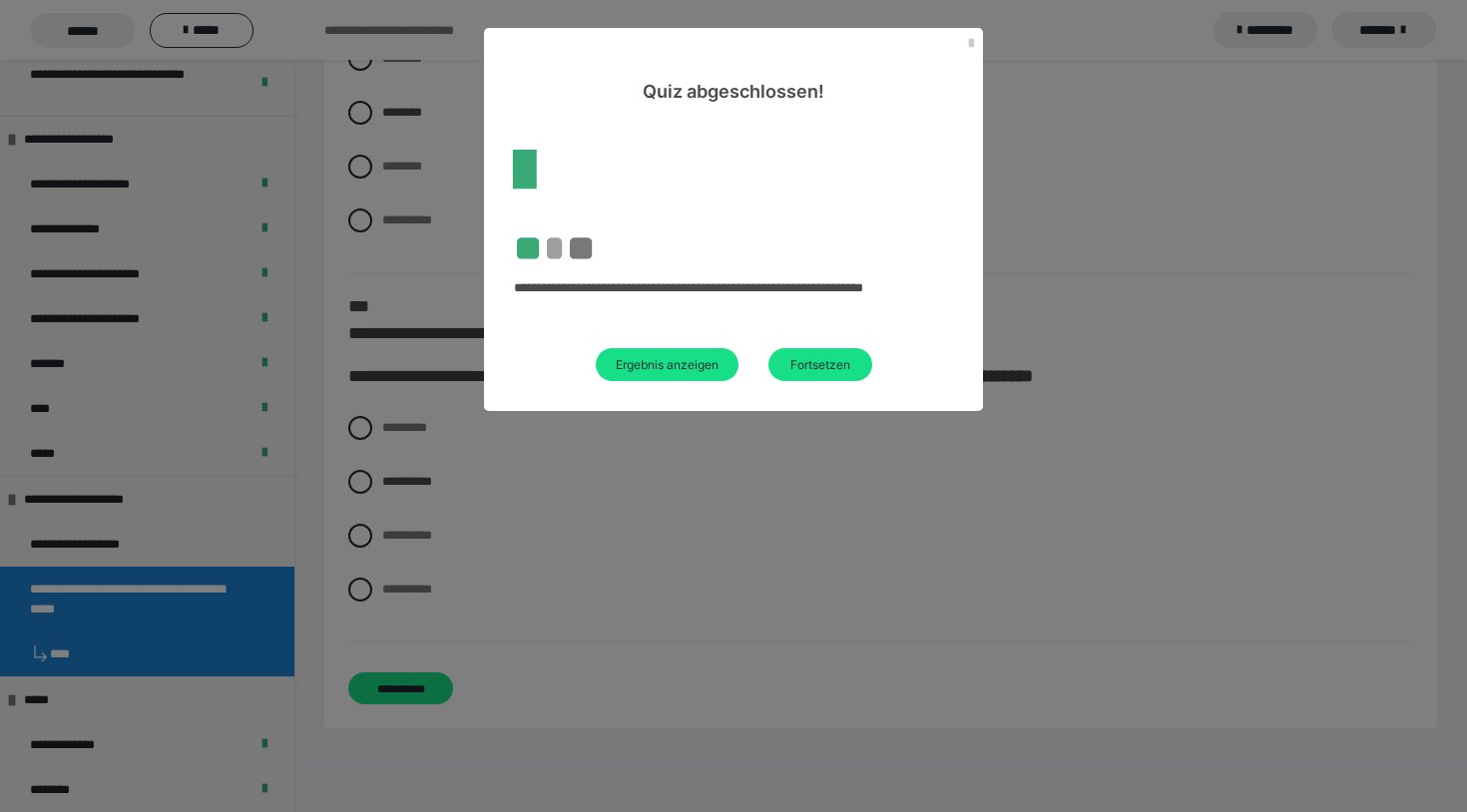 scroll, scrollTop: 60, scrollLeft: 0, axis: vertical 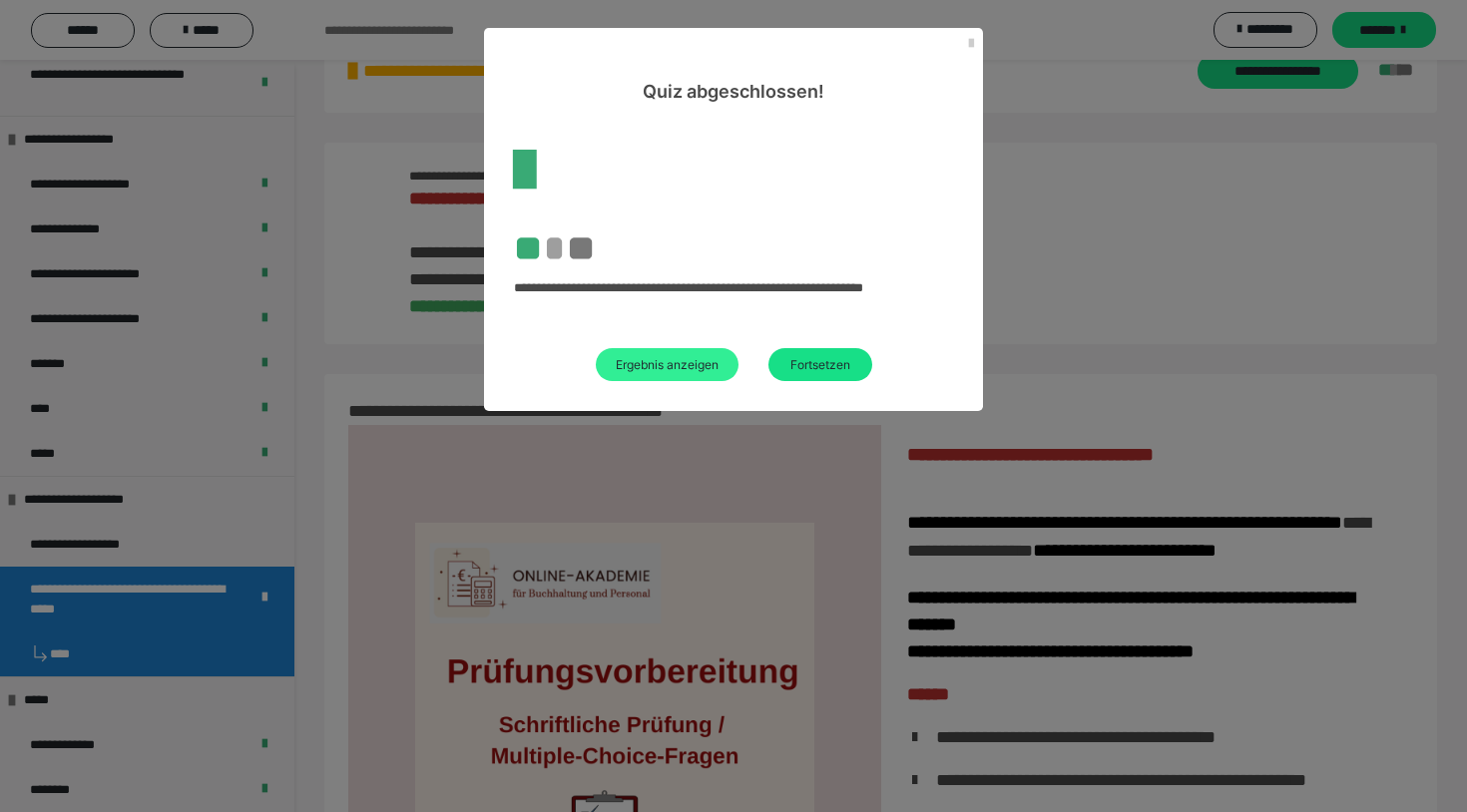 click on "Ergebnis anzeigen" at bounding box center [667, 364] 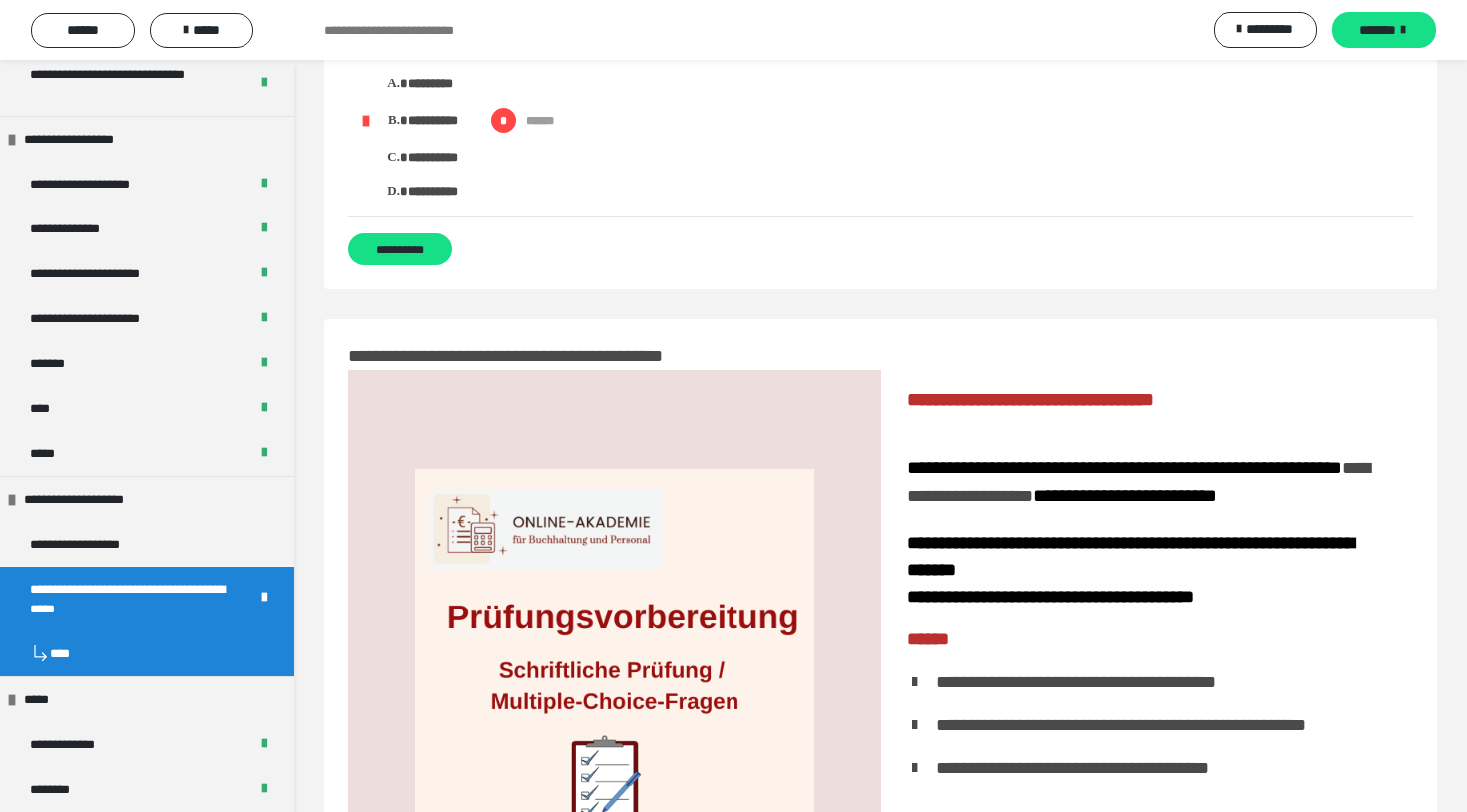 scroll, scrollTop: 5680, scrollLeft: 0, axis: vertical 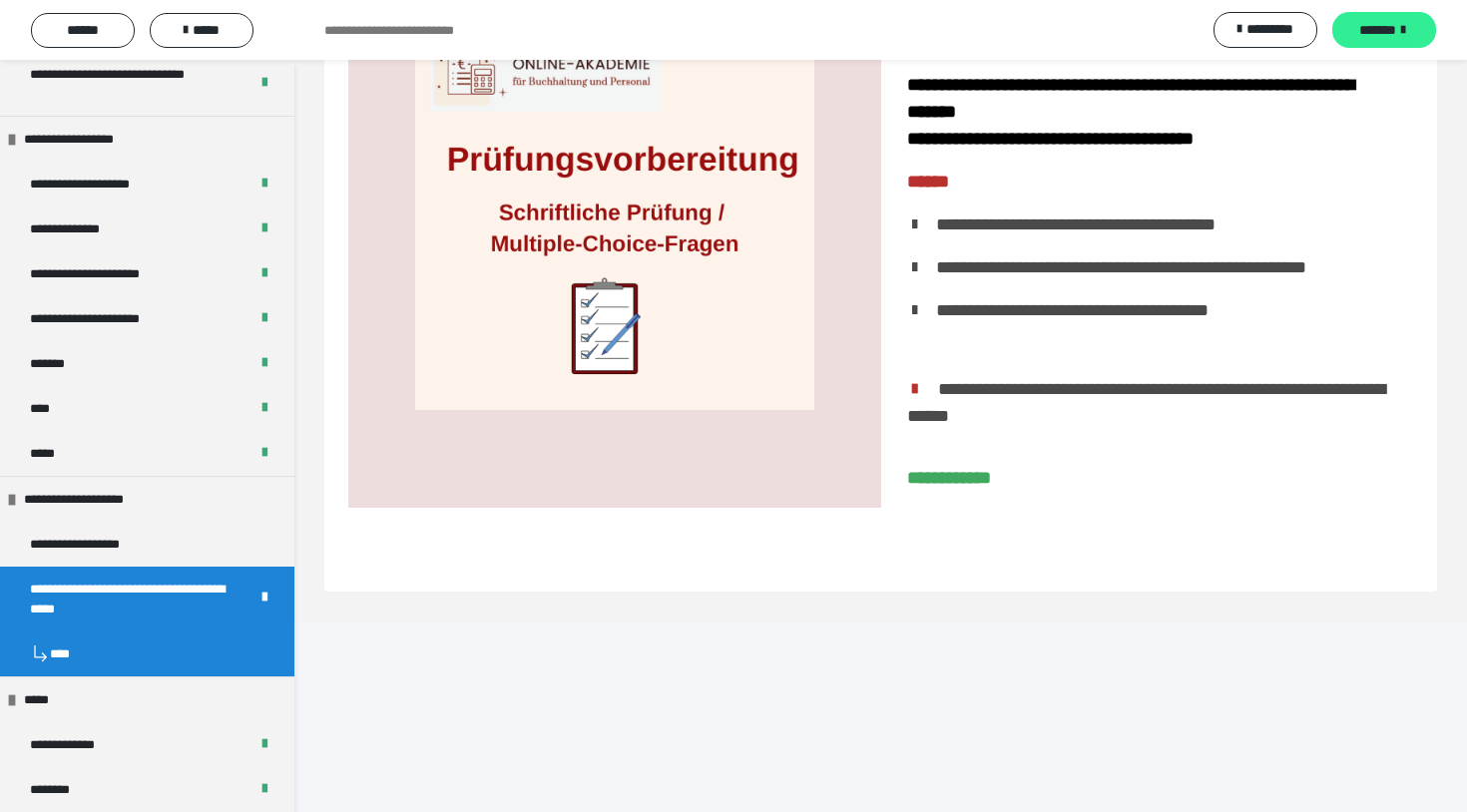 click on "*******" at bounding box center [1377, 30] 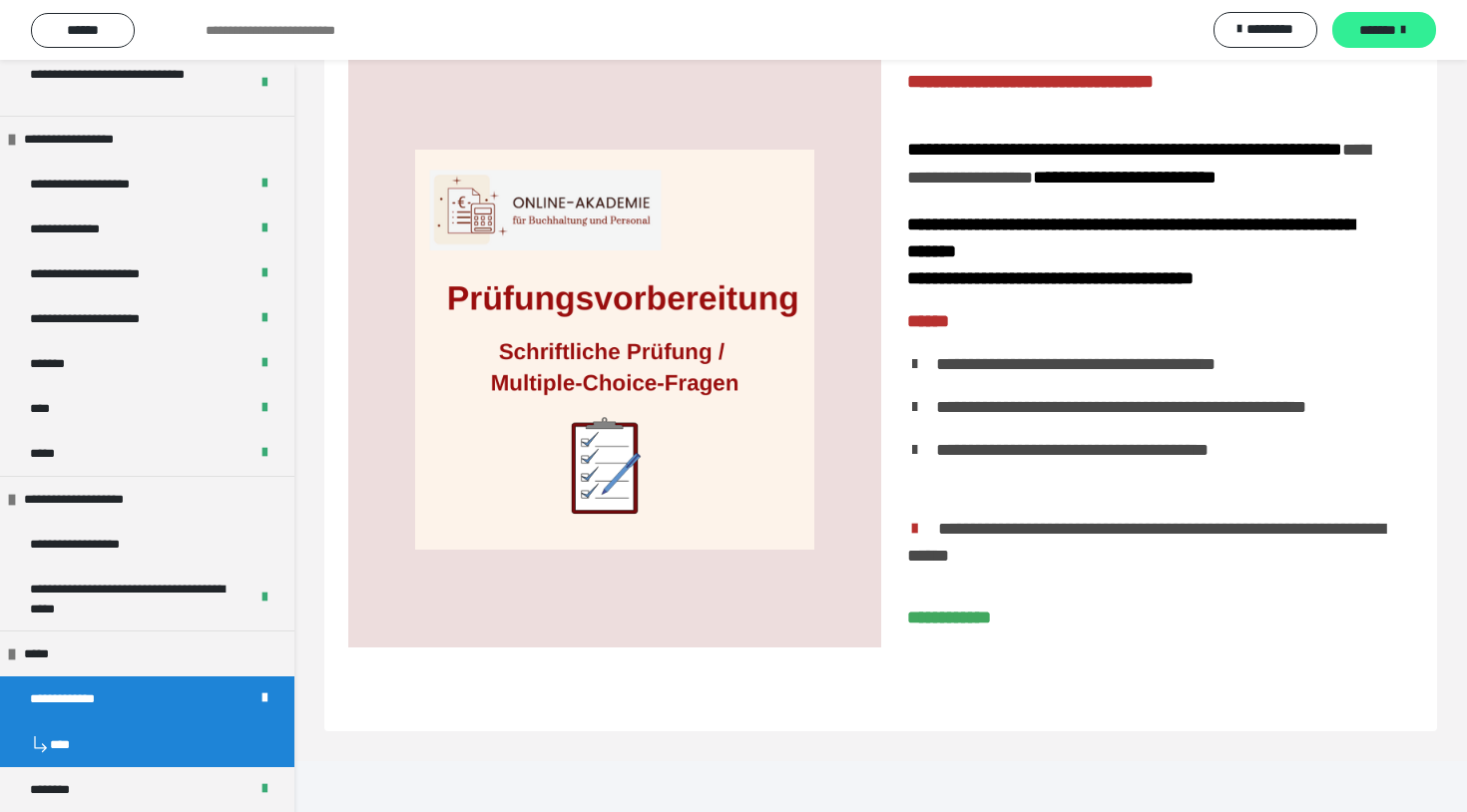 scroll, scrollTop: 148, scrollLeft: 0, axis: vertical 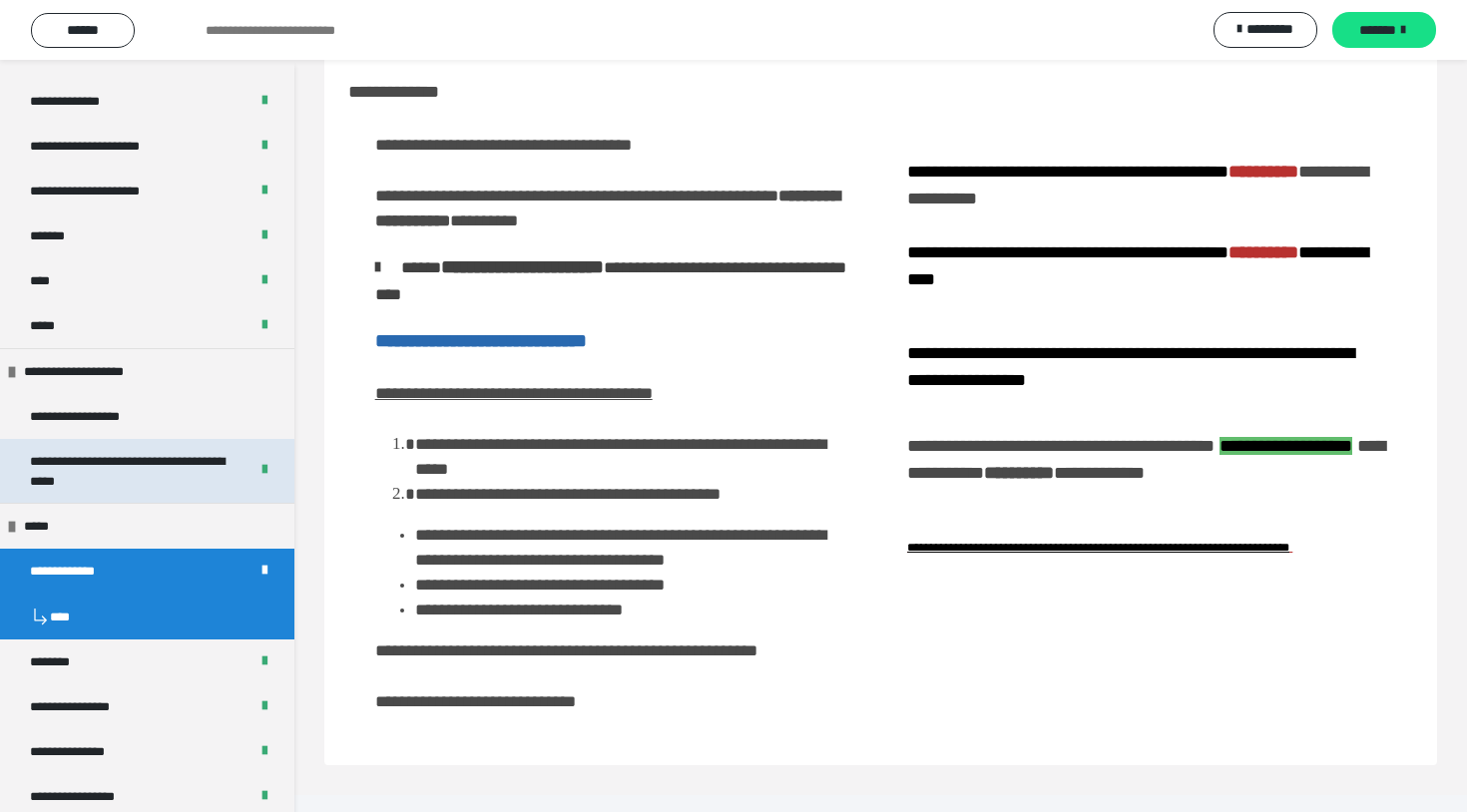 click on "**********" at bounding box center [131, 471] 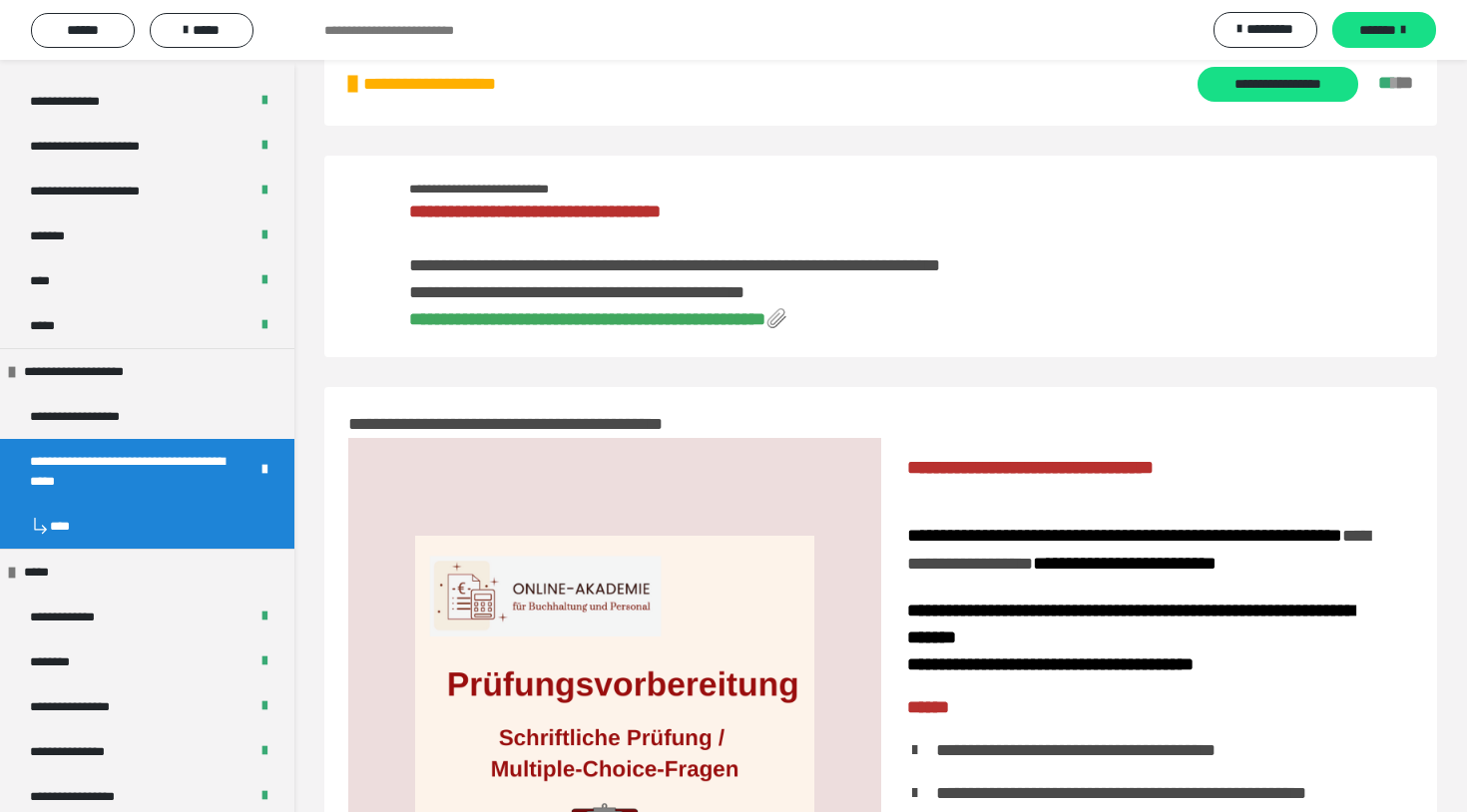 scroll, scrollTop: 35, scrollLeft: 0, axis: vertical 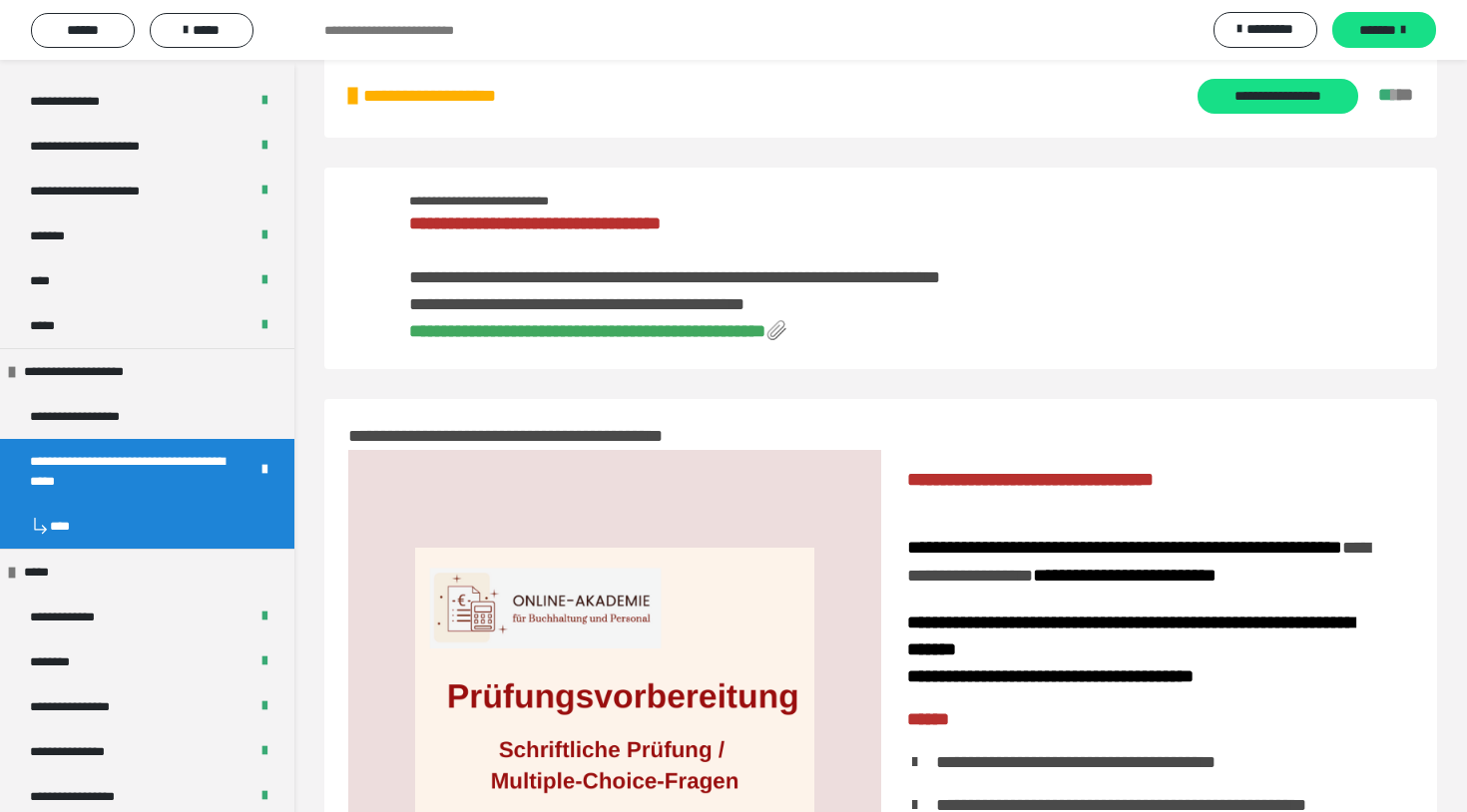 click on "**********" at bounding box center (587, 331) 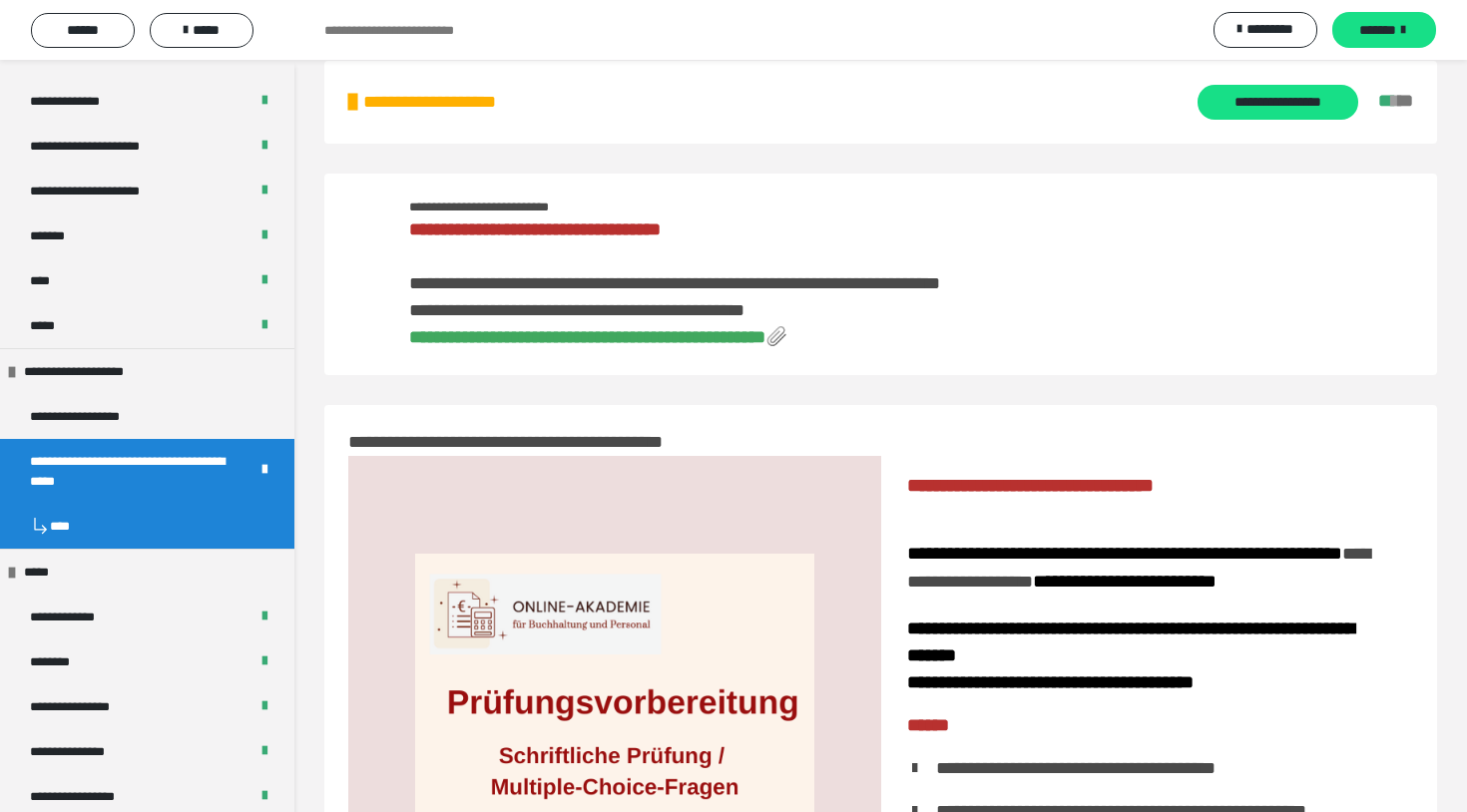 scroll, scrollTop: 0, scrollLeft: 0, axis: both 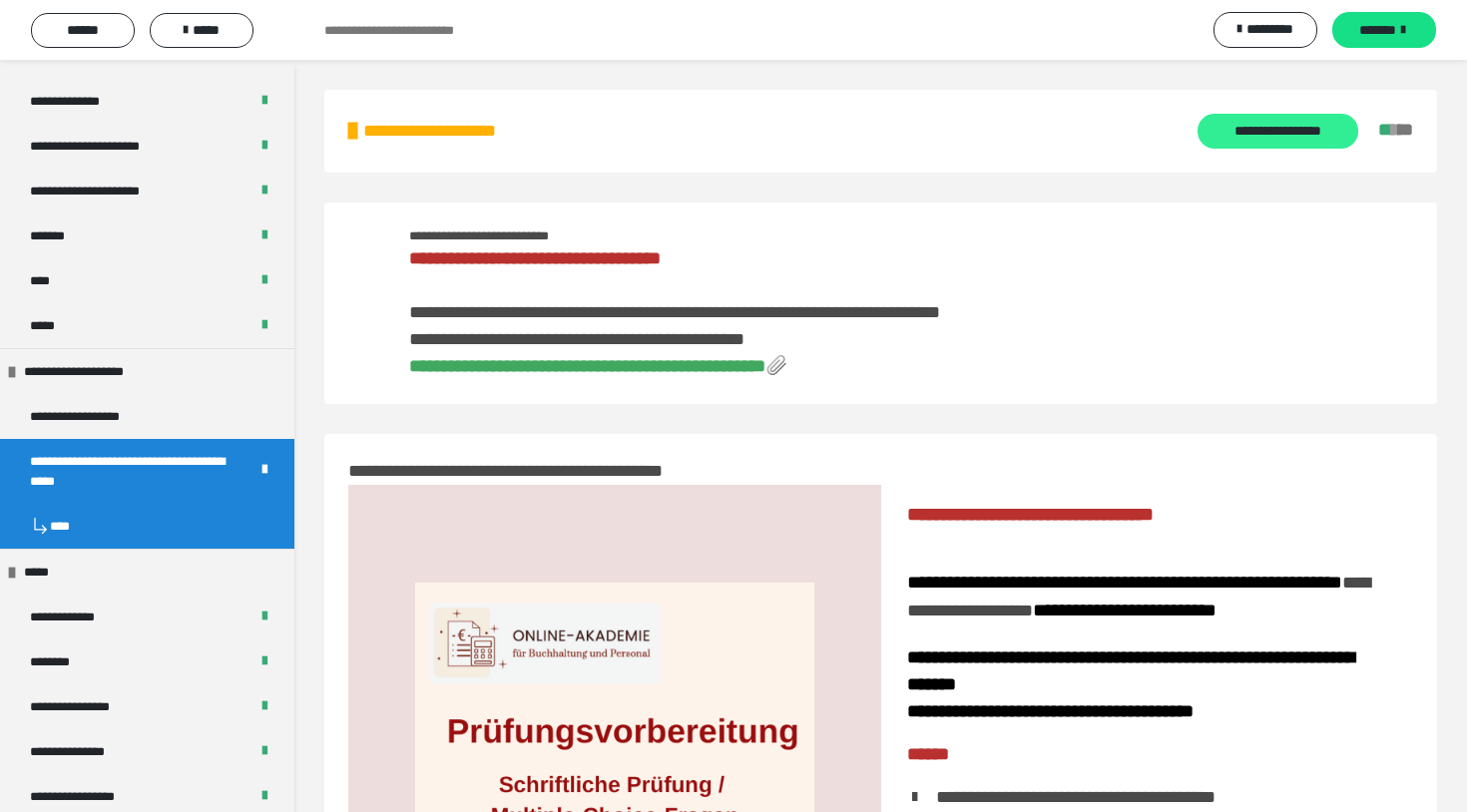 click on "**********" at bounding box center (1277, 131) 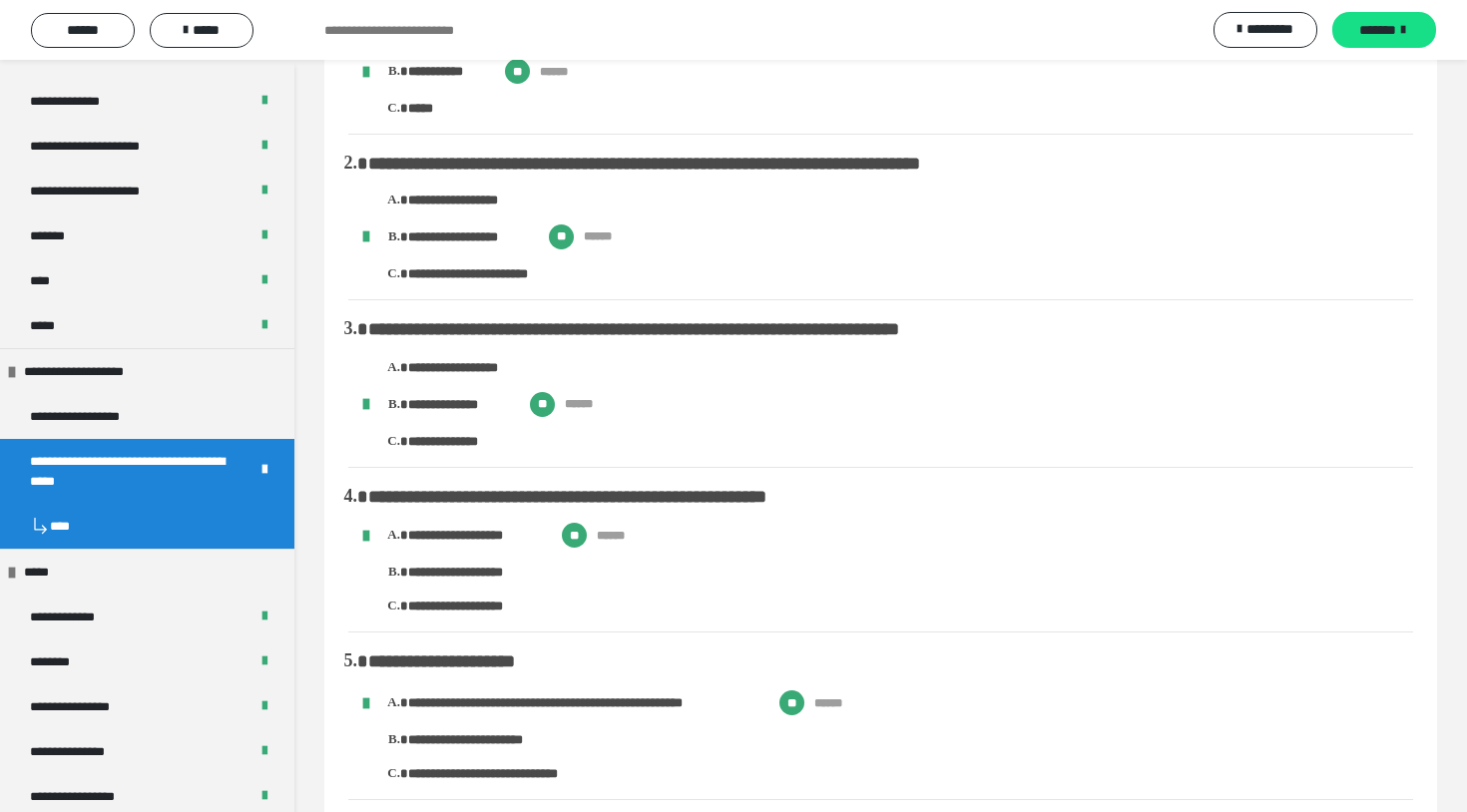 scroll, scrollTop: 0, scrollLeft: 0, axis: both 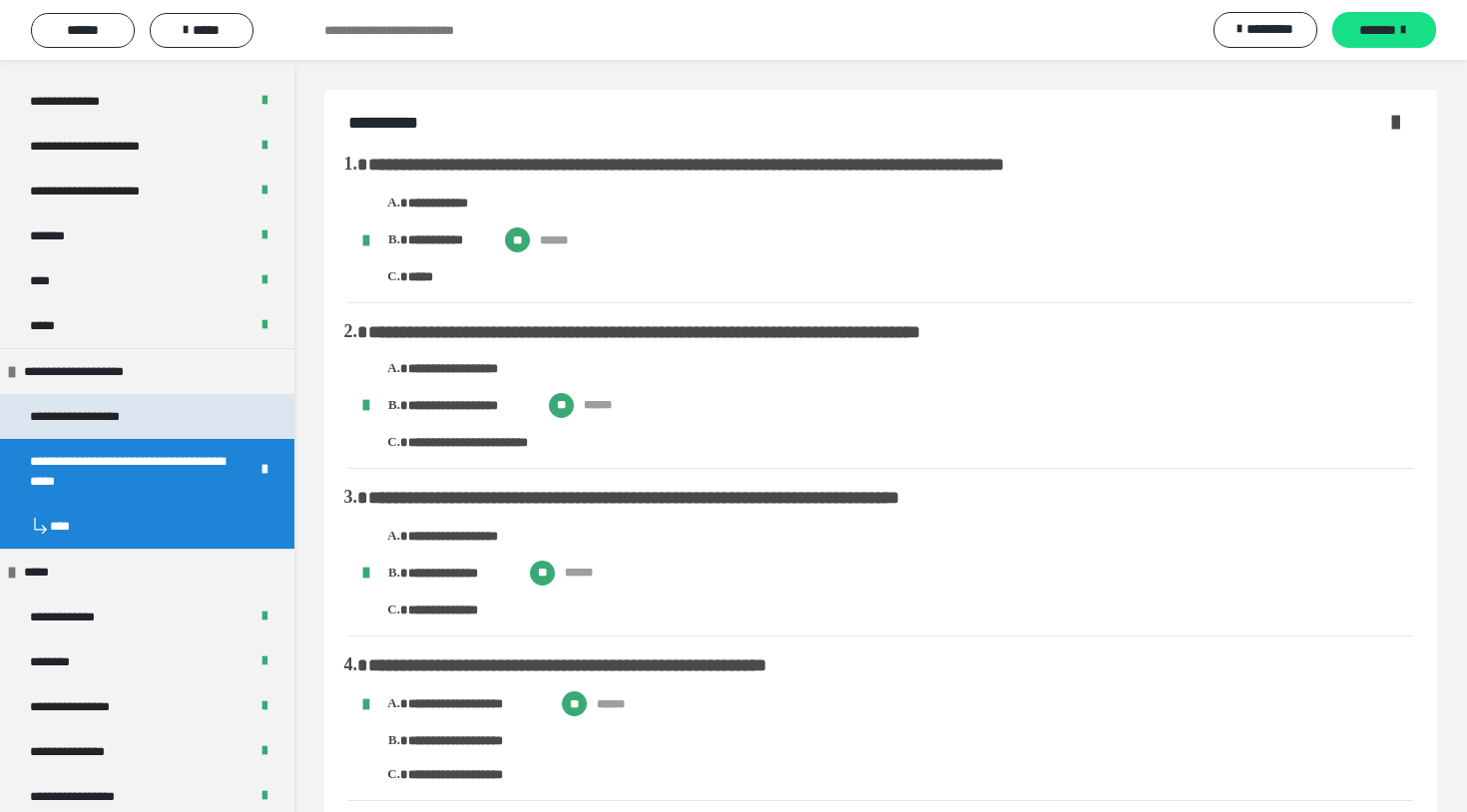 click on "**********" at bounding box center (98, 416) 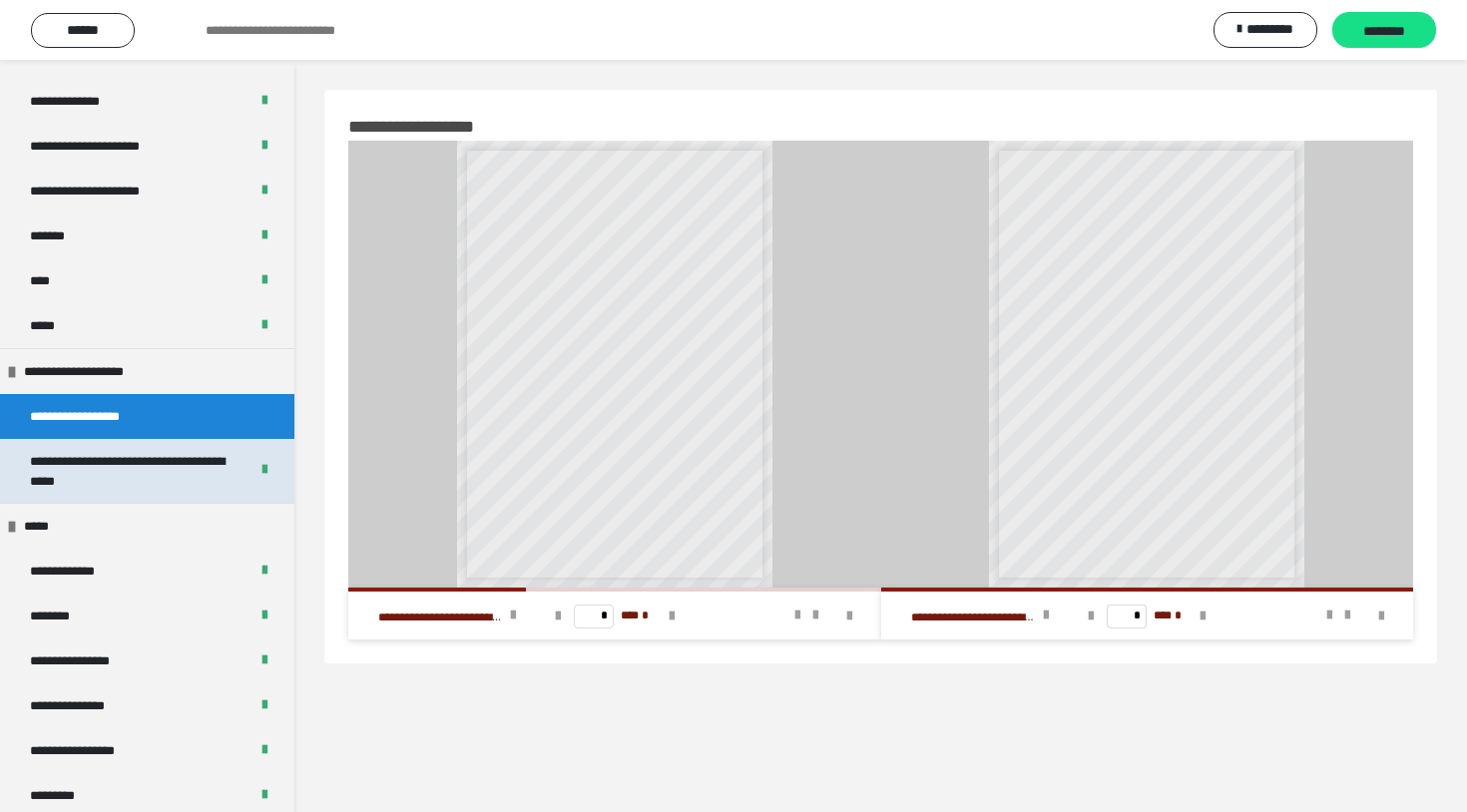 click on "**********" at bounding box center (131, 471) 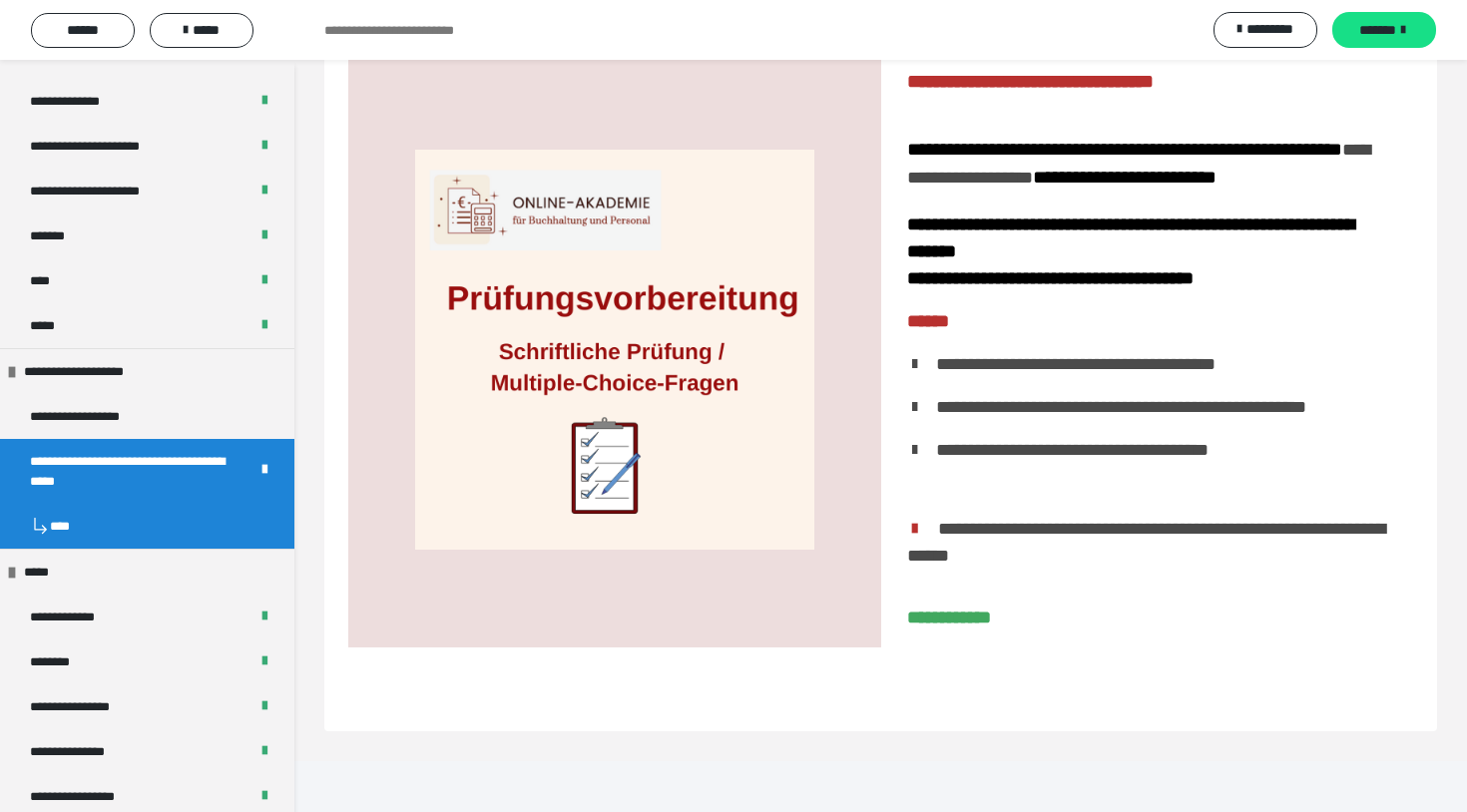 scroll, scrollTop: 0, scrollLeft: 0, axis: both 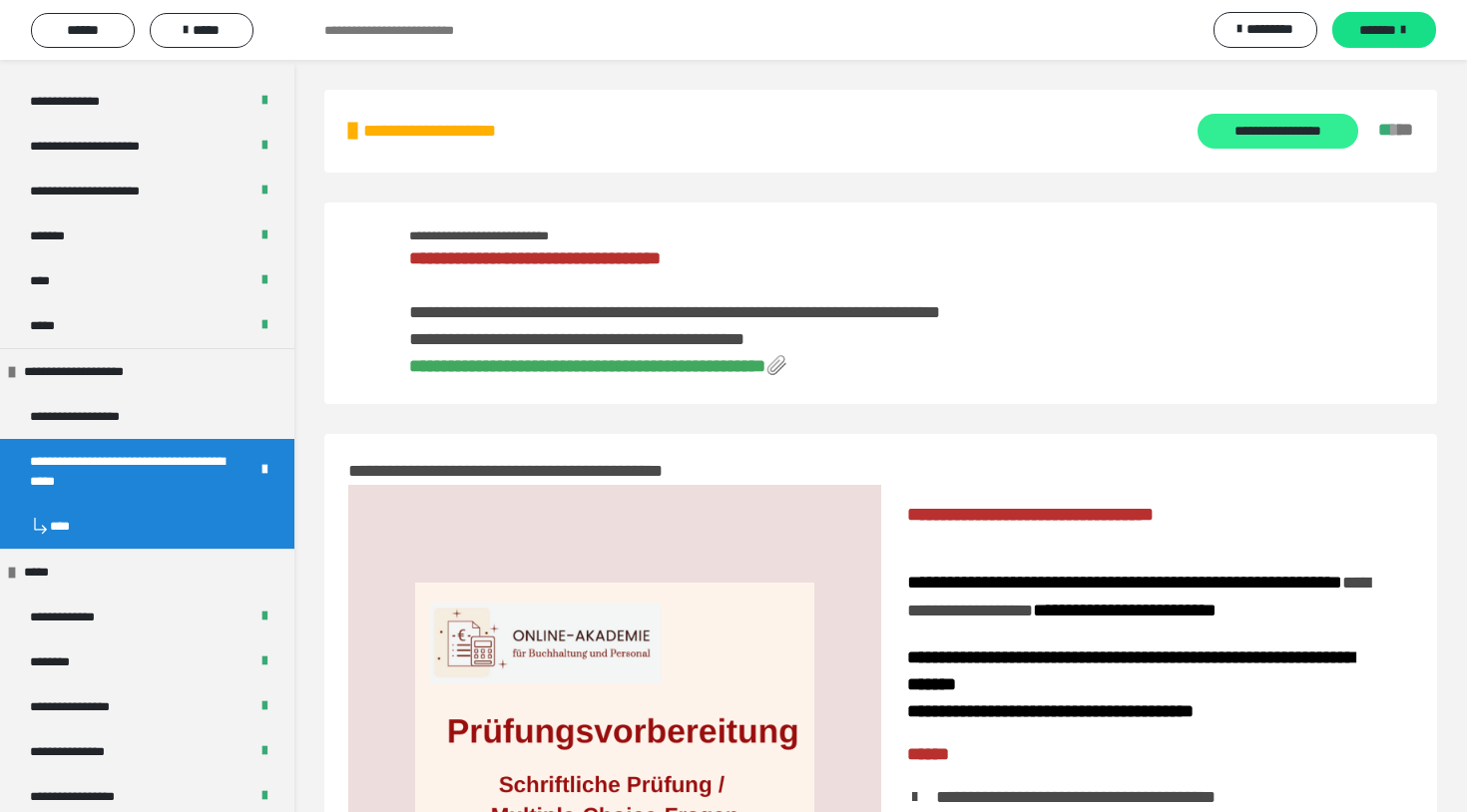 click on "**********" at bounding box center [1277, 131] 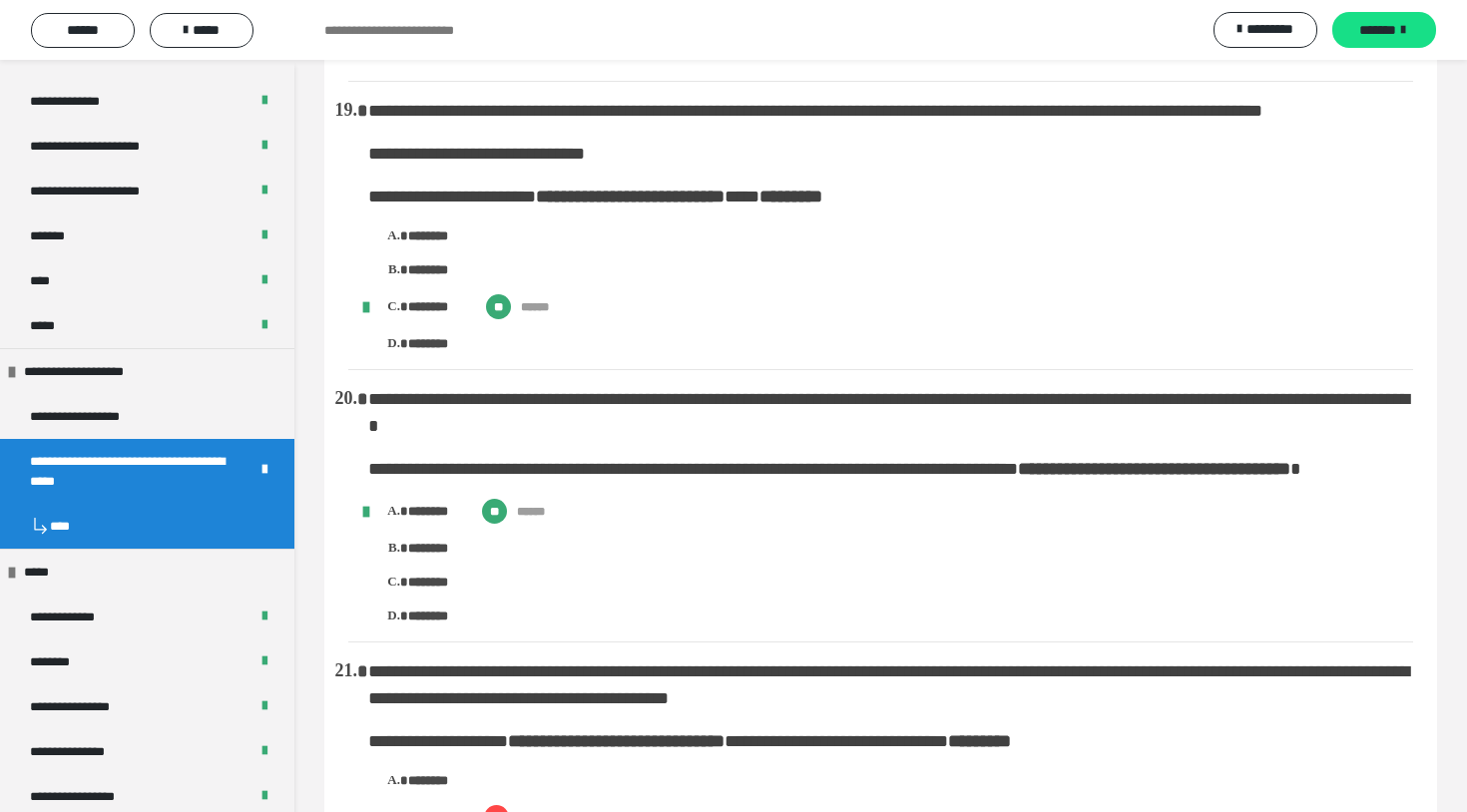 scroll, scrollTop: 4258, scrollLeft: 0, axis: vertical 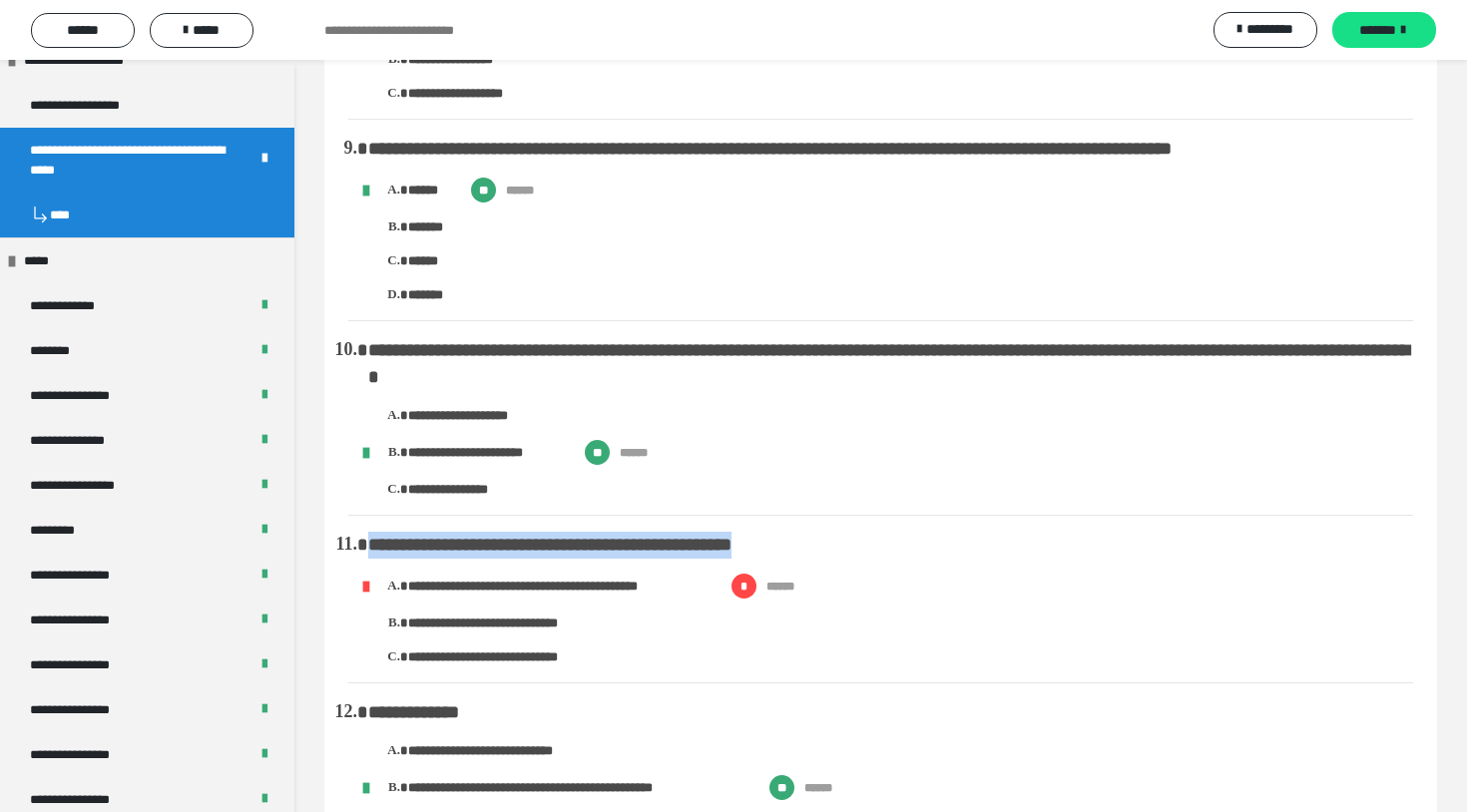 drag, startPoint x: 858, startPoint y: 612, endPoint x: 362, endPoint y: 614, distance: 496.00403 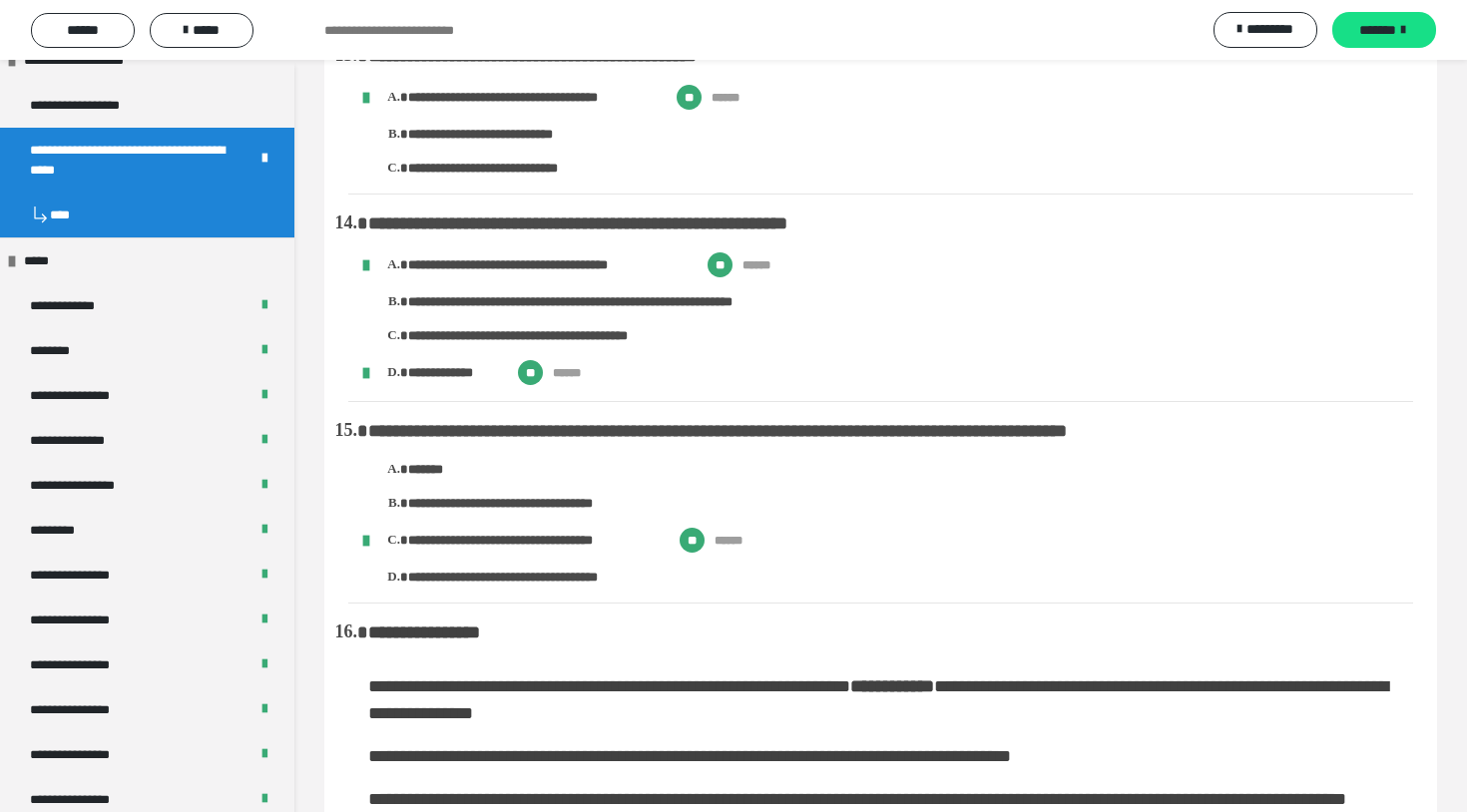 scroll, scrollTop: 2179, scrollLeft: 0, axis: vertical 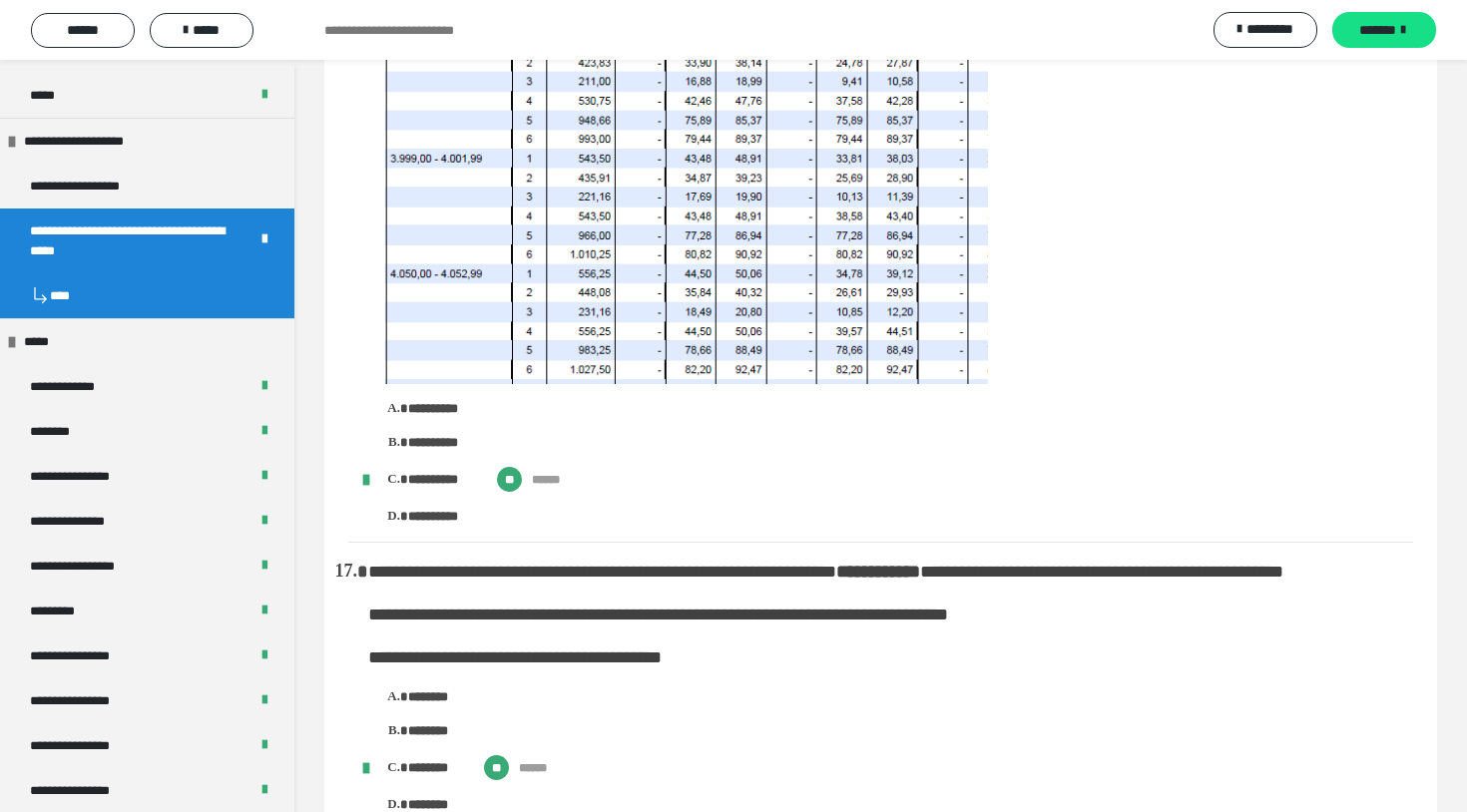 click on "**********" at bounding box center (131, 240) 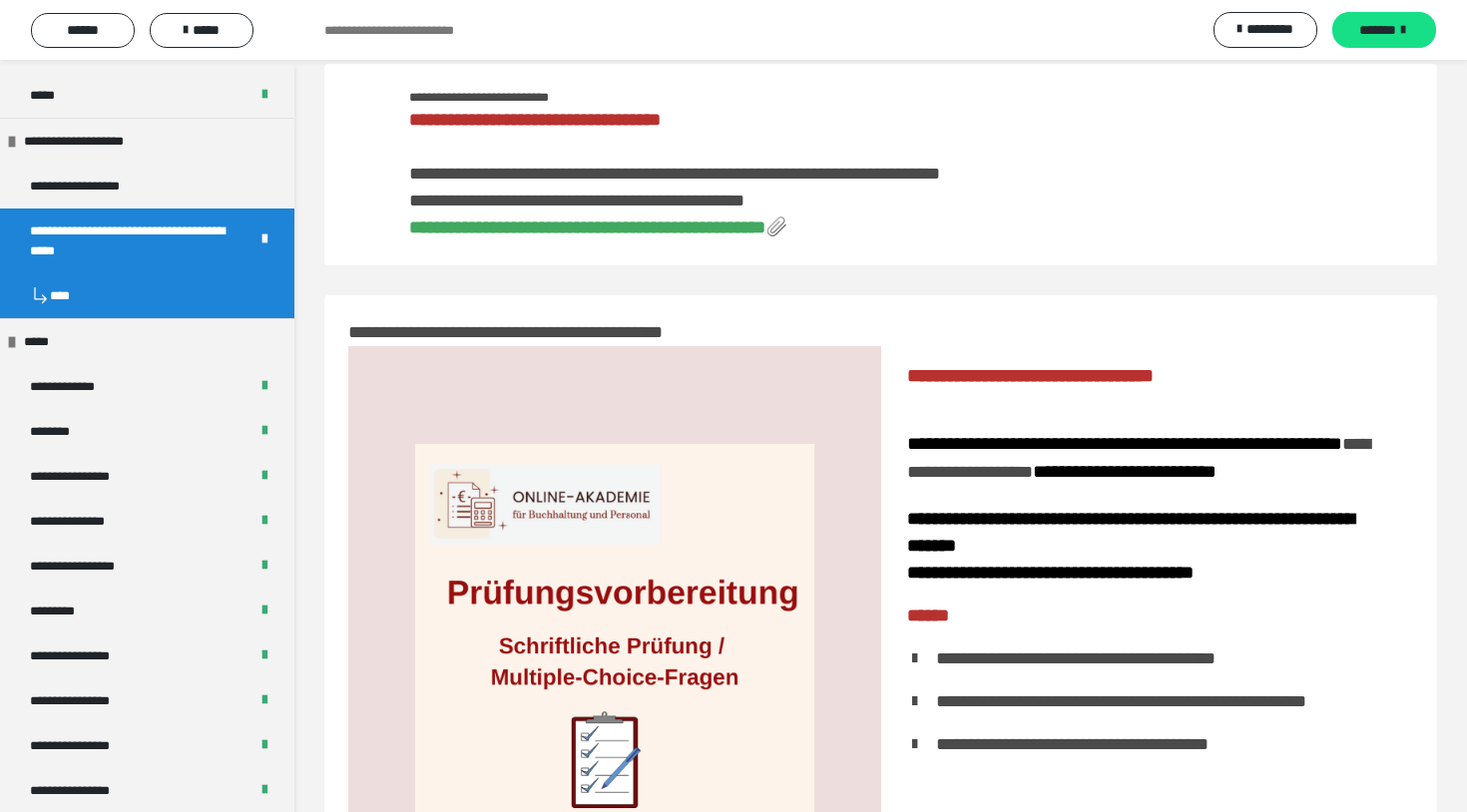 scroll, scrollTop: 126, scrollLeft: 0, axis: vertical 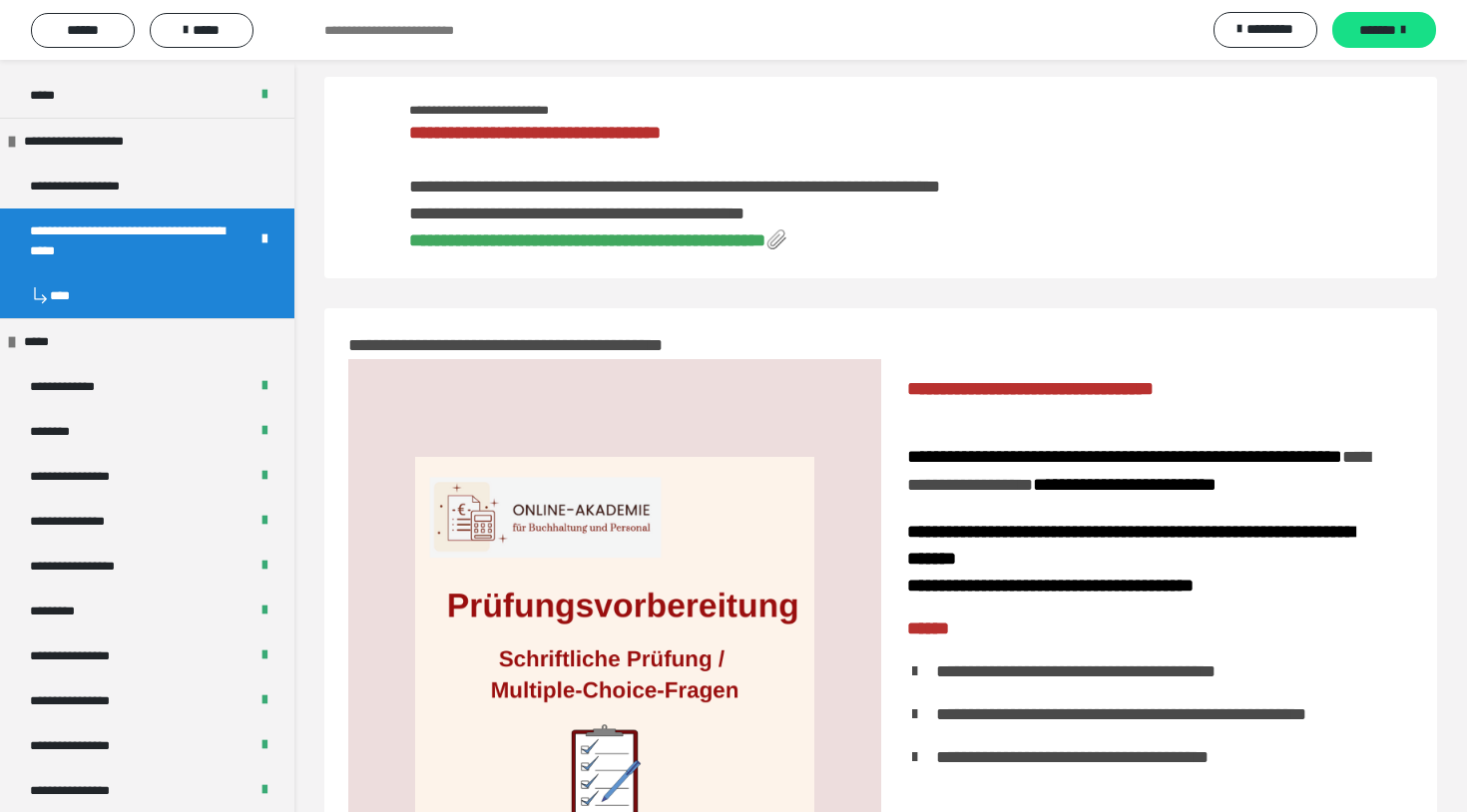 click on "**********" at bounding box center (587, 240) 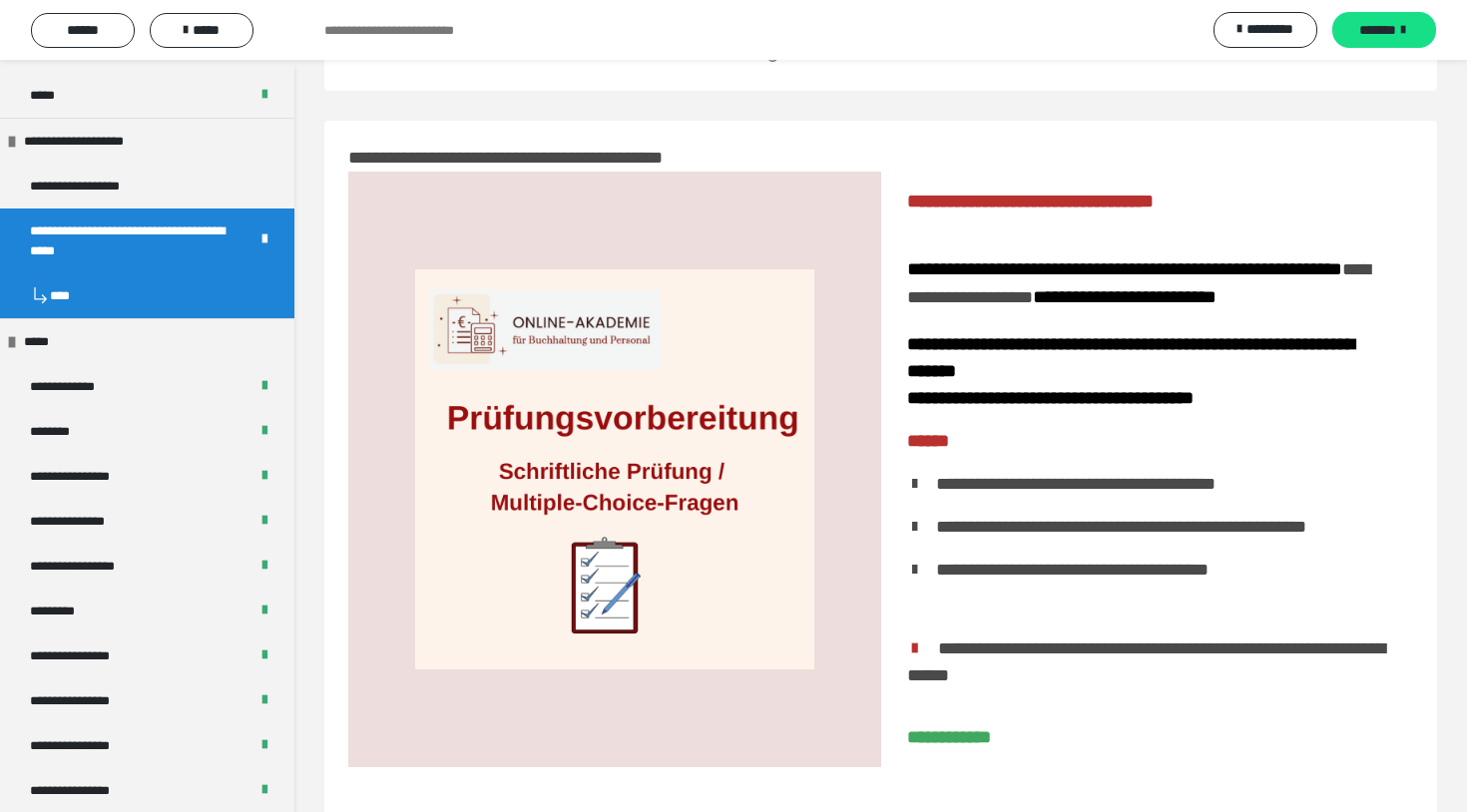 scroll, scrollTop: 433, scrollLeft: 0, axis: vertical 